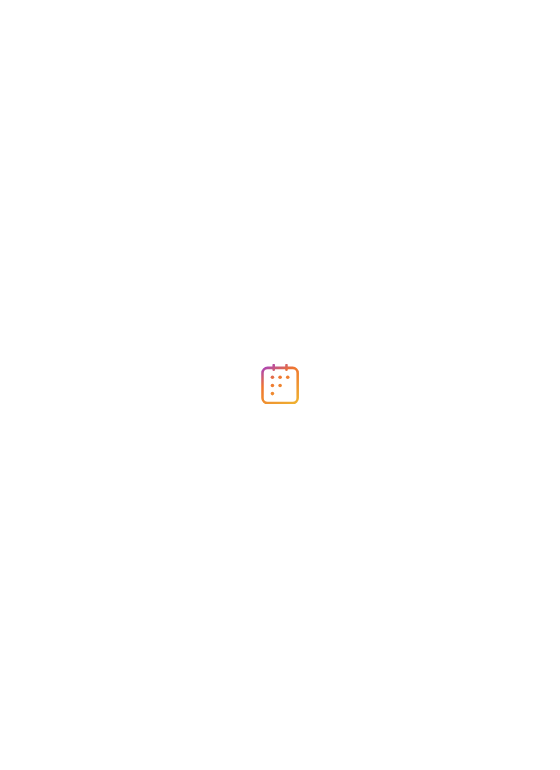 scroll, scrollTop: 0, scrollLeft: 0, axis: both 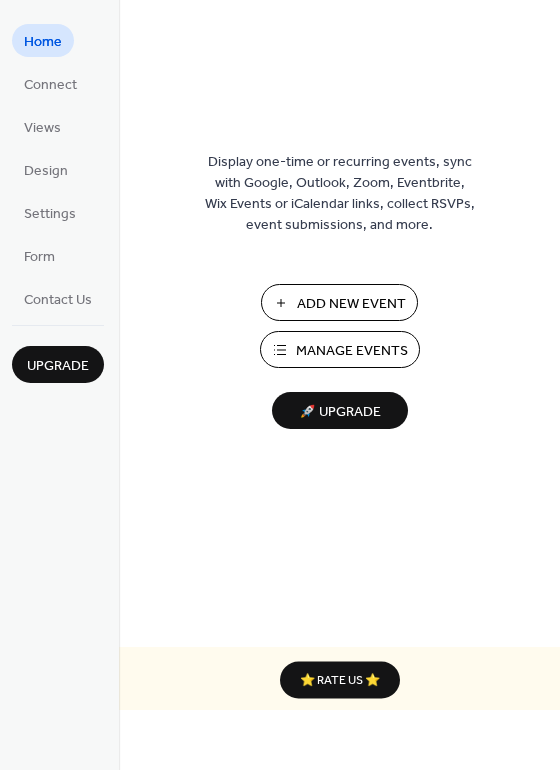 click on "Display one-time or recurring events, sync with Google, Outlook, Zoom, Eventbrite, Wix Events or iCalendar links, collect RSVPs, event submissions, and more. Add New Event Manage Events 🚀 Upgrade" at bounding box center (339, 417) 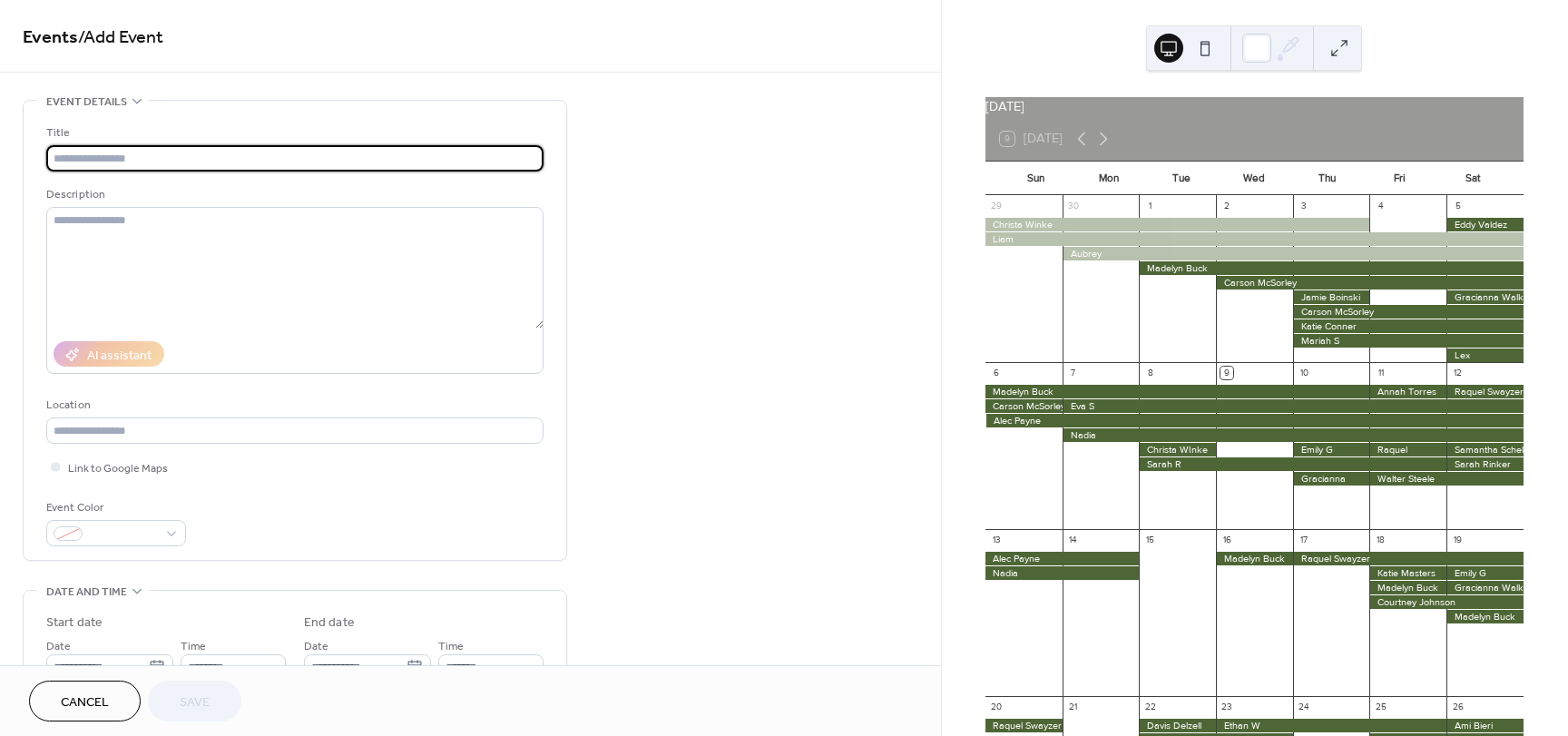 scroll, scrollTop: 0, scrollLeft: 0, axis: both 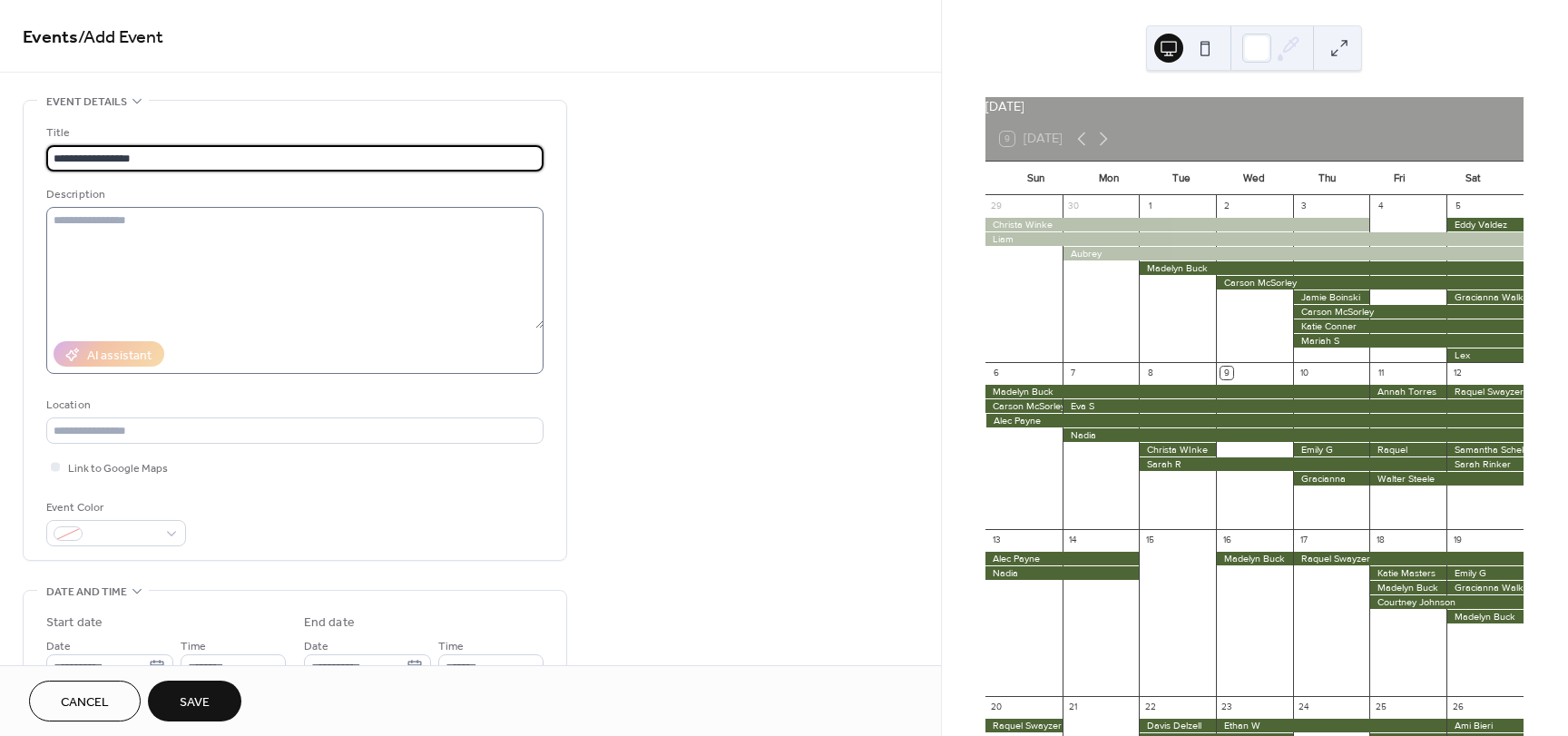 type on "**********" 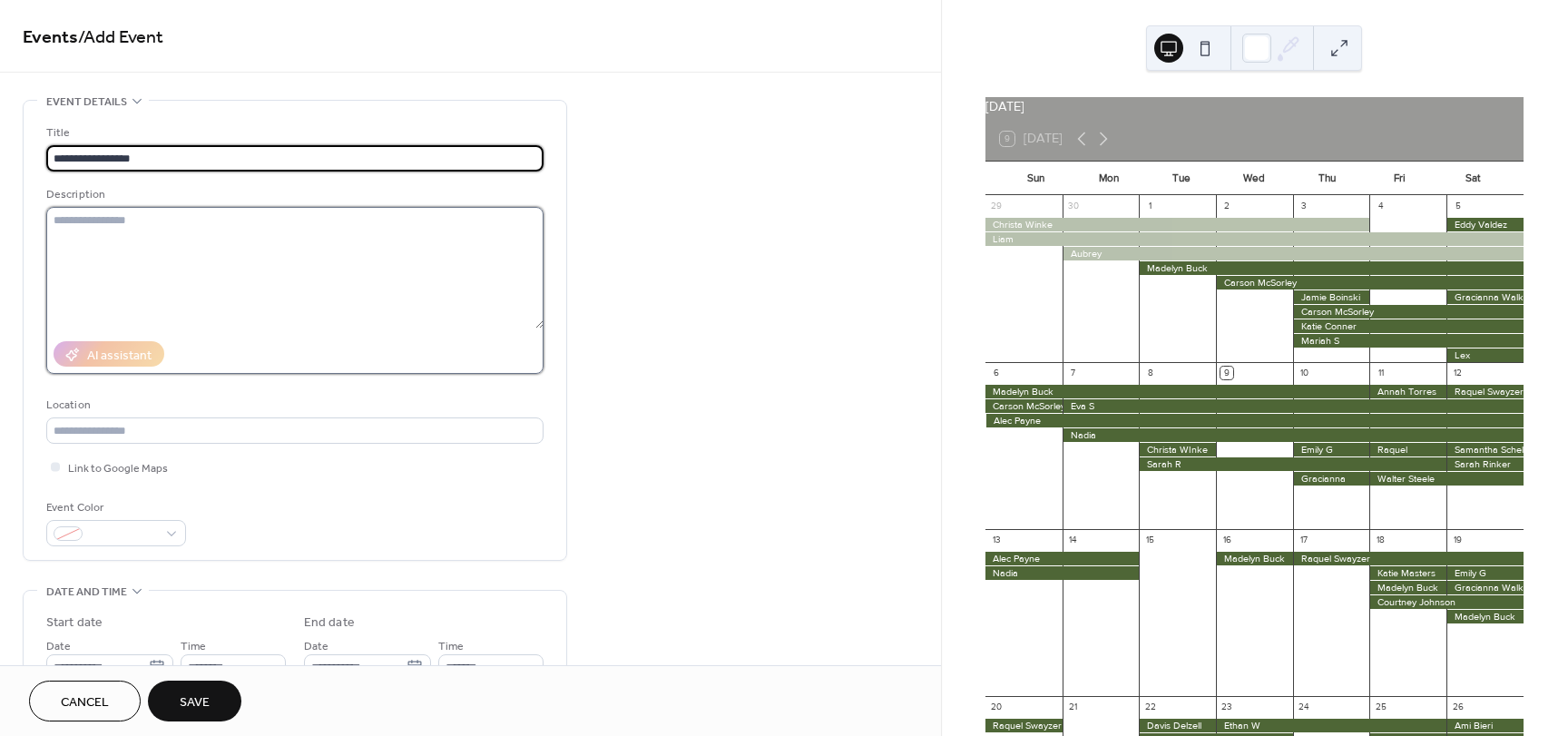 click at bounding box center (295, 268) 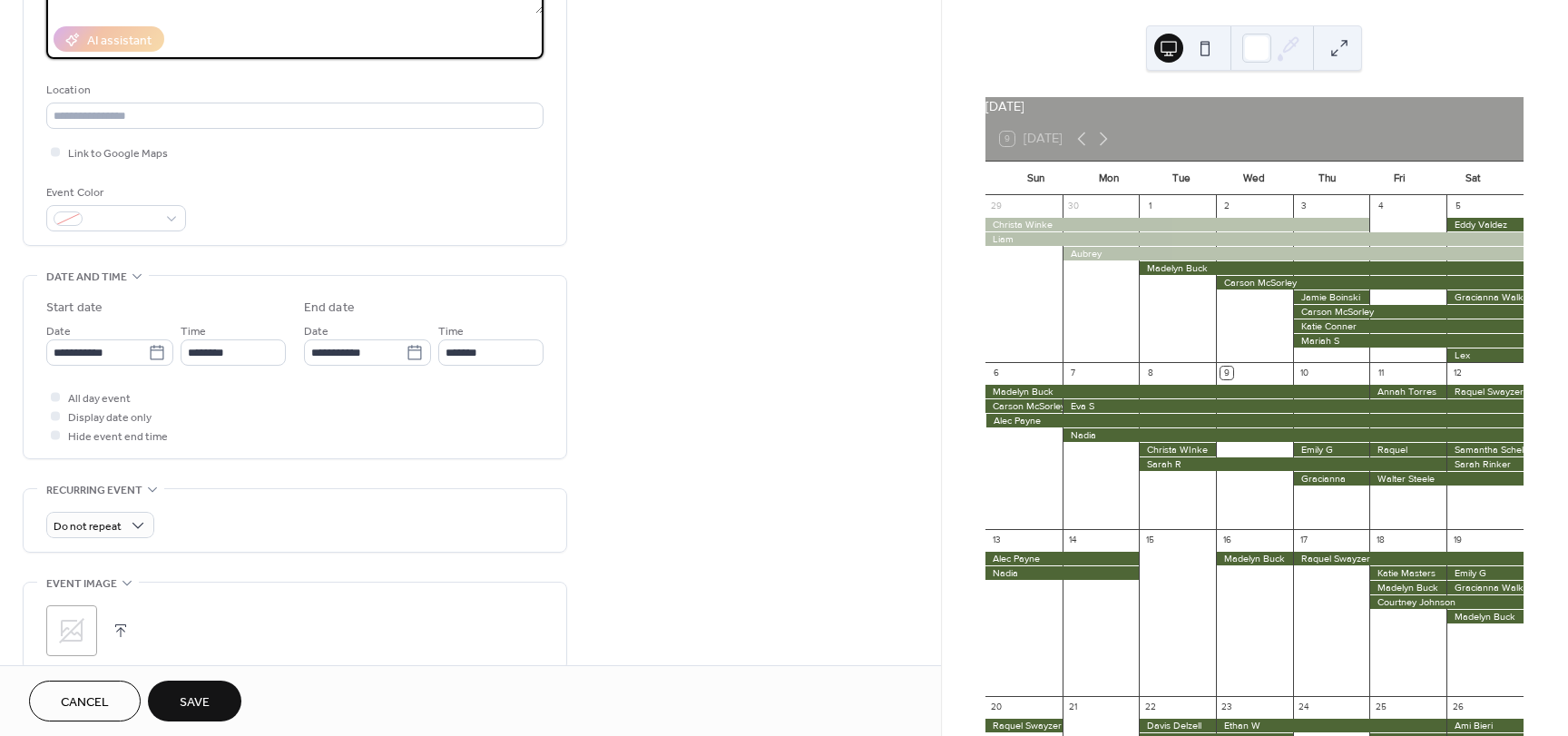 scroll, scrollTop: 363, scrollLeft: 0, axis: vertical 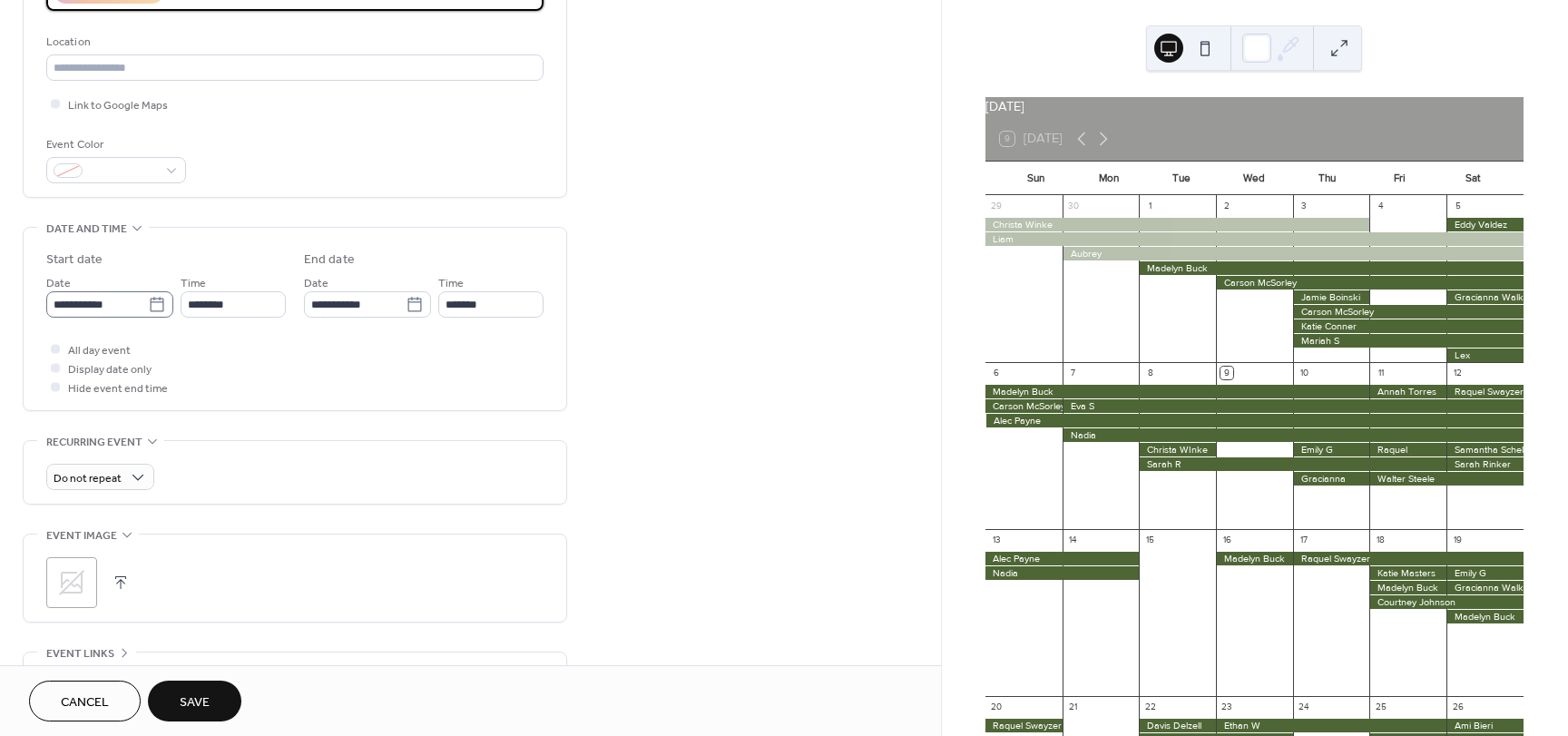 type on "**********" 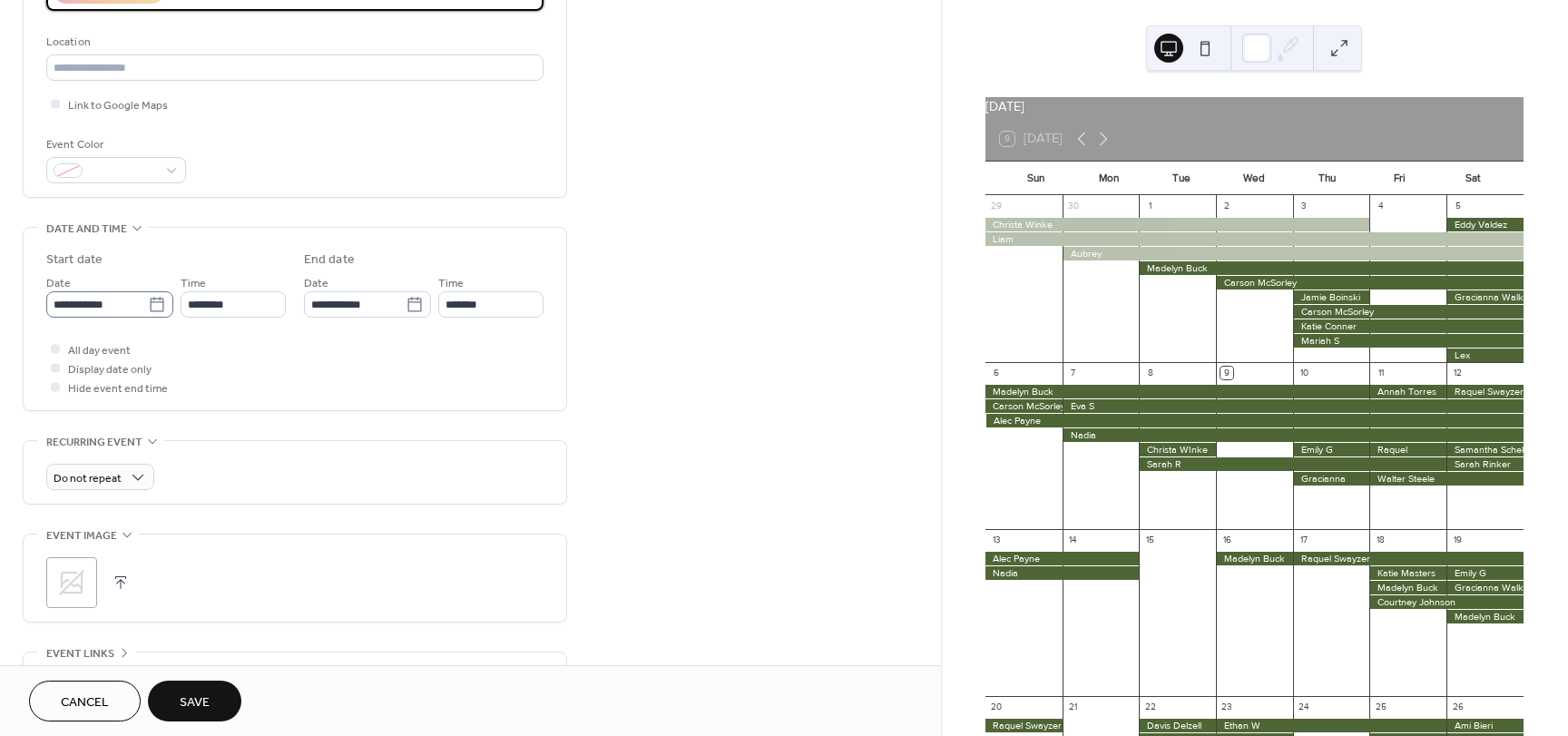 click 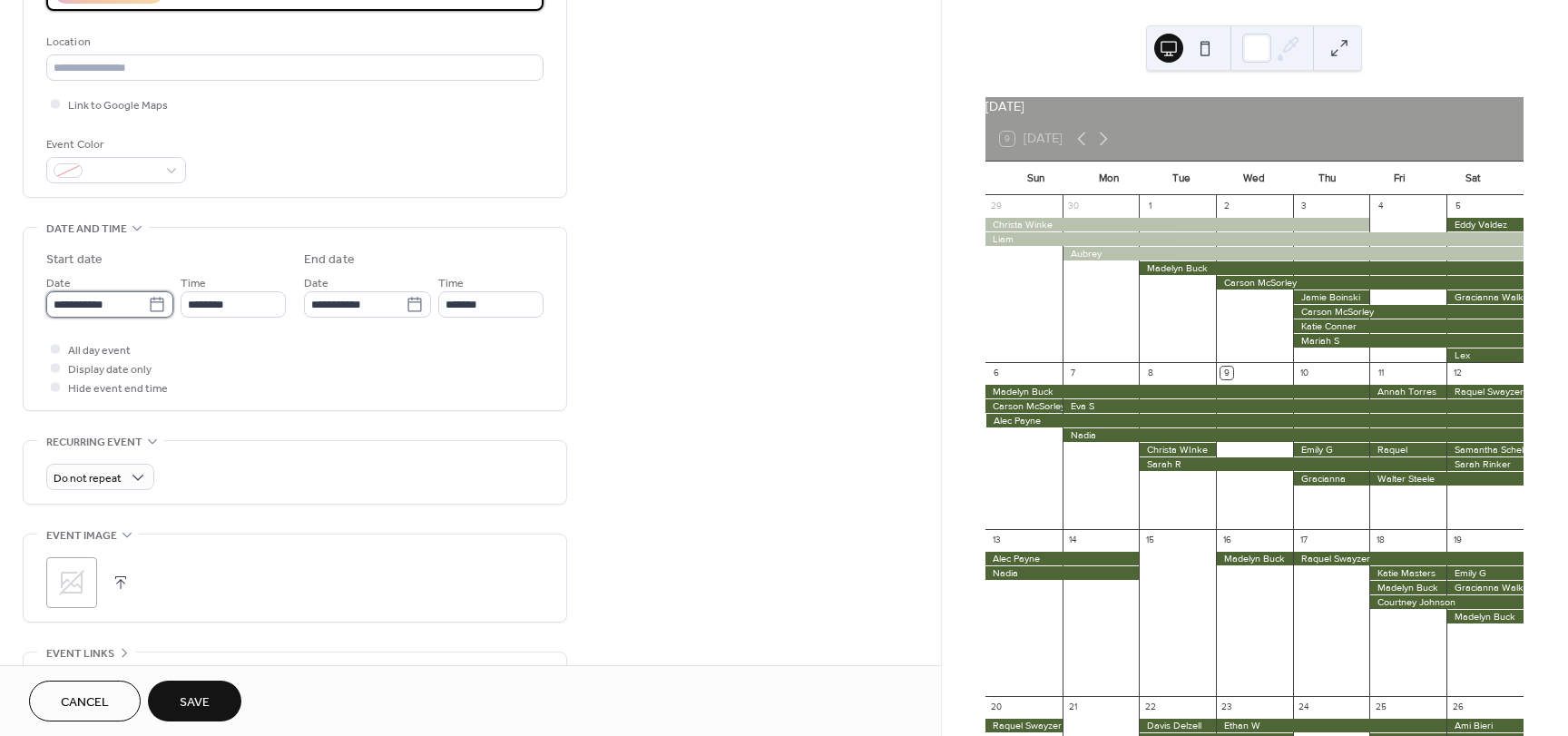click on "**********" at bounding box center (97, 304) 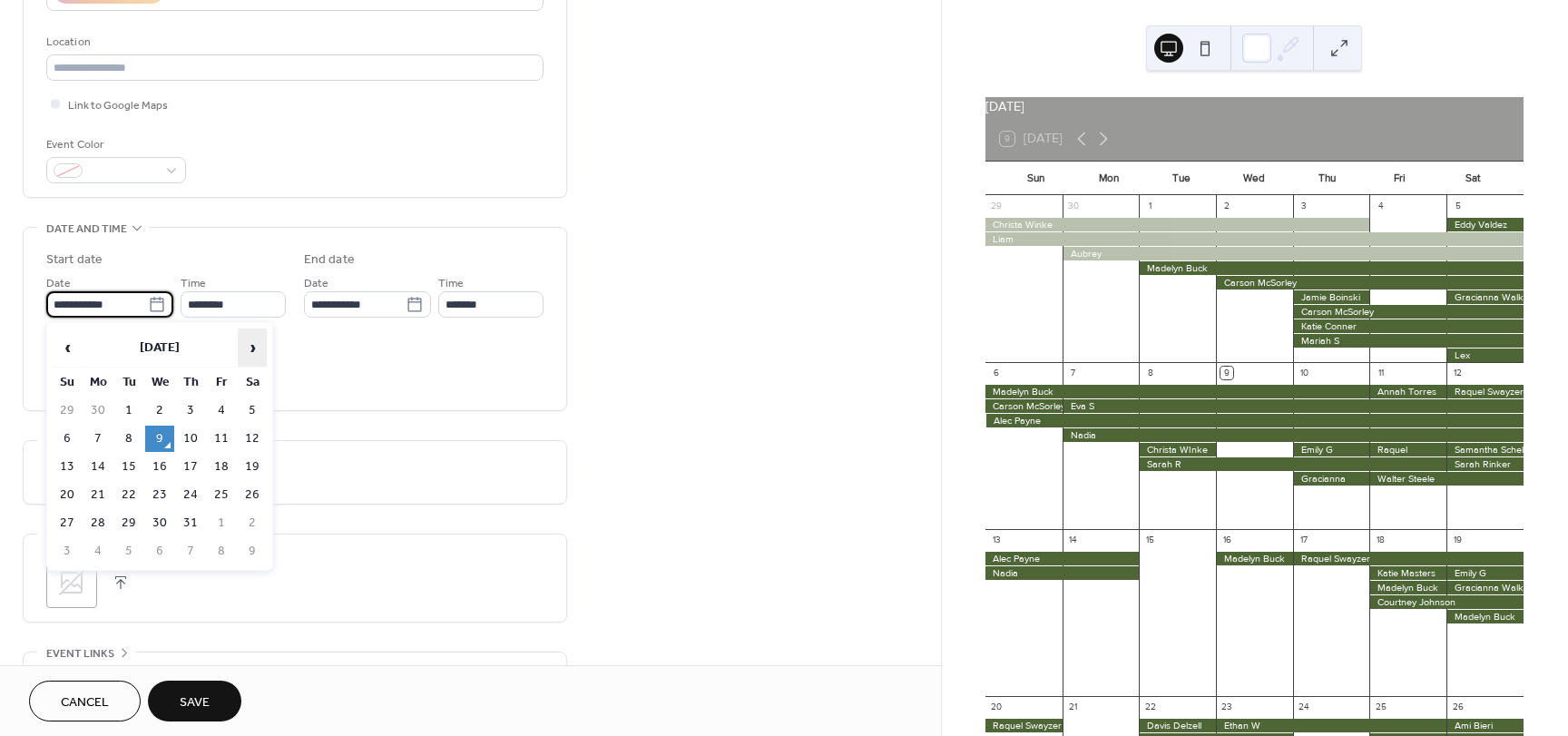 click on "›" at bounding box center (252, 348) 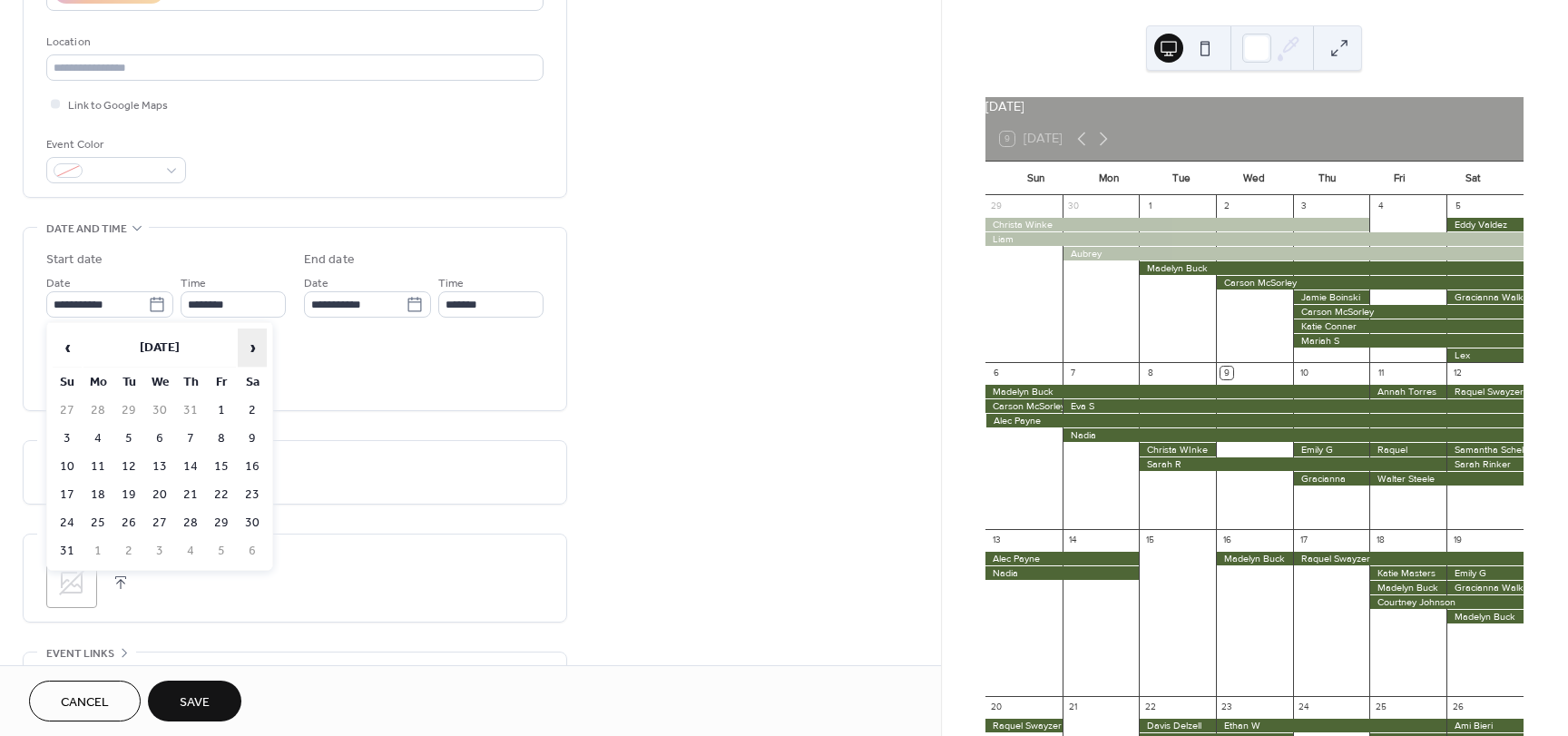 click on "›" at bounding box center (252, 348) 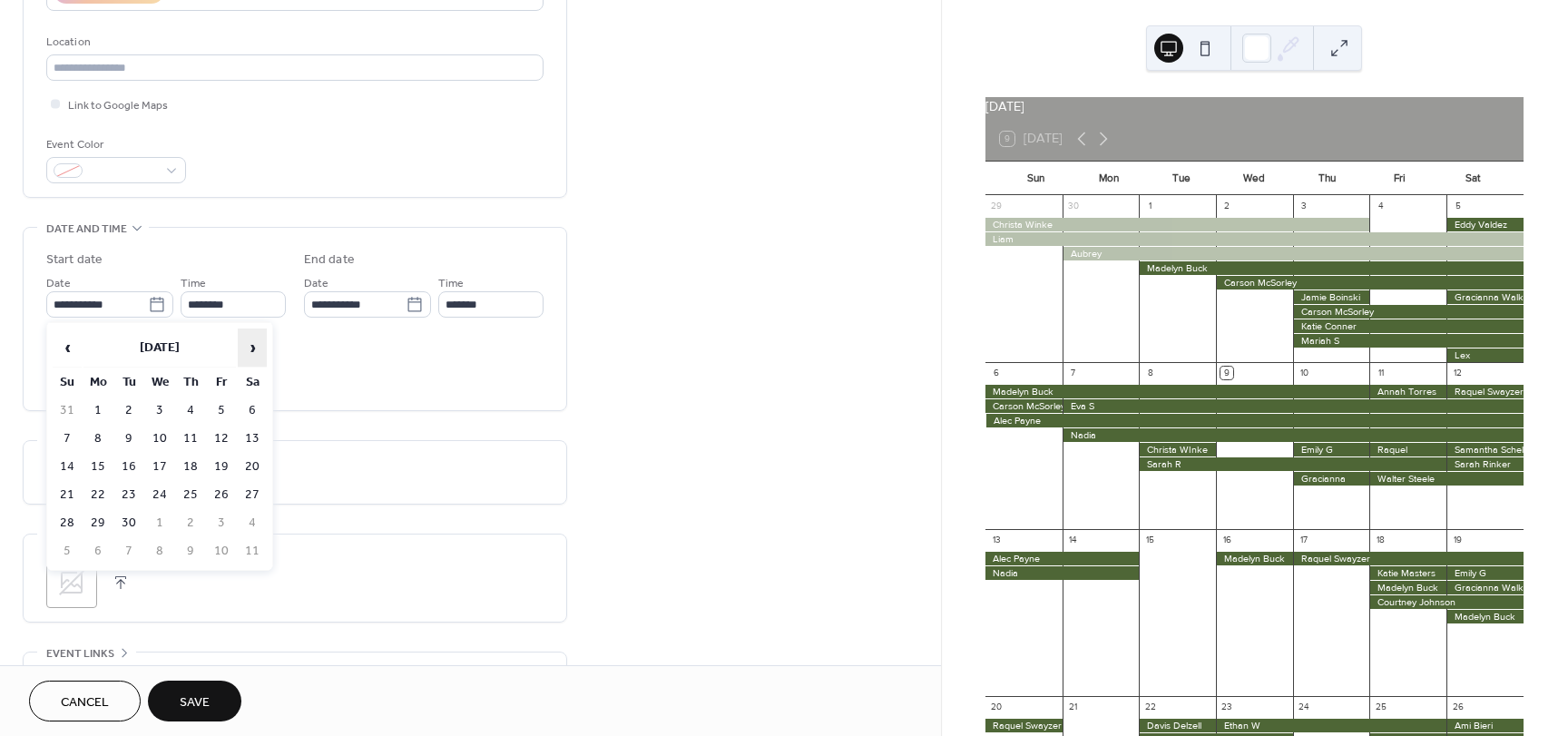 click on "›" at bounding box center [252, 348] 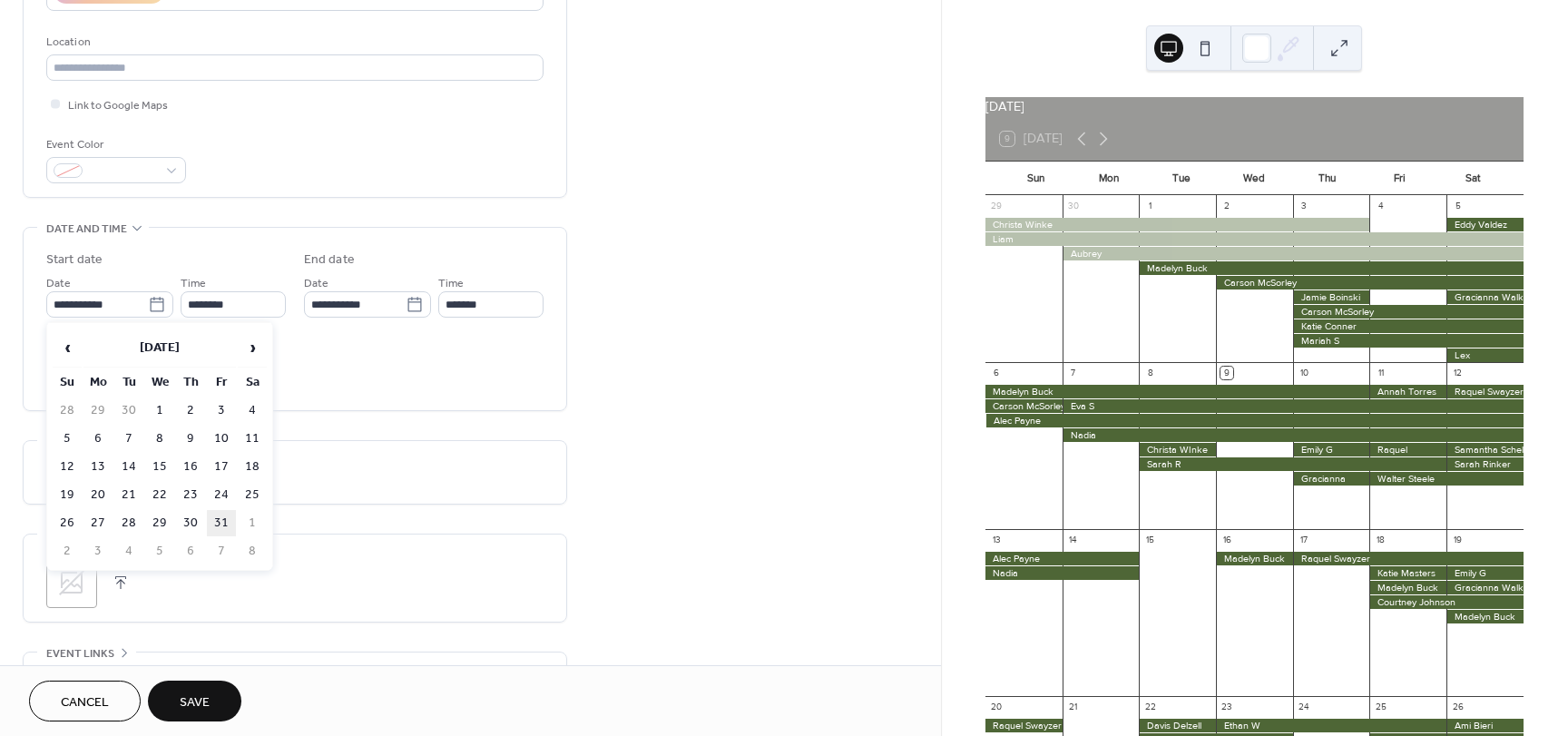 click on "31" at bounding box center (221, 523) 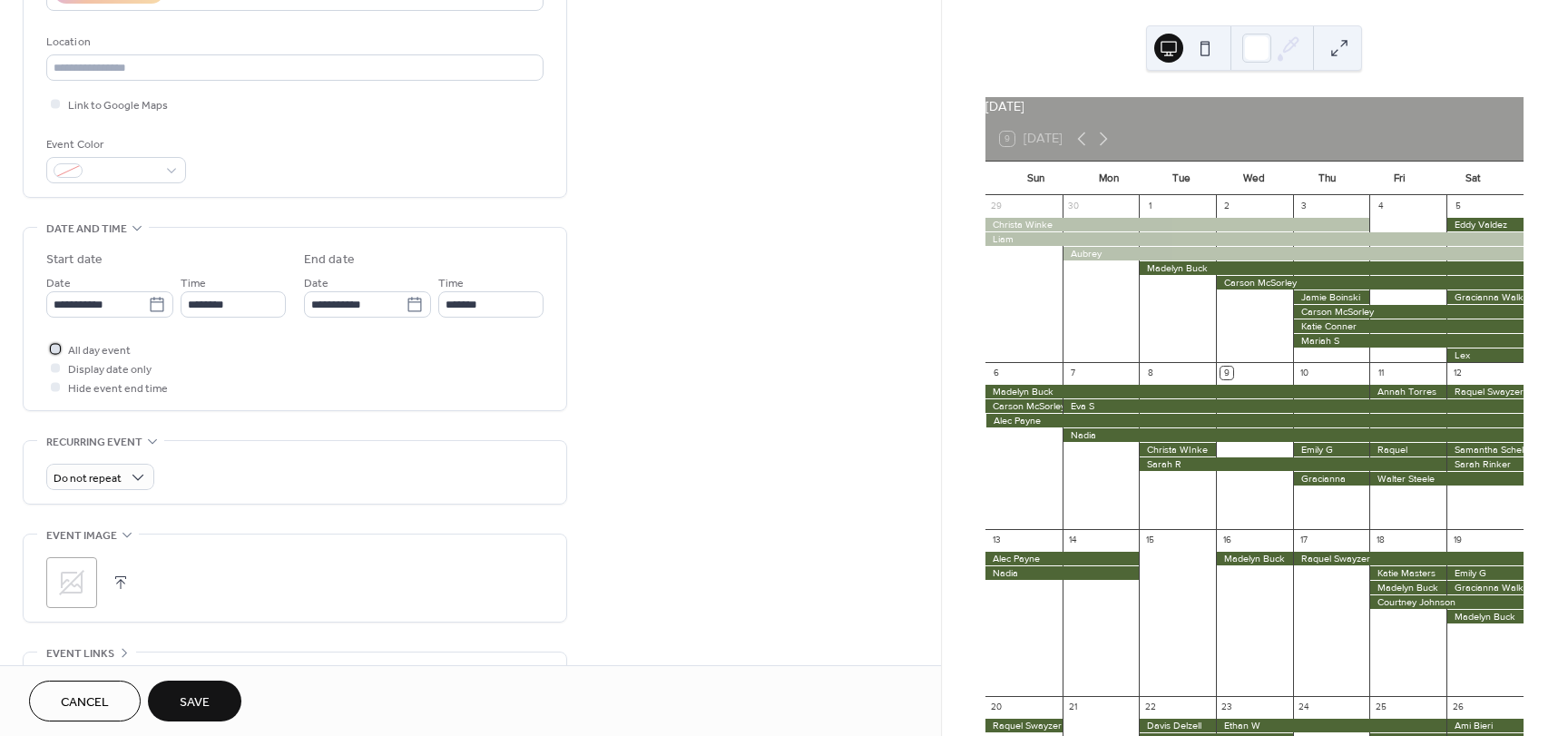 click on "All day event" at bounding box center (99, 350) 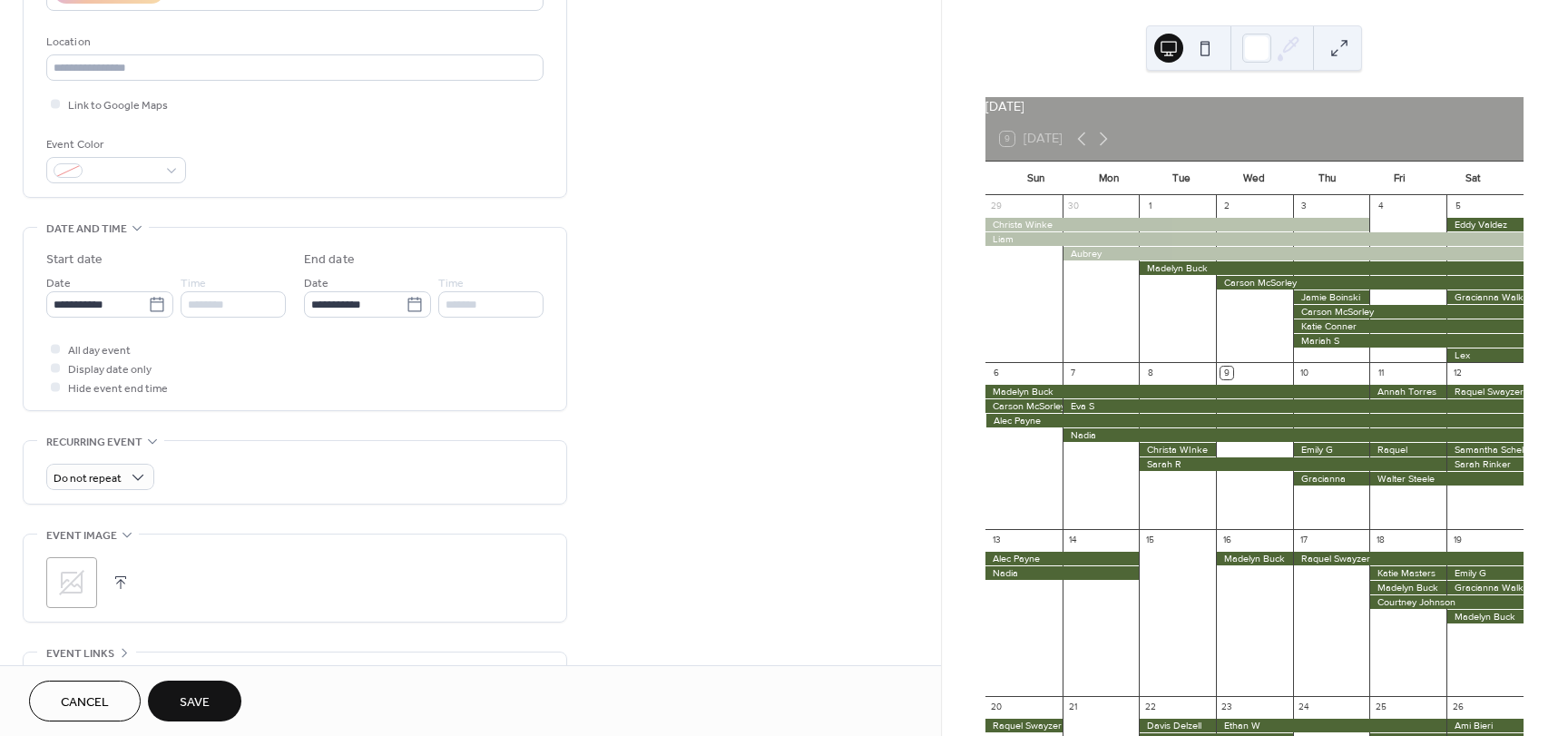 click on "Save" at bounding box center [194, 701] 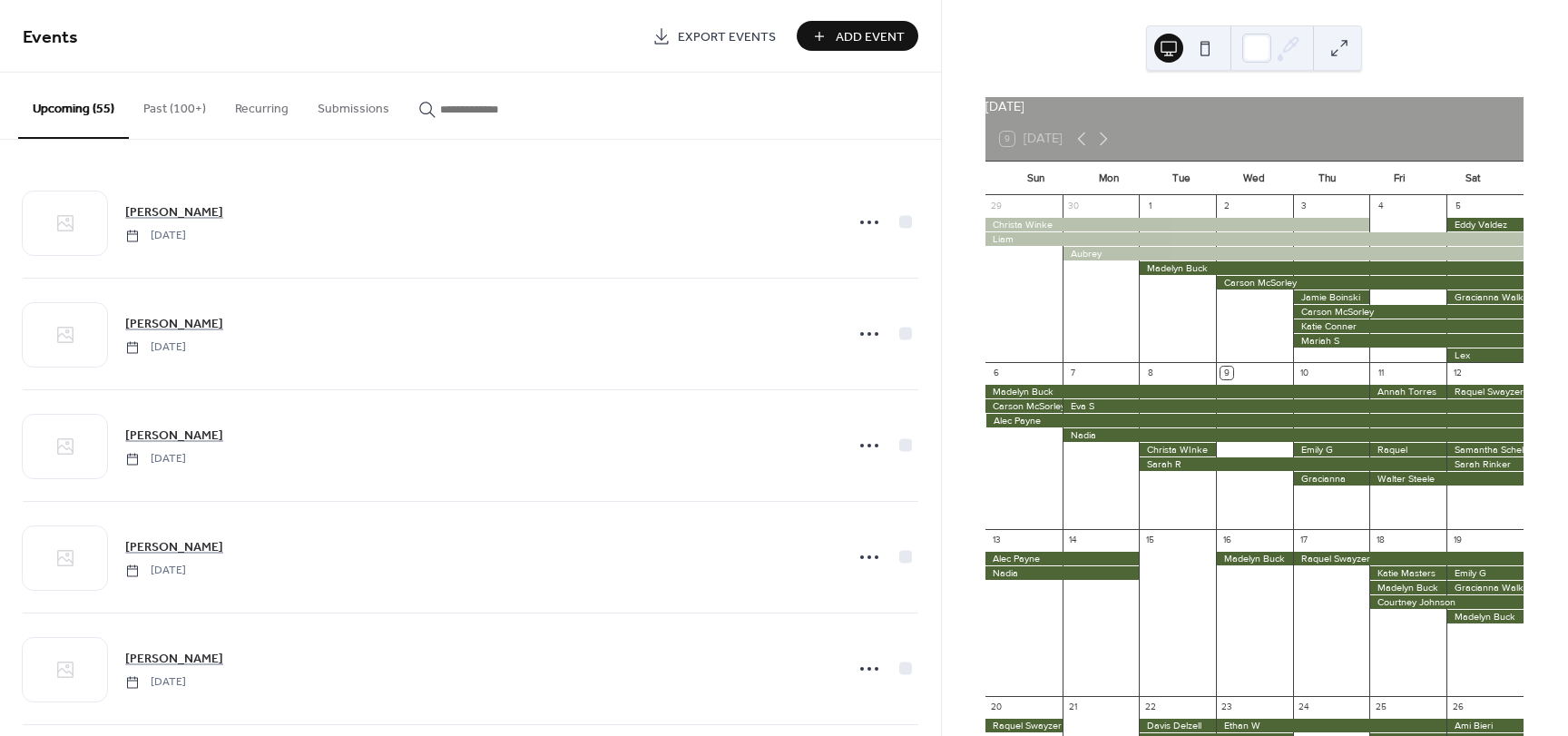 click on "Add Event" at bounding box center [858, 35] 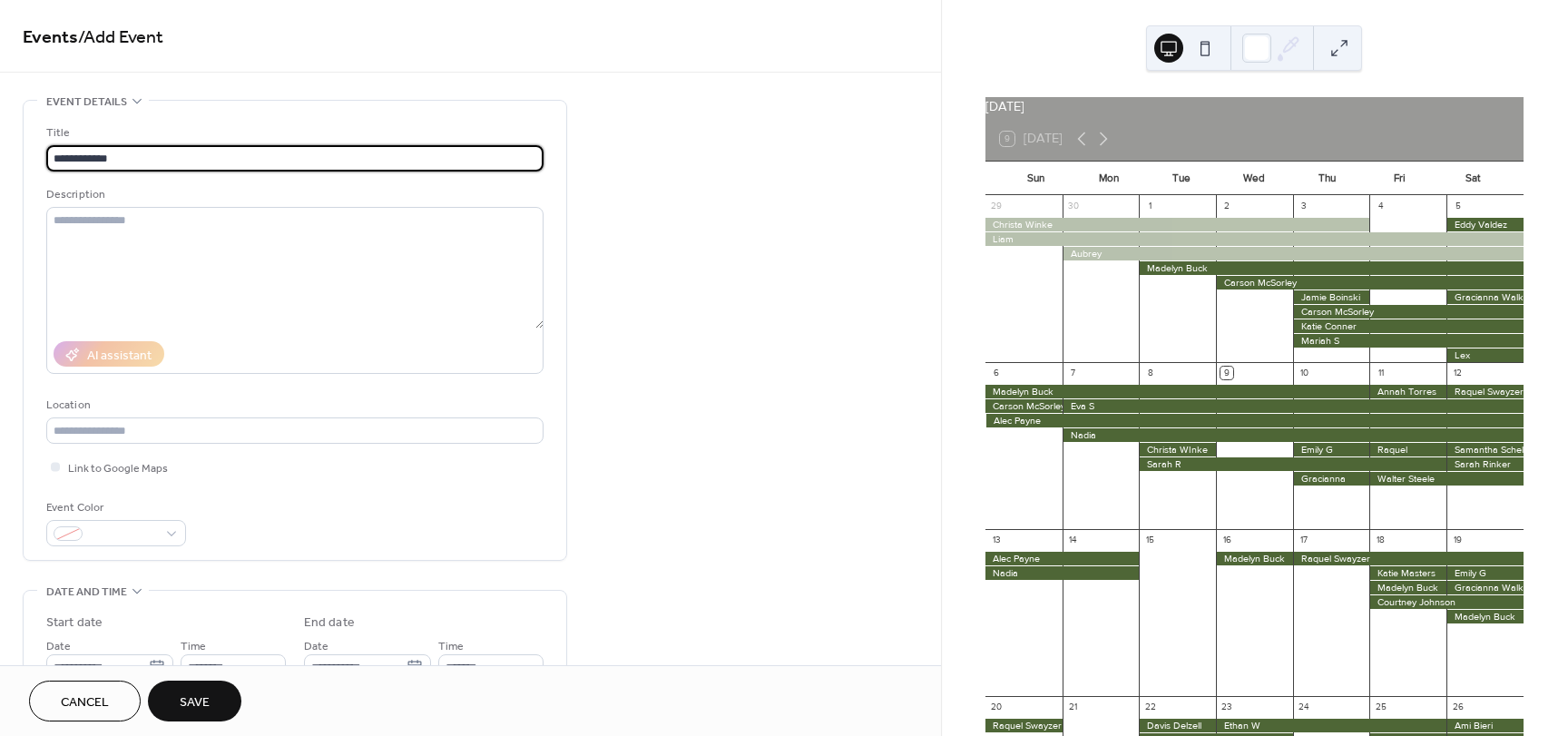 type on "**********" 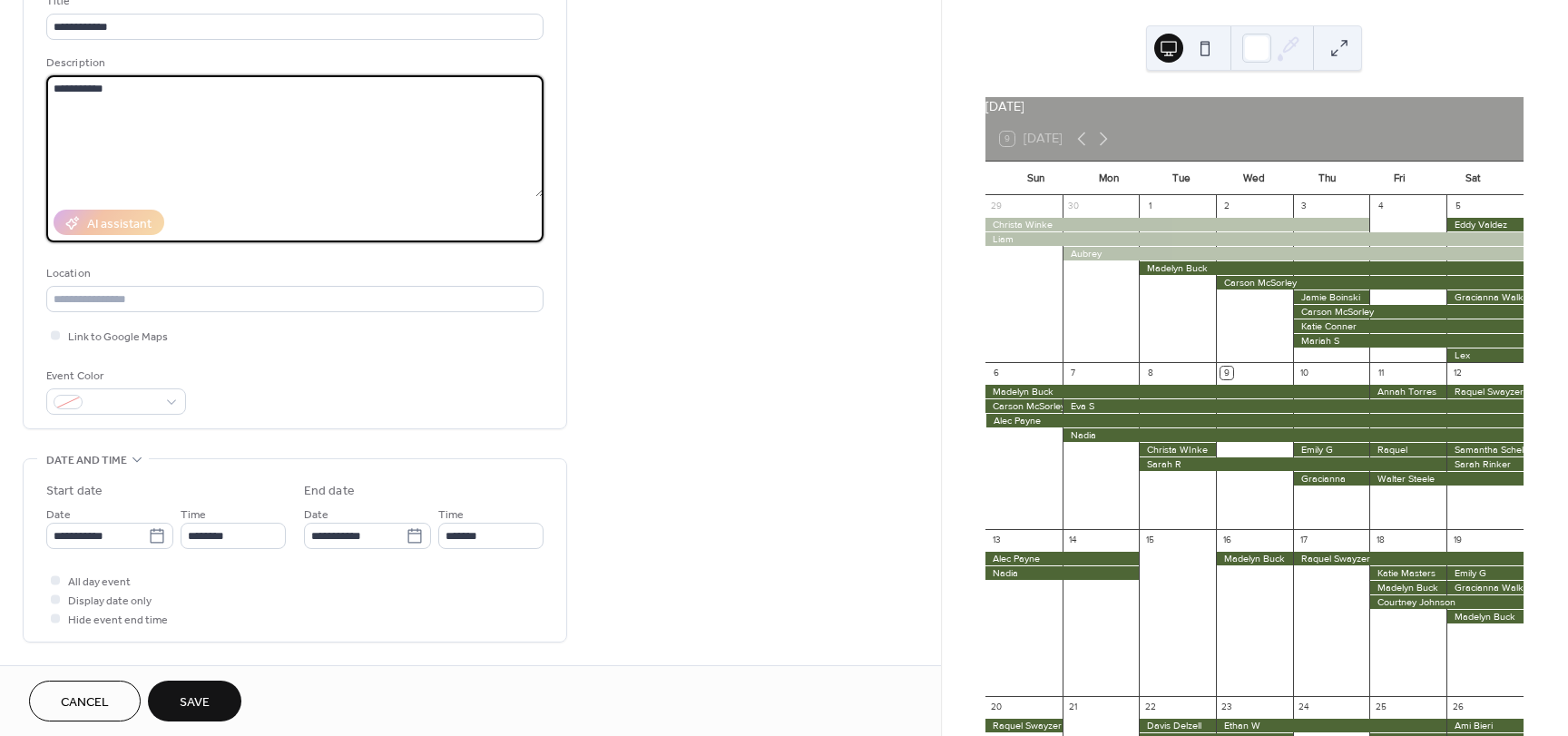 scroll, scrollTop: 182, scrollLeft: 0, axis: vertical 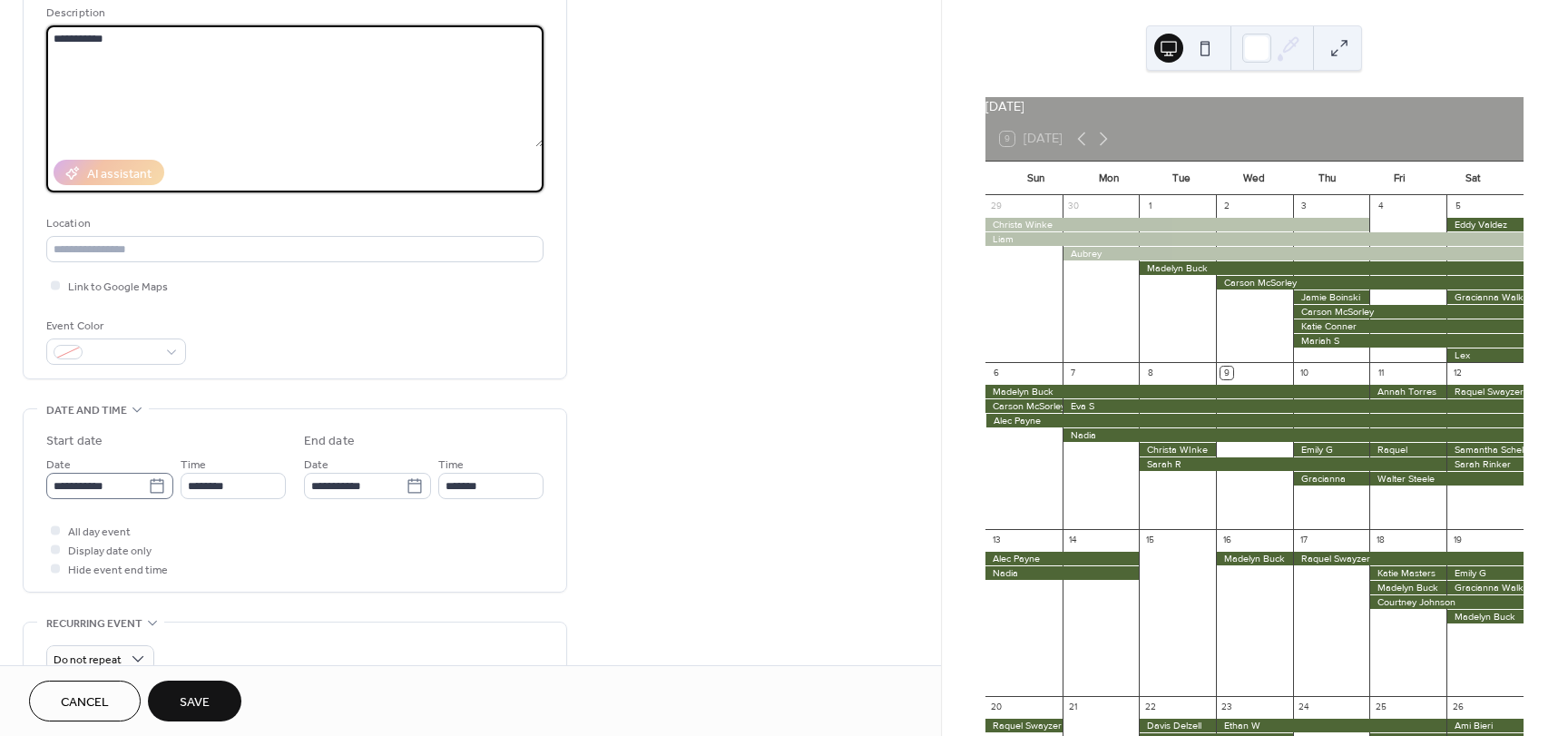 type on "**********" 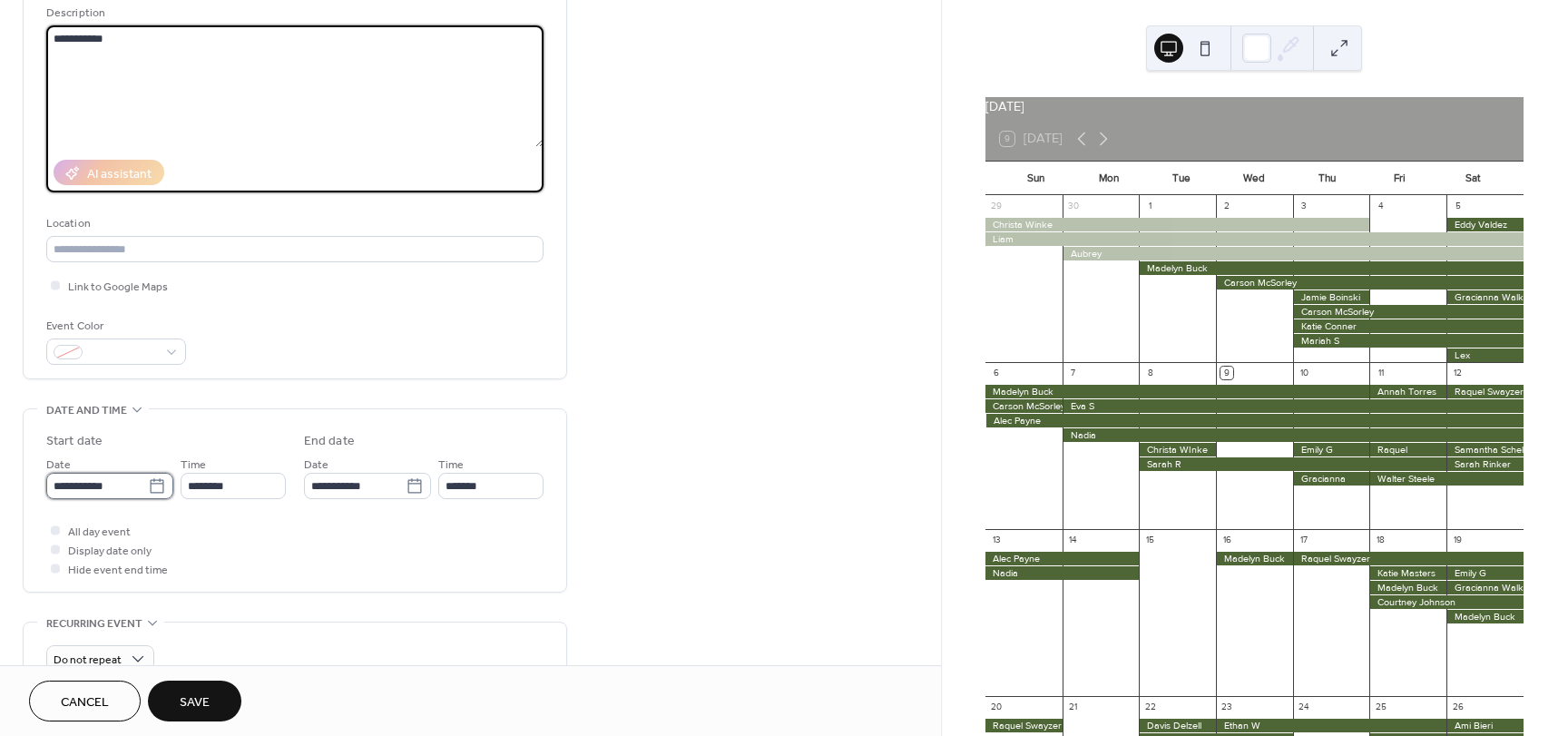 click on "**********" at bounding box center [97, 486] 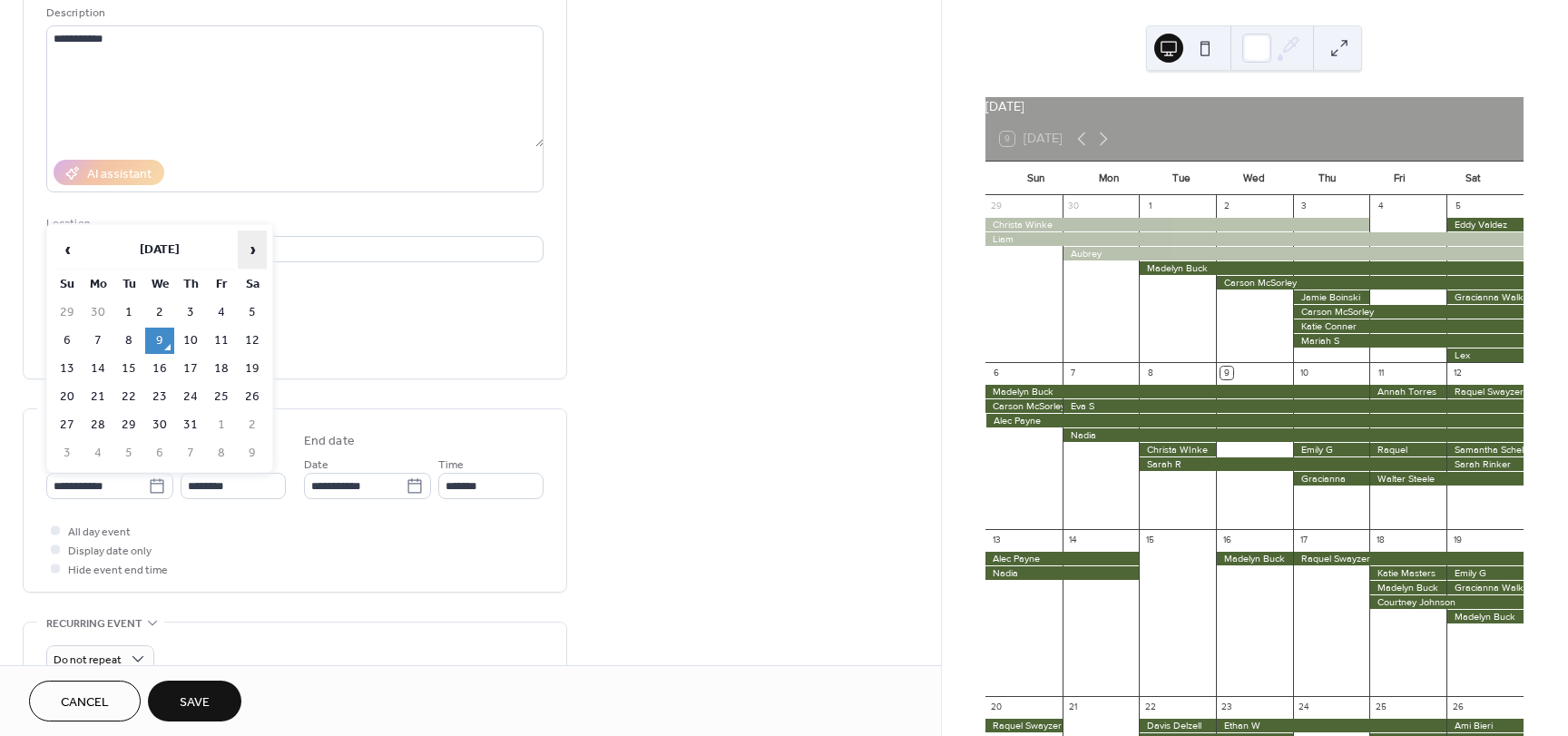 click on "›" at bounding box center (252, 250) 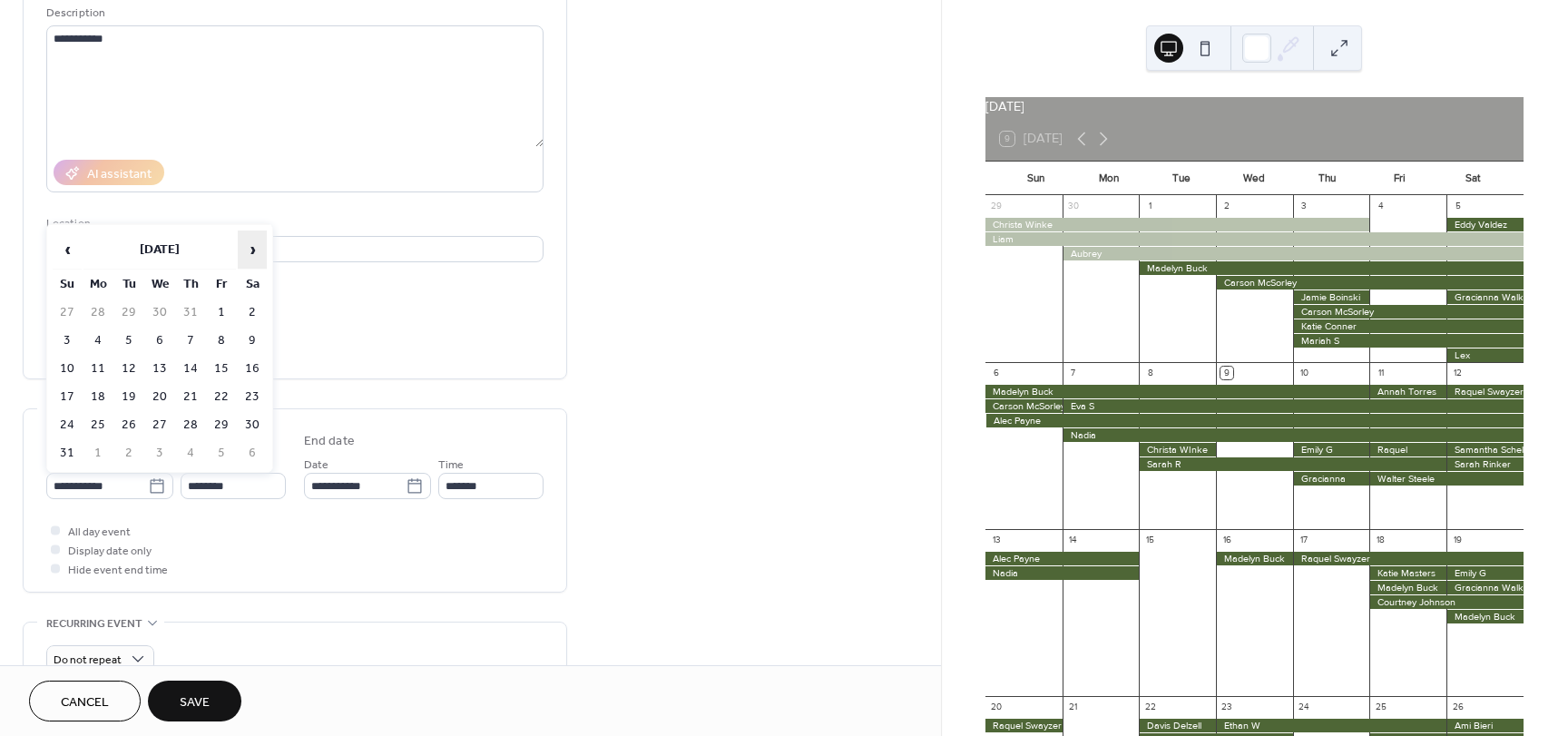 click on "›" at bounding box center [252, 250] 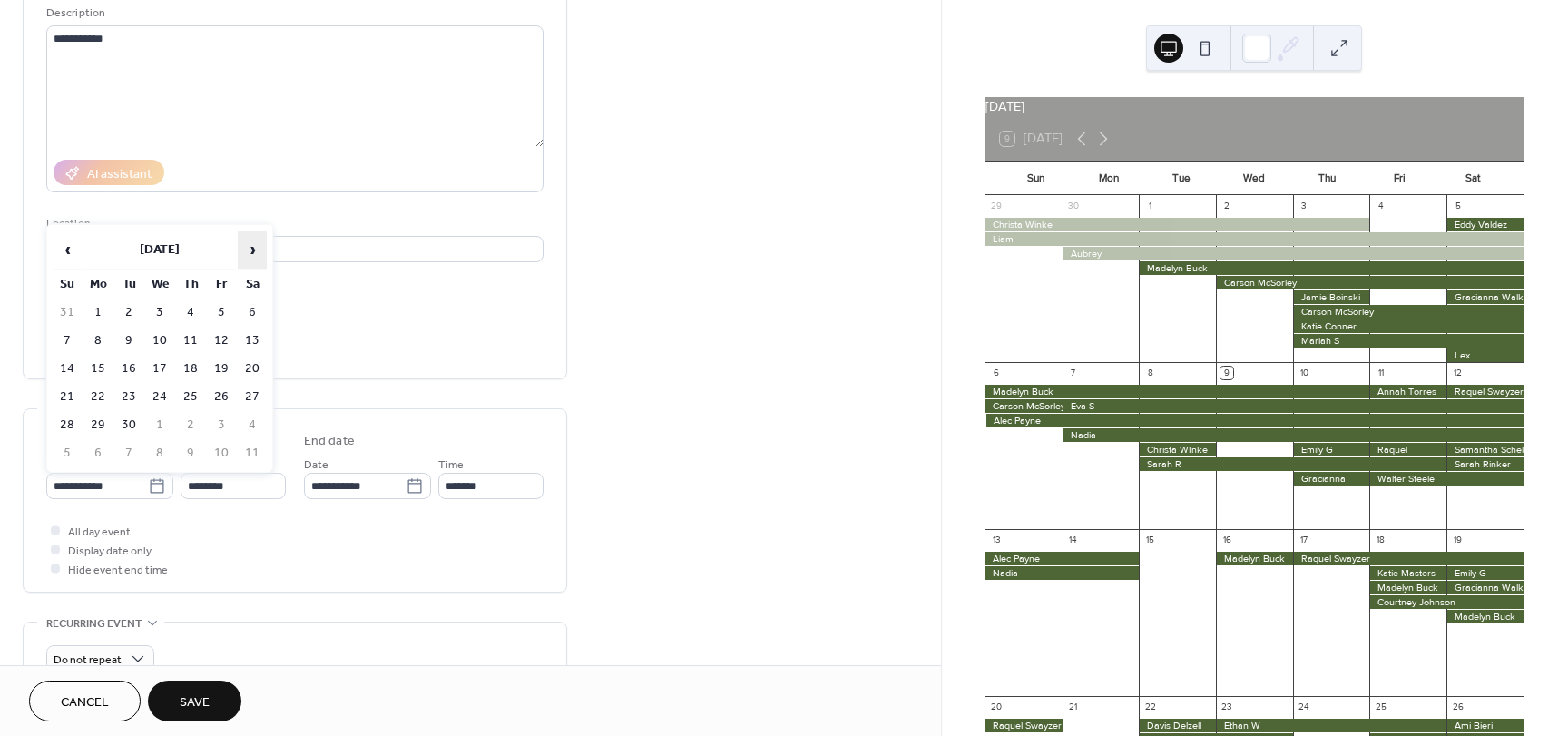 click on "›" at bounding box center [252, 250] 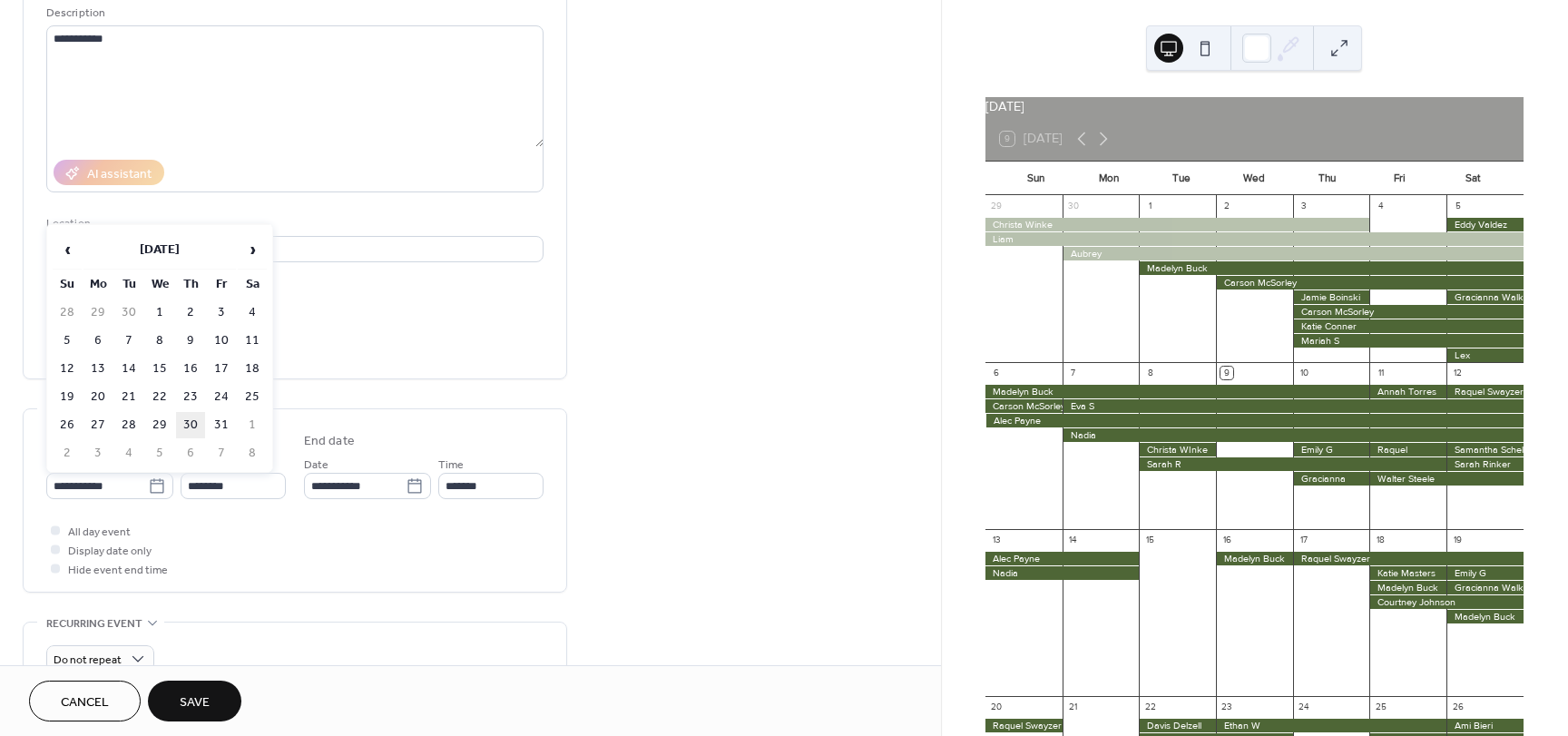 click on "30" at bounding box center [191, 425] 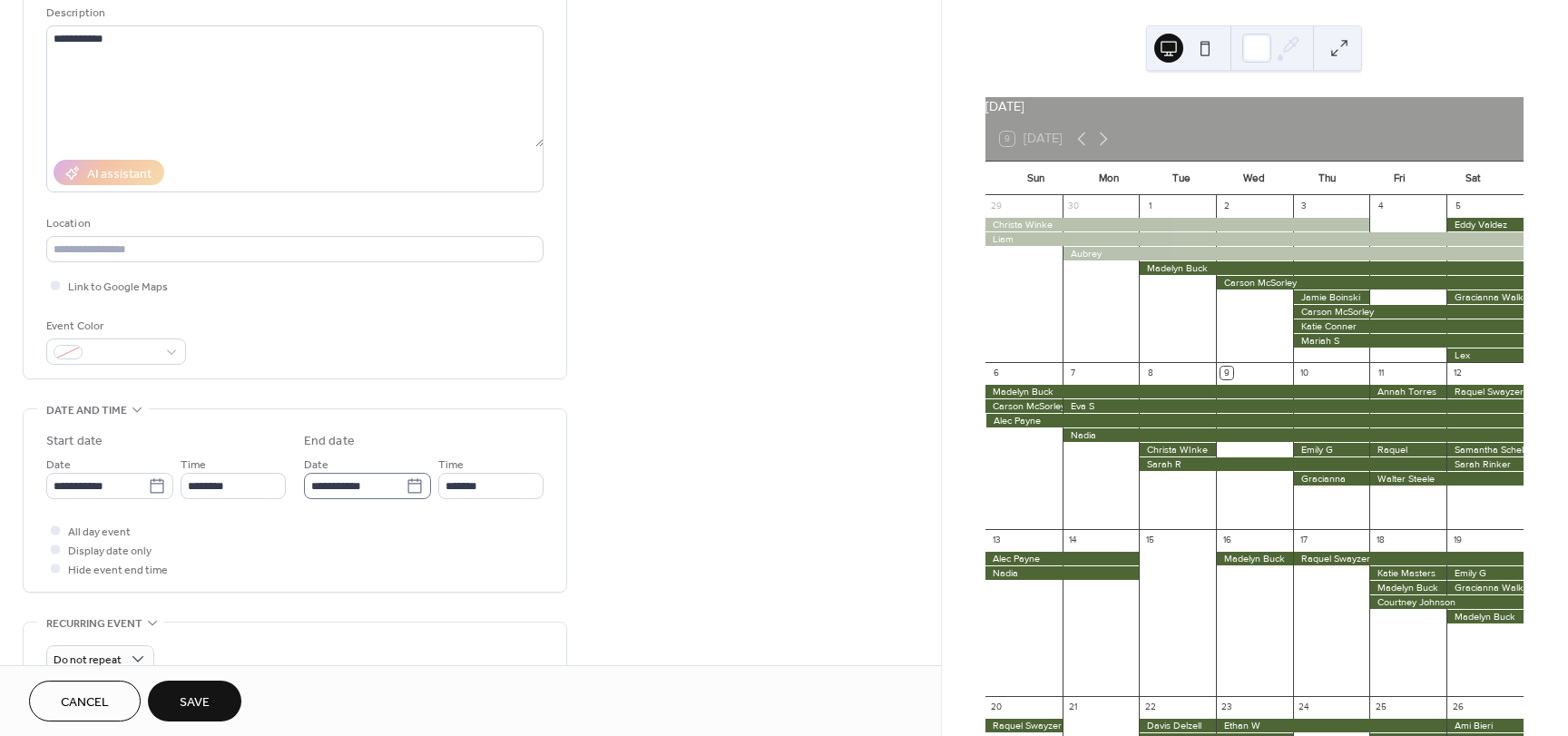 click 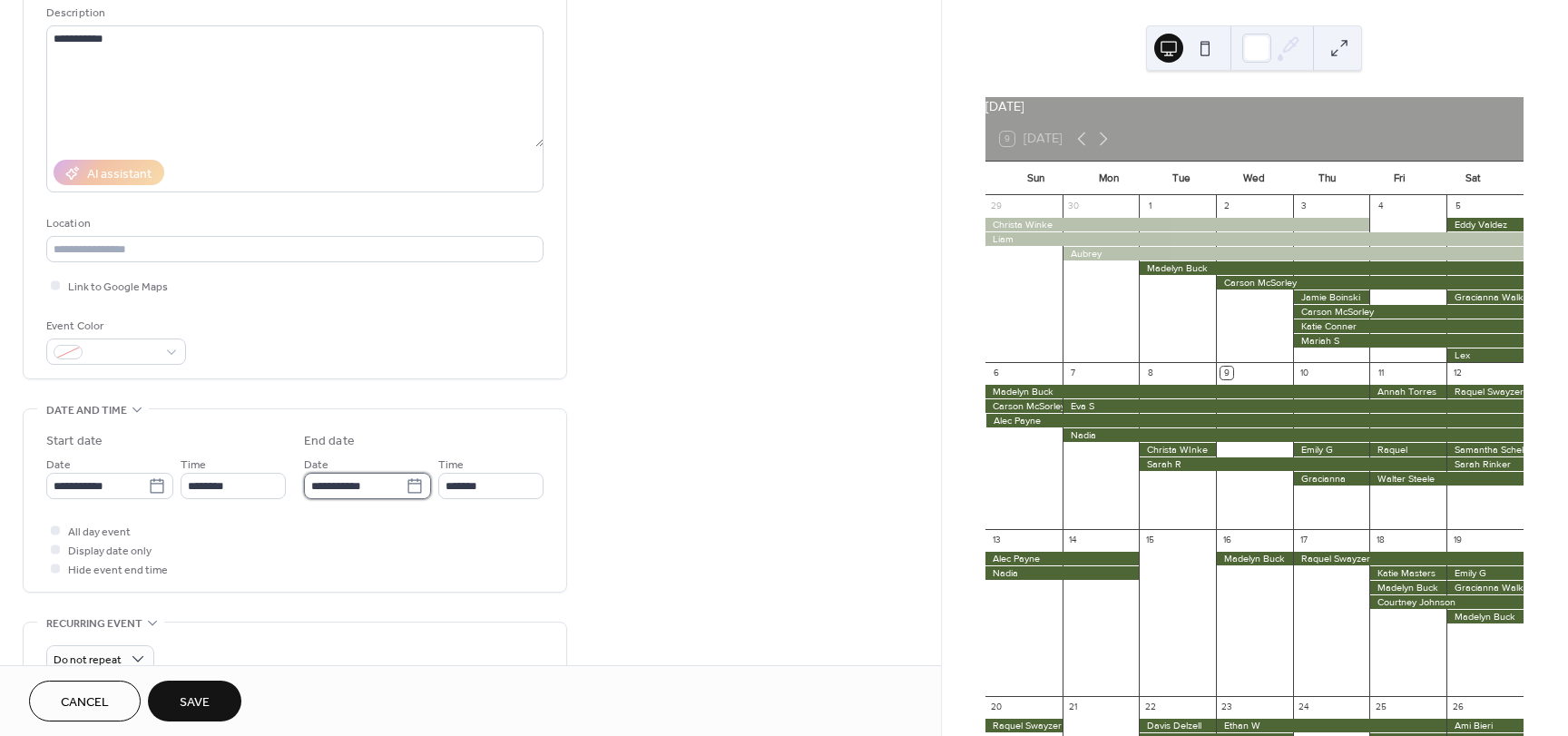 click on "**********" at bounding box center [355, 486] 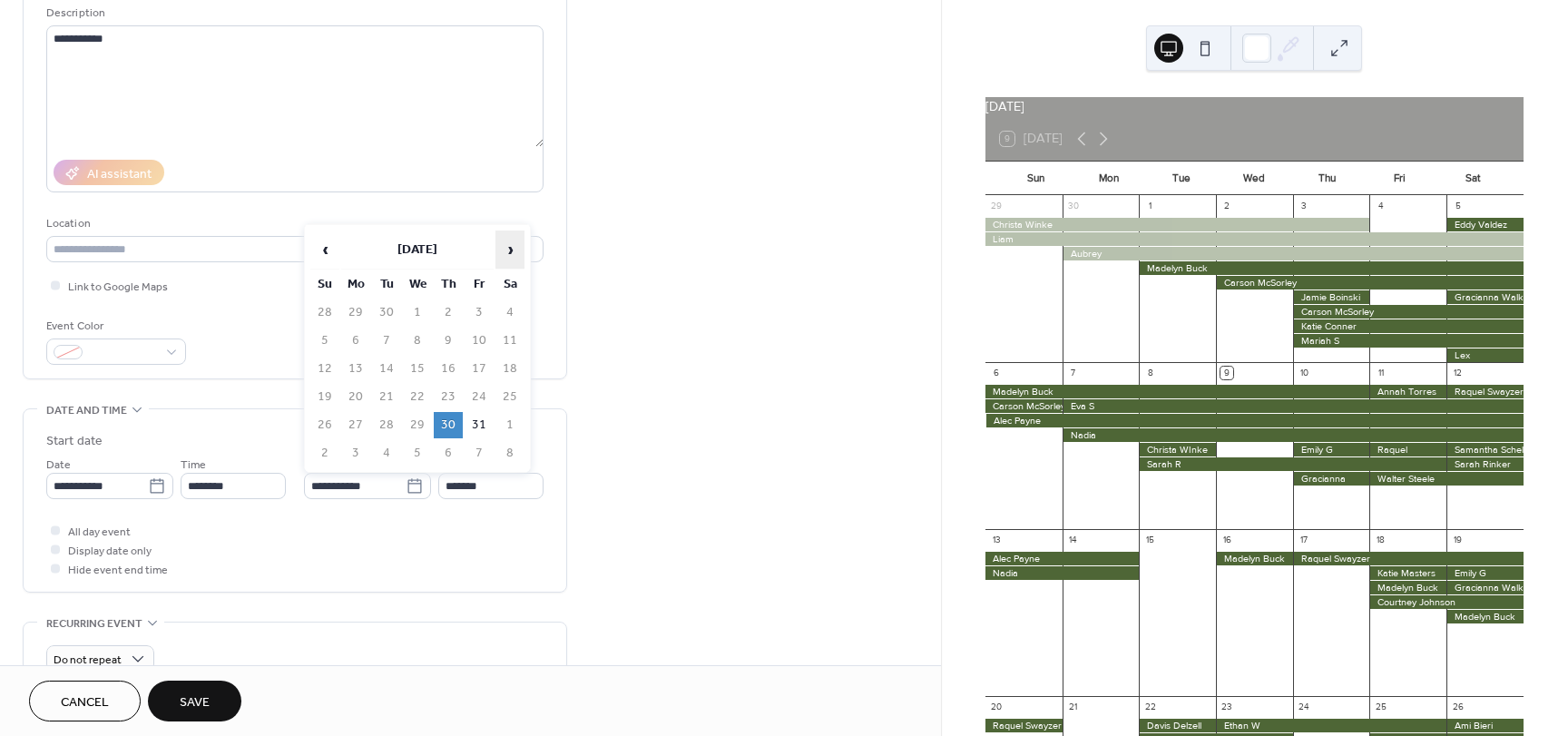 click on "›" at bounding box center [510, 250] 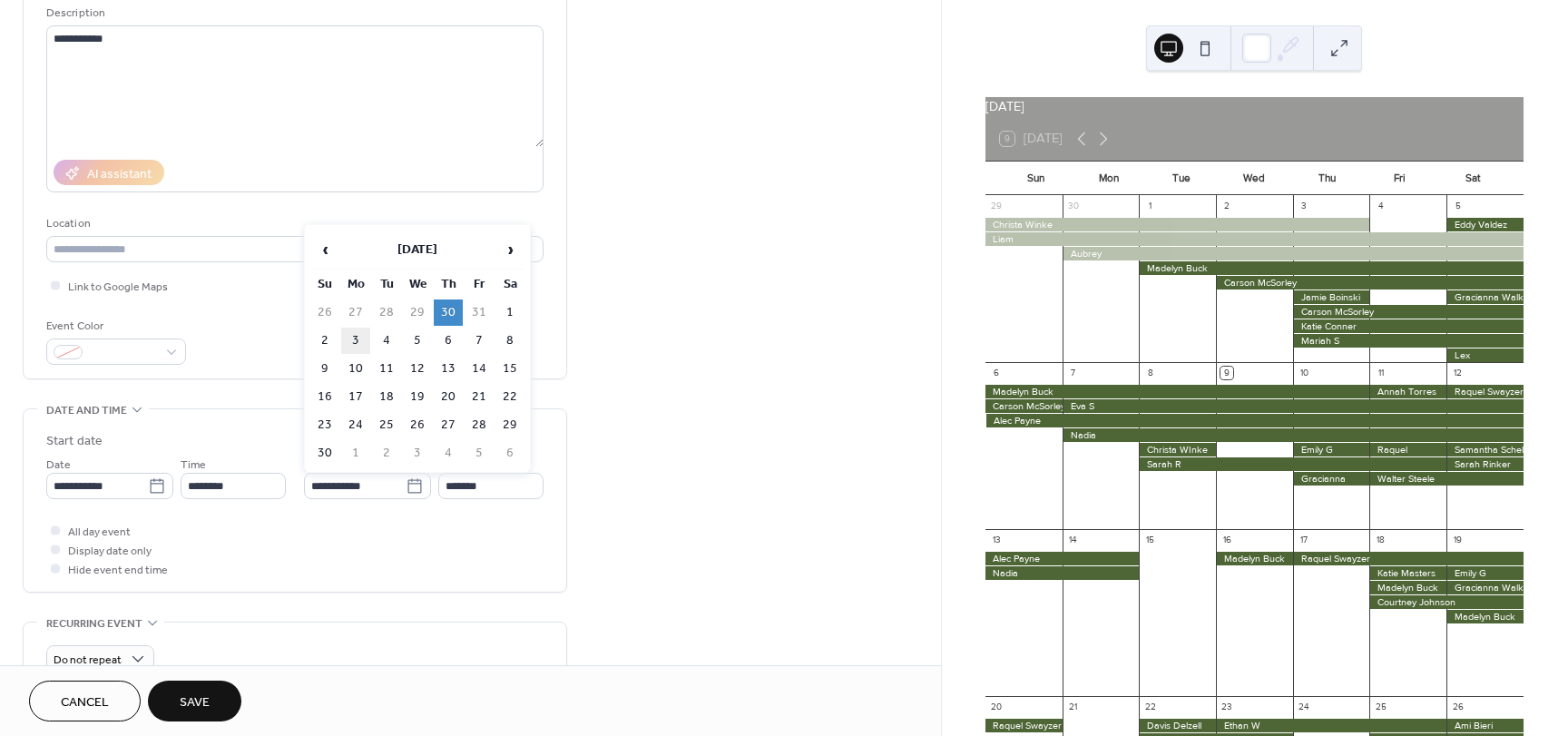 click on "3" at bounding box center (356, 340) 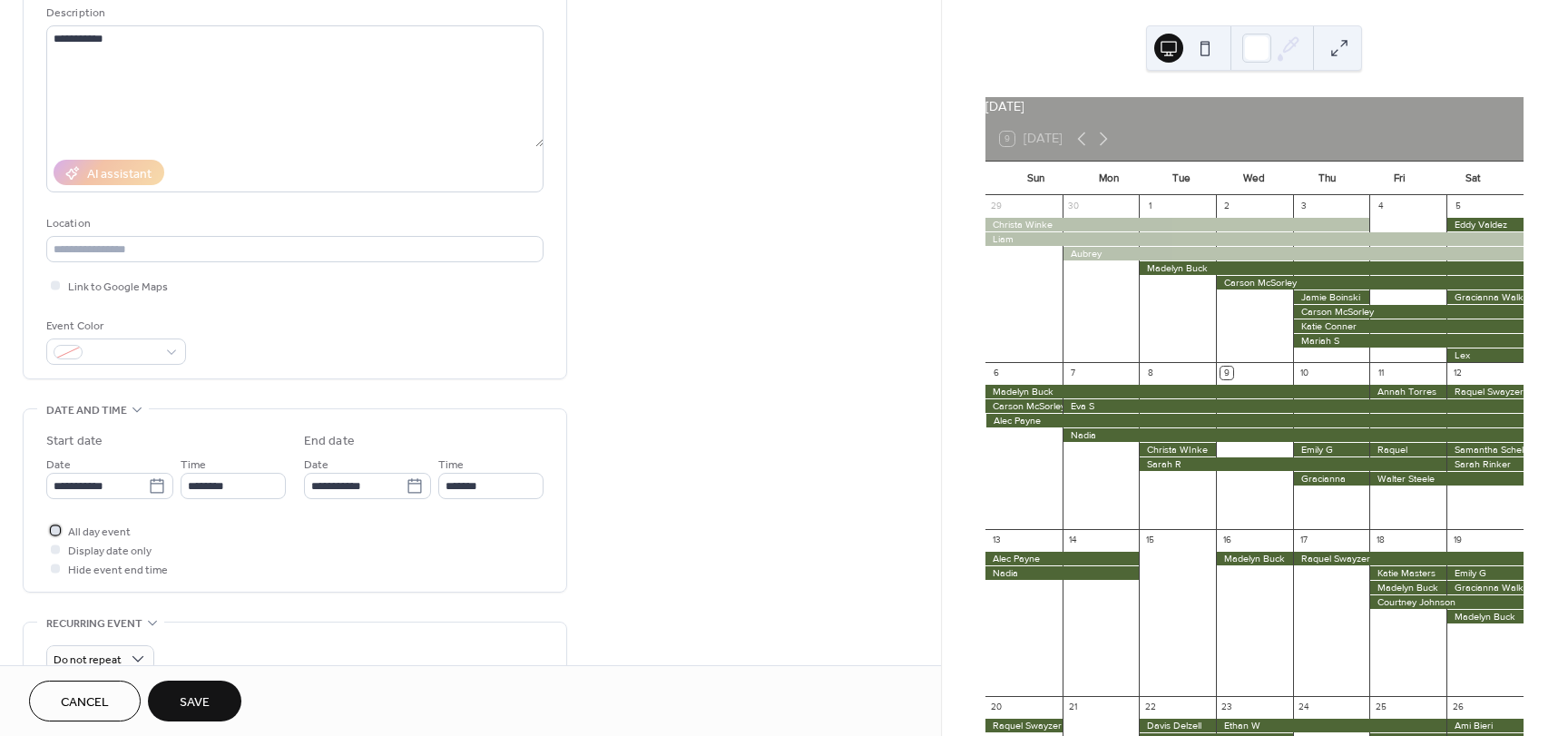 click on "All day event" at bounding box center (99, 532) 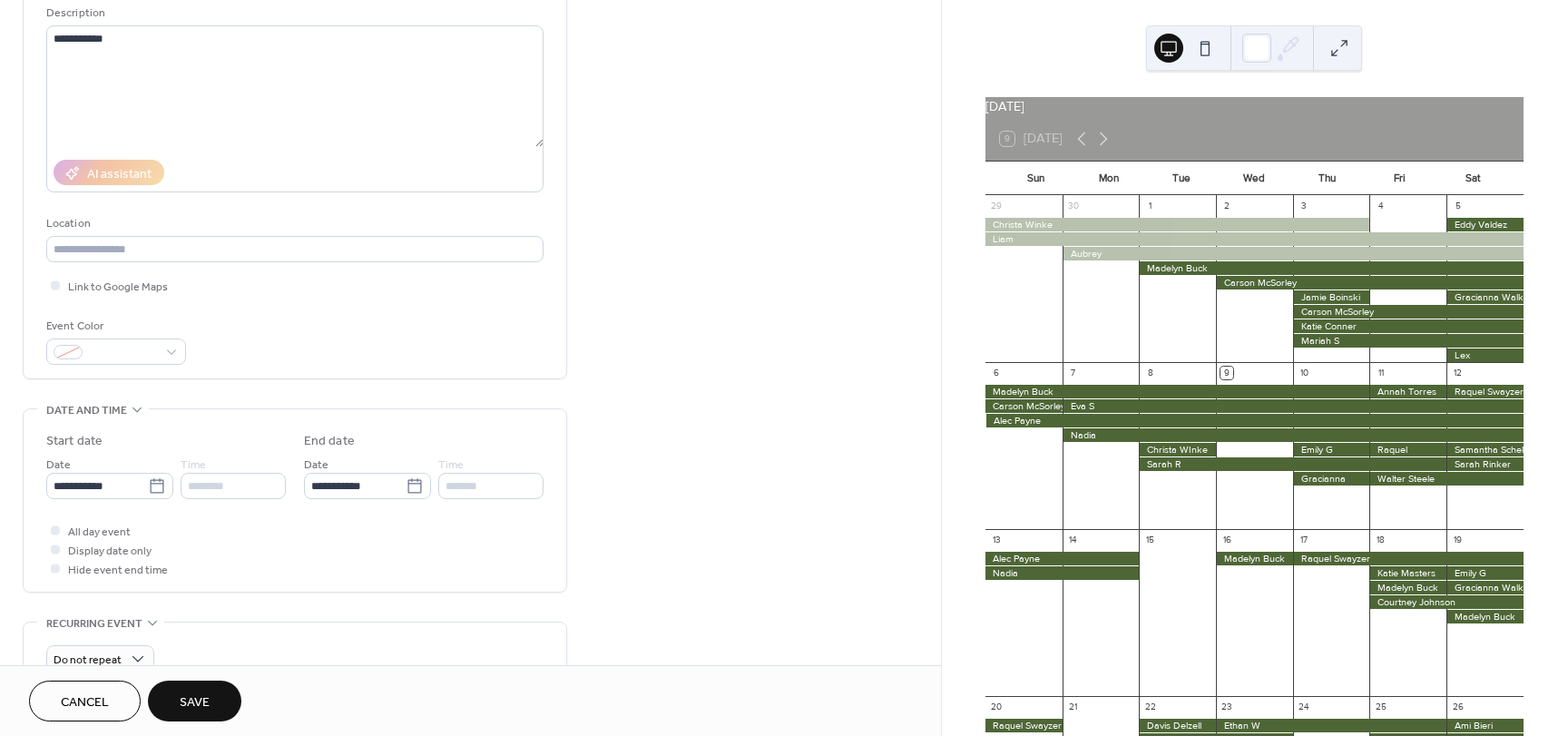 click on "Save" at bounding box center (194, 702) 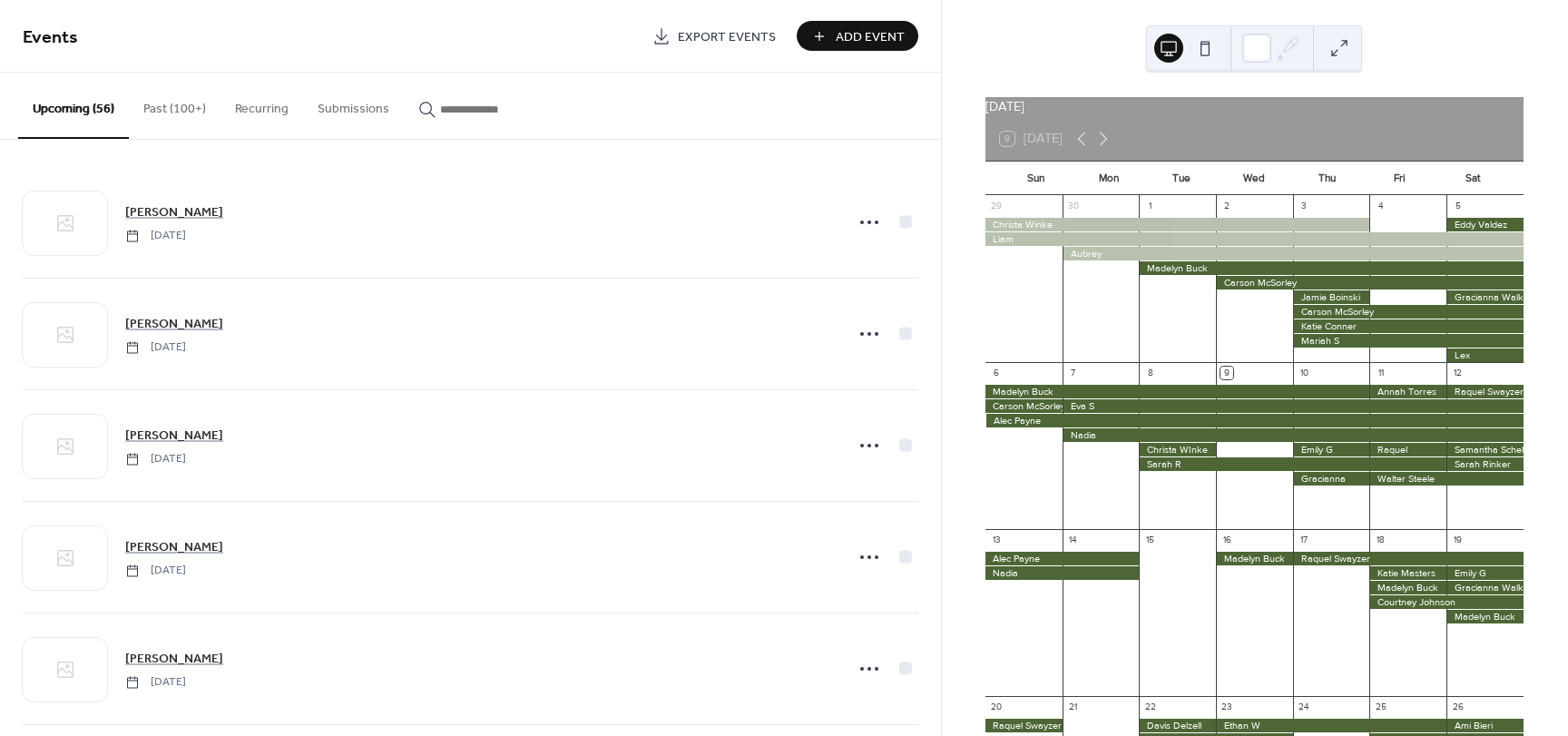 click on "Add Event" at bounding box center (870, 37) 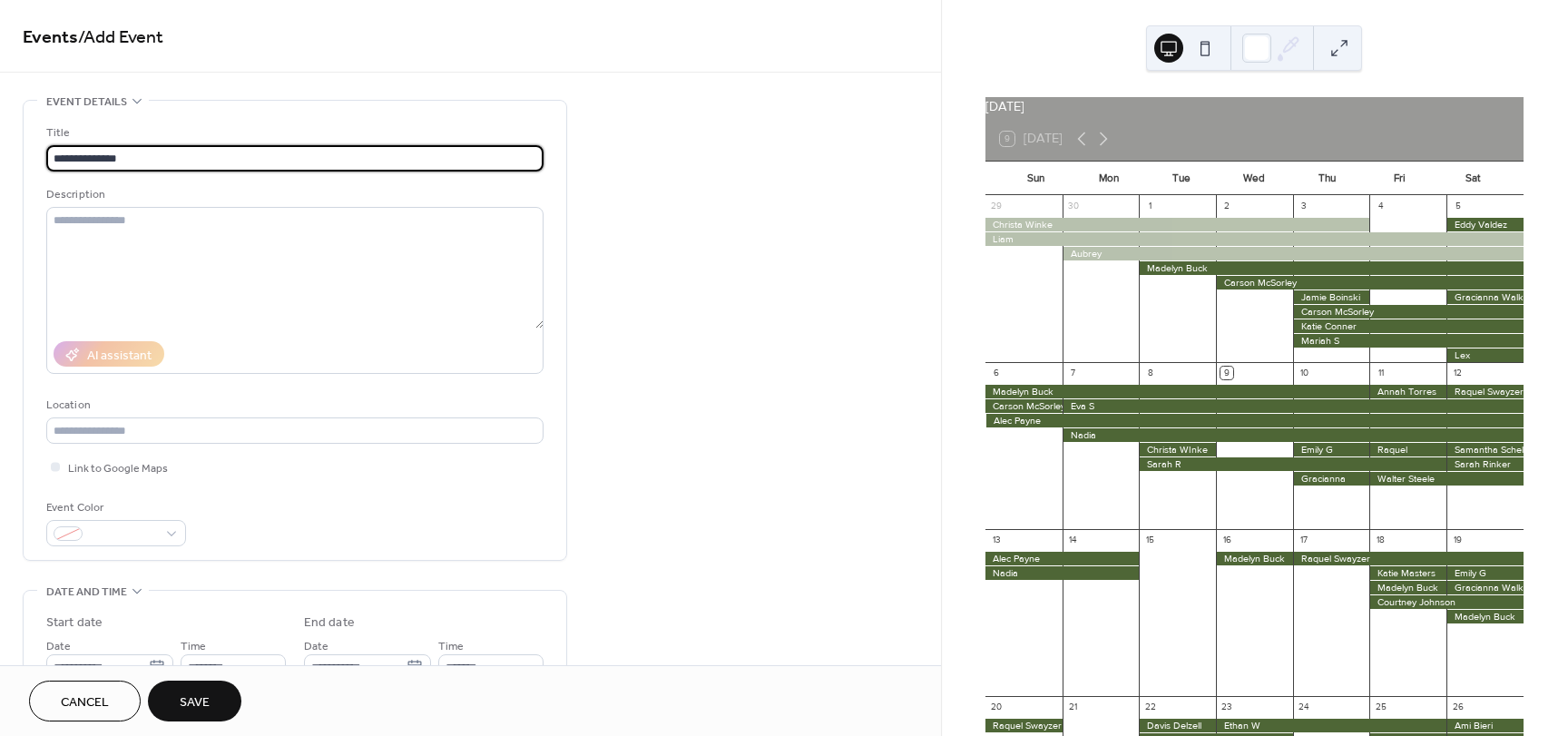 type on "**********" 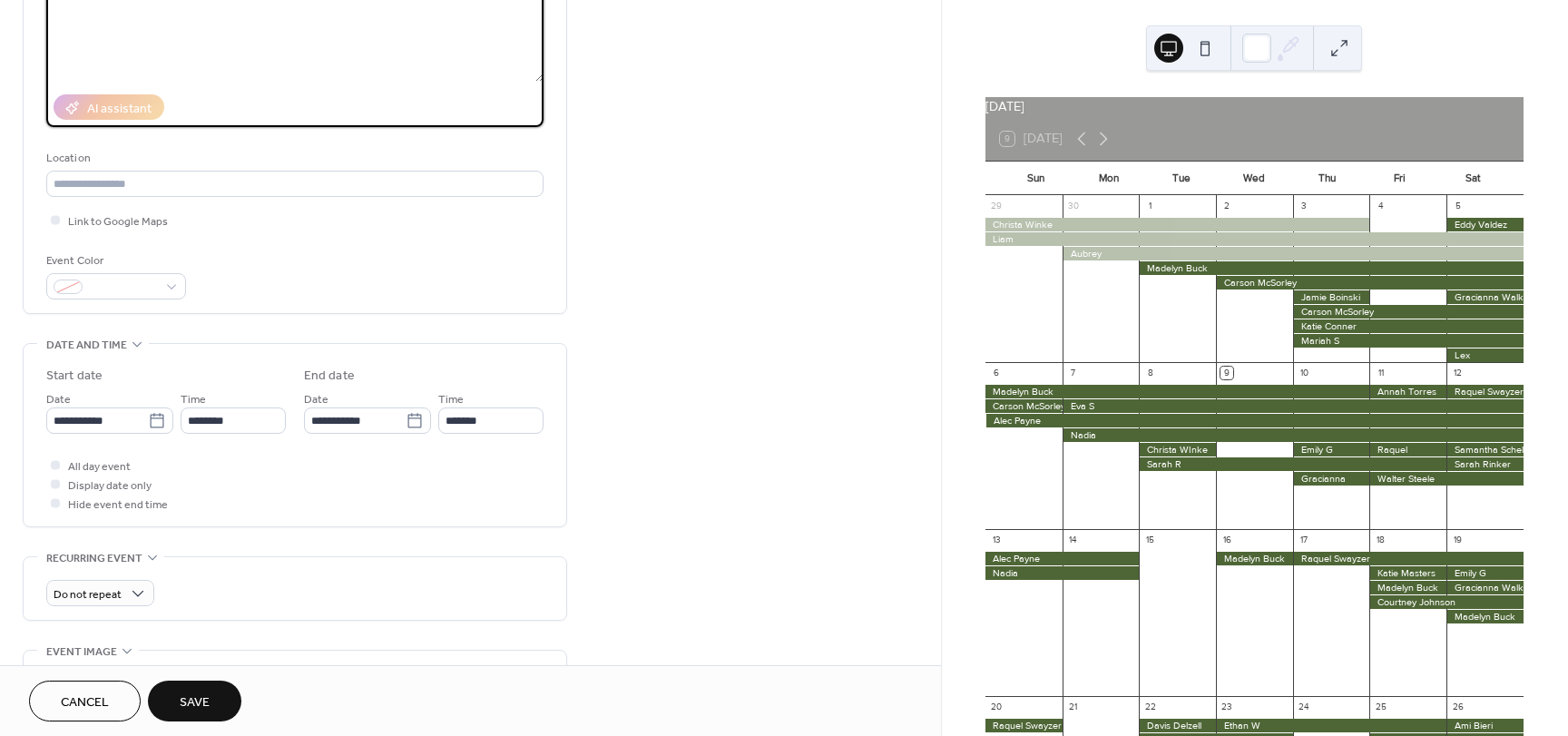 scroll, scrollTop: 363, scrollLeft: 0, axis: vertical 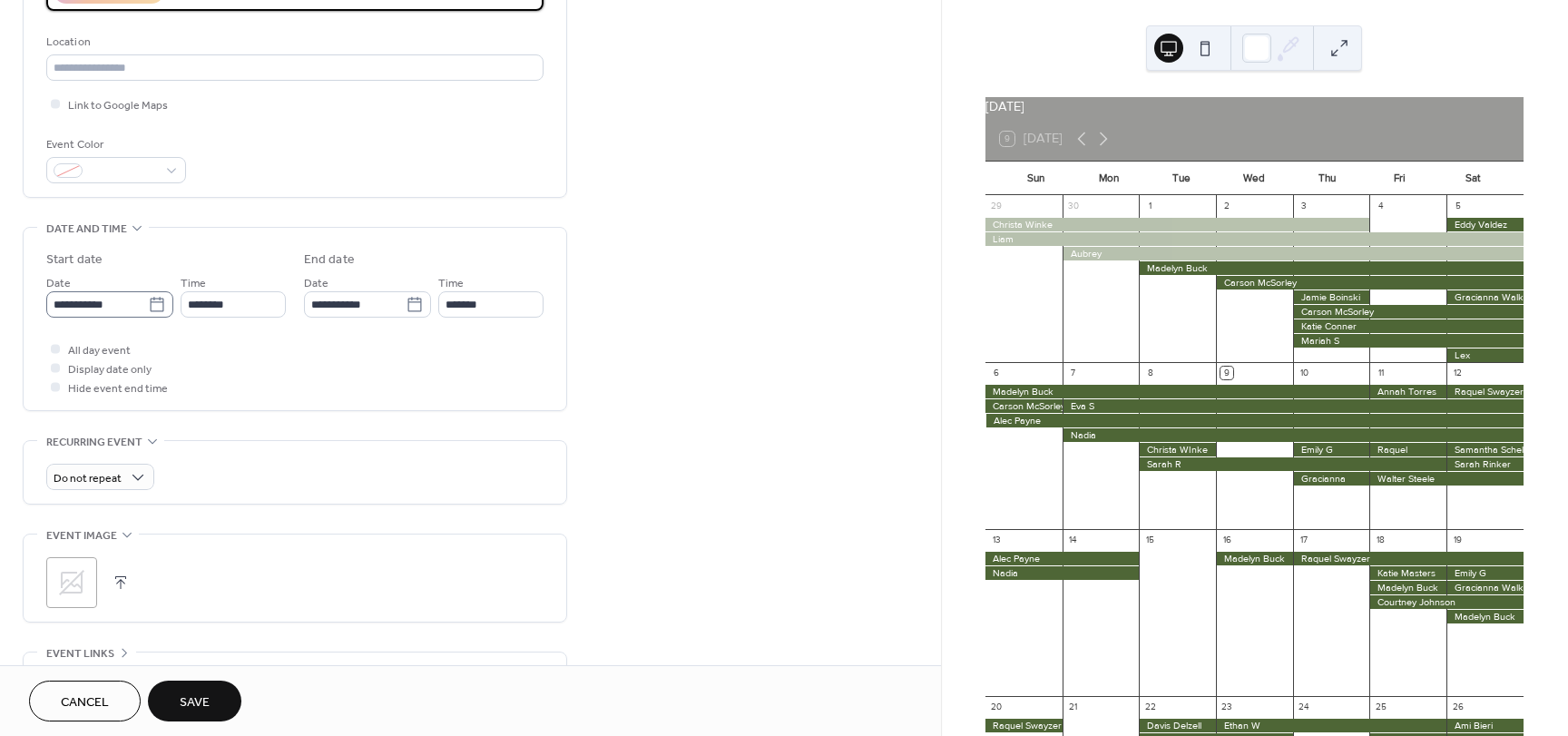 type on "**********" 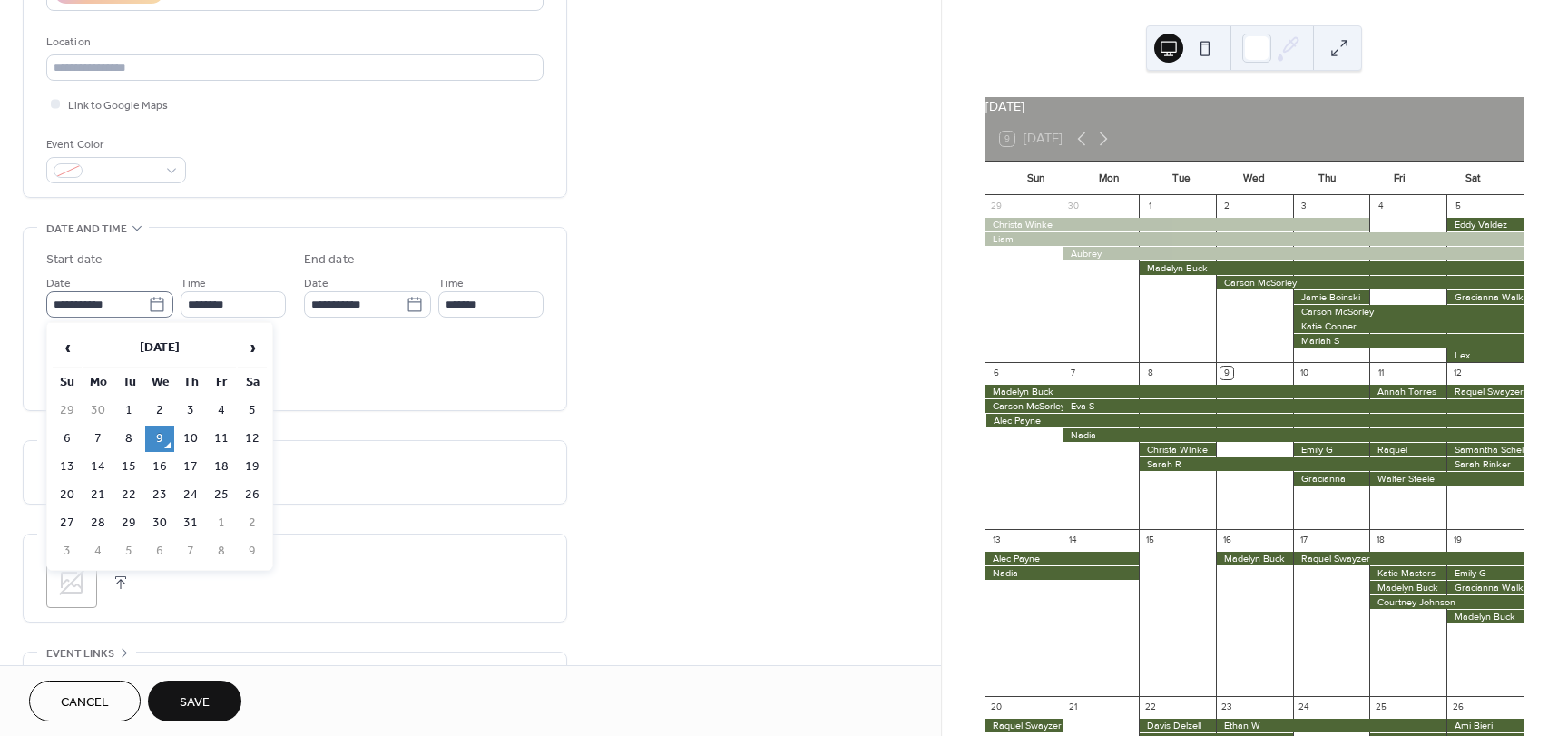 click 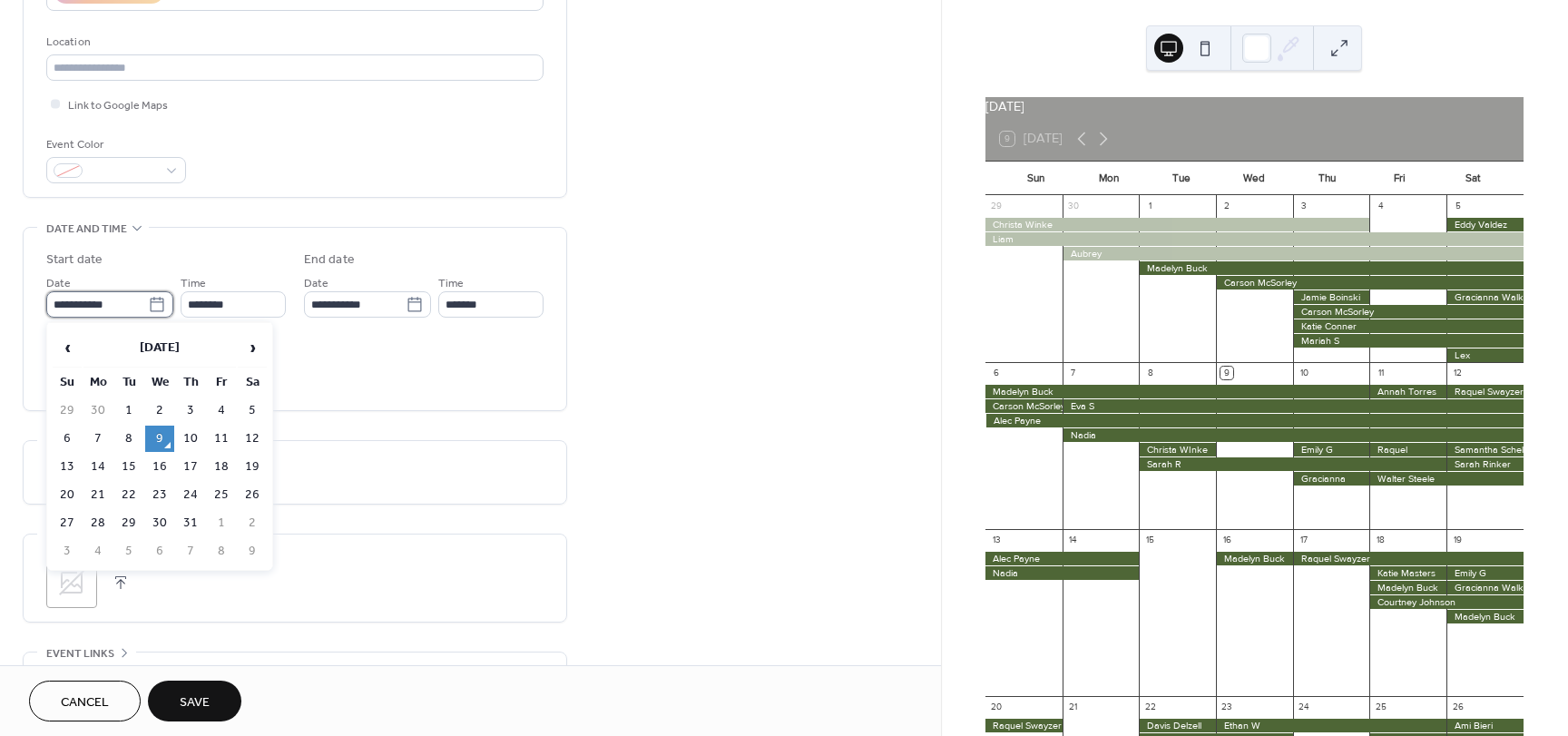 click on "**********" at bounding box center (97, 304) 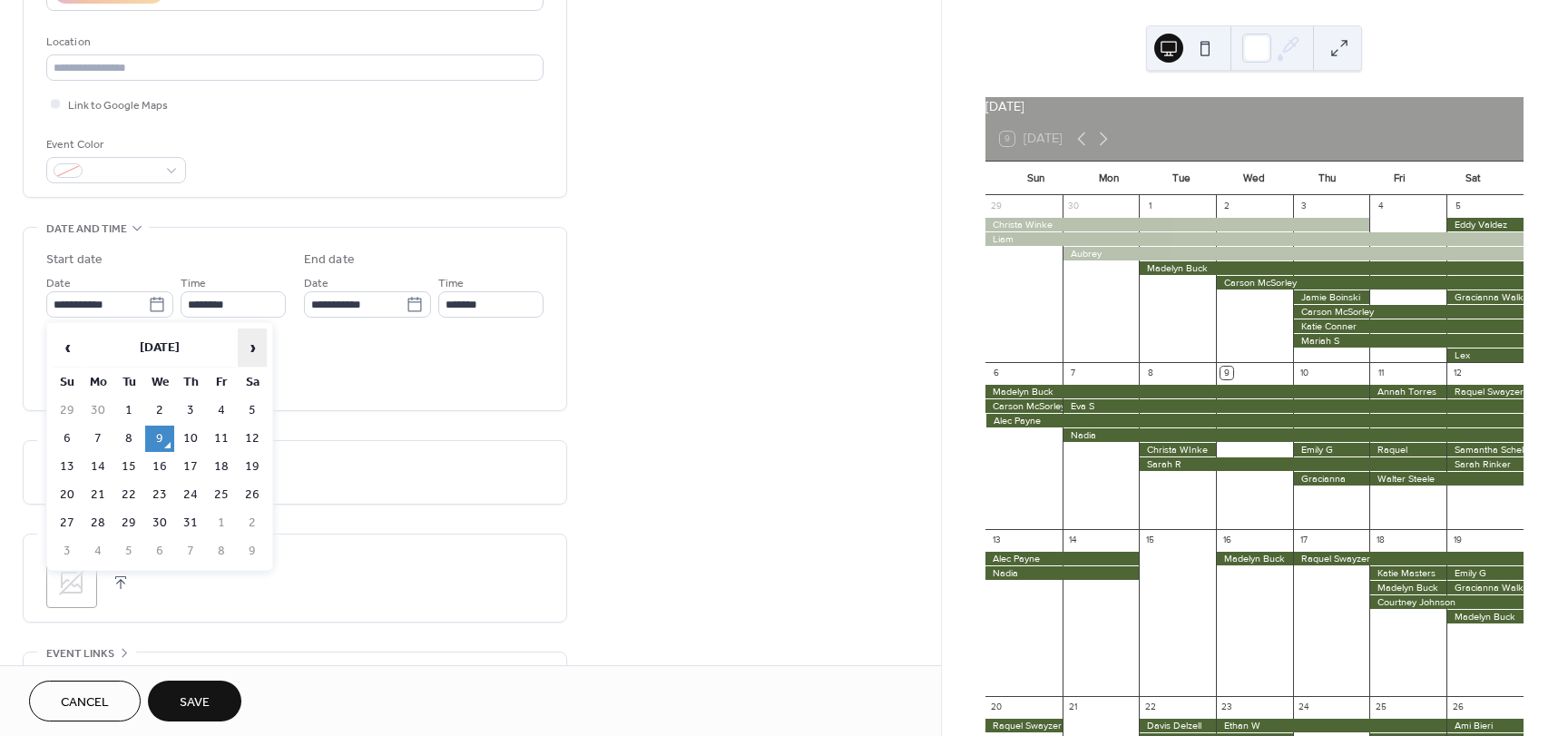 click on "›" at bounding box center (252, 348) 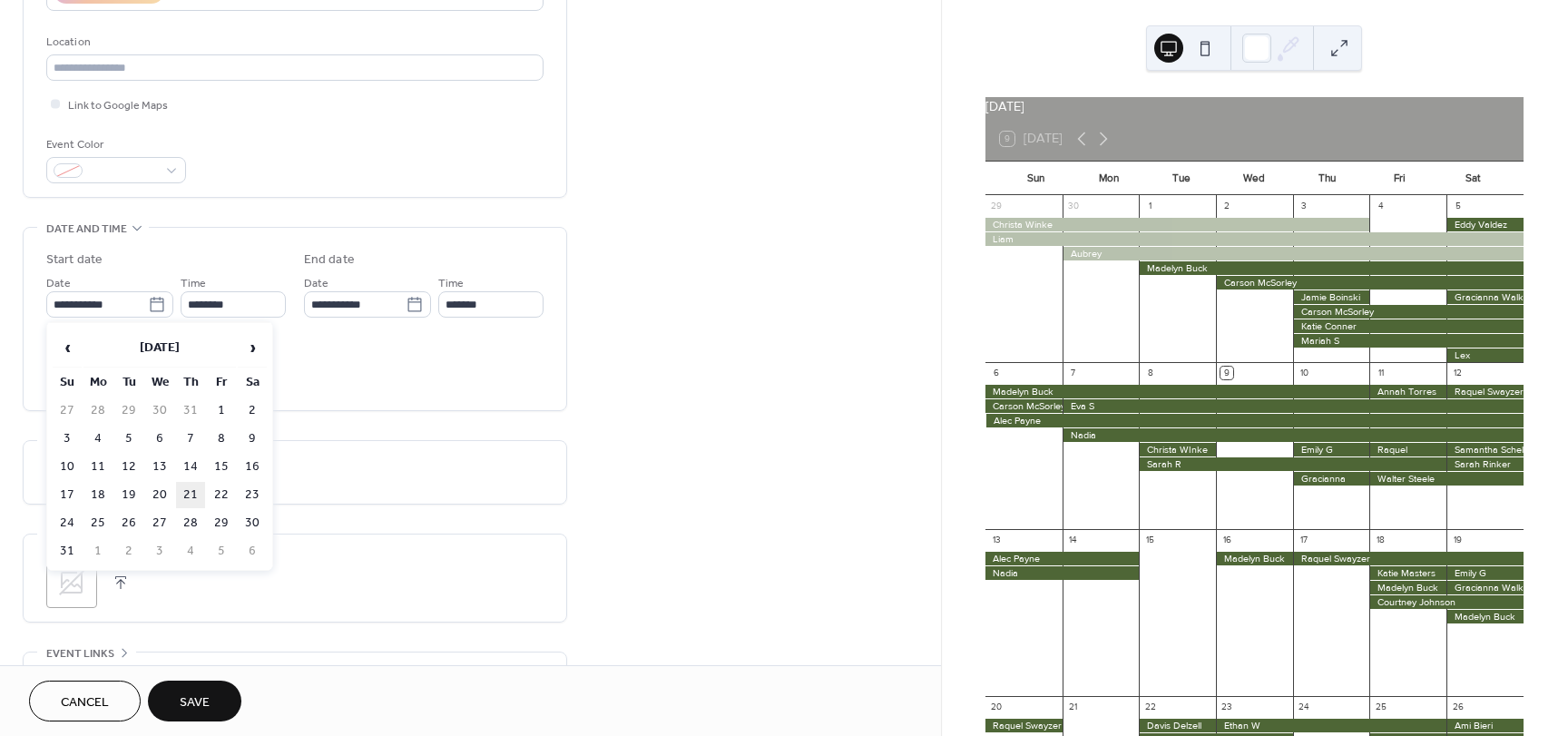 click on "21" at bounding box center (191, 495) 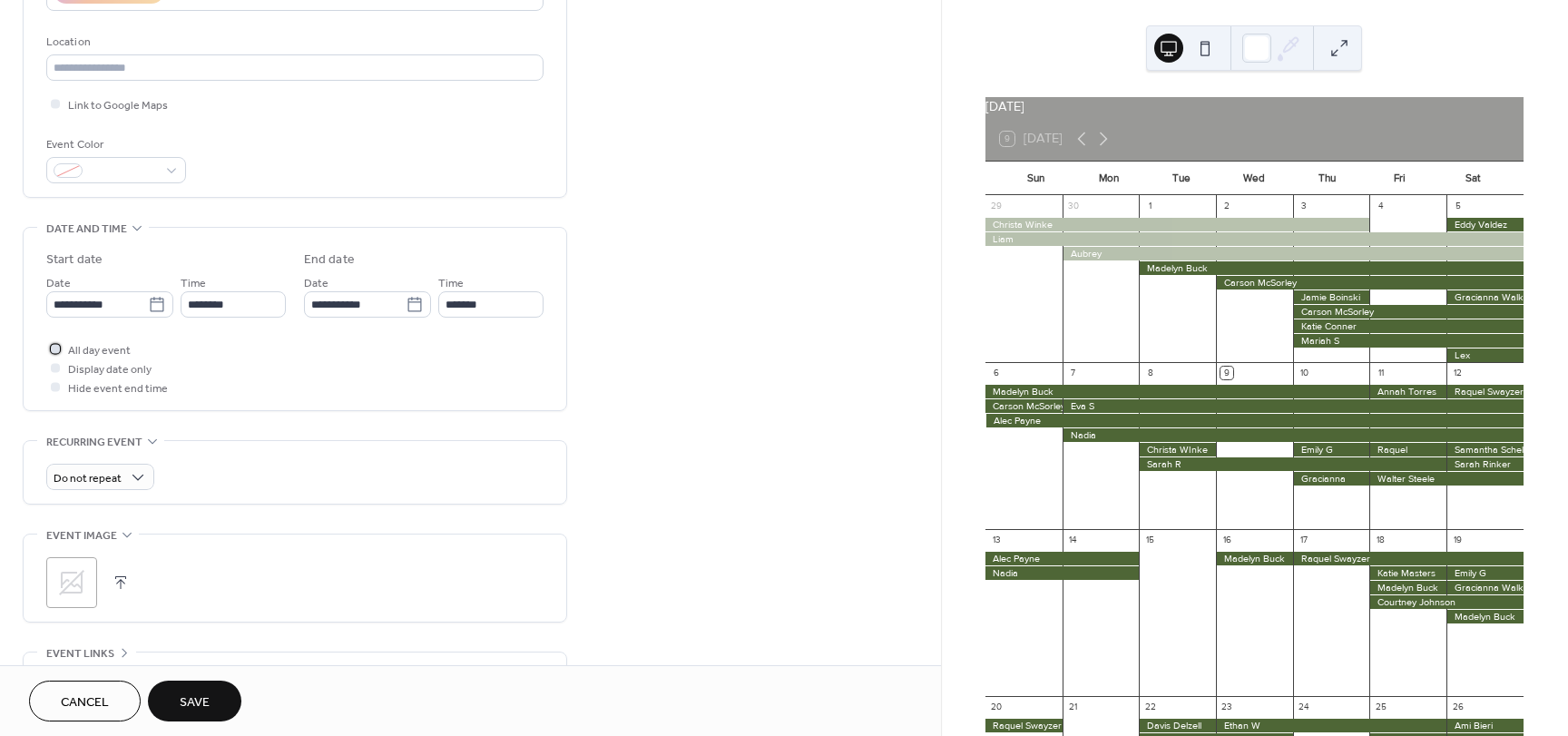 click on "All day event" at bounding box center (99, 350) 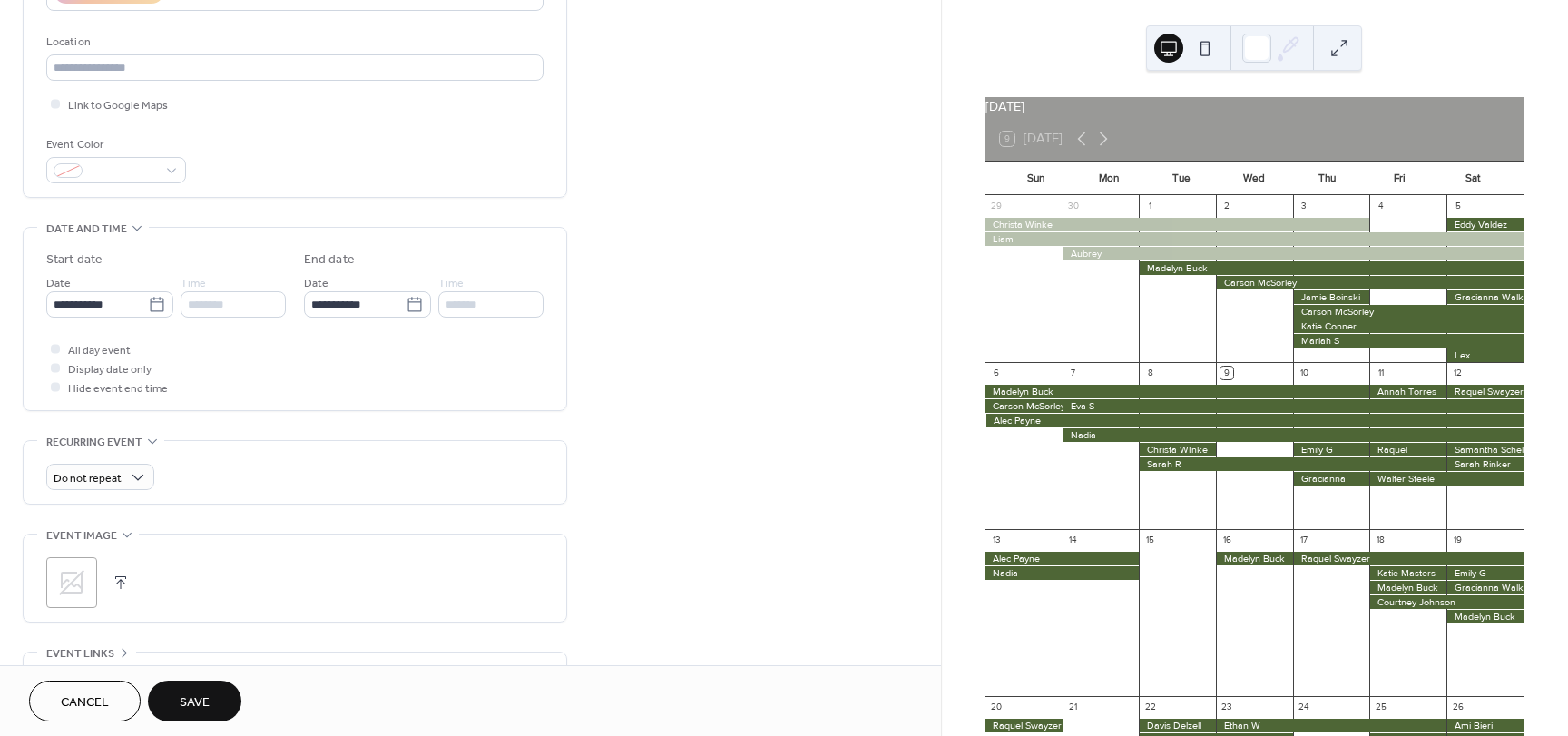 click on "Save" at bounding box center (194, 702) 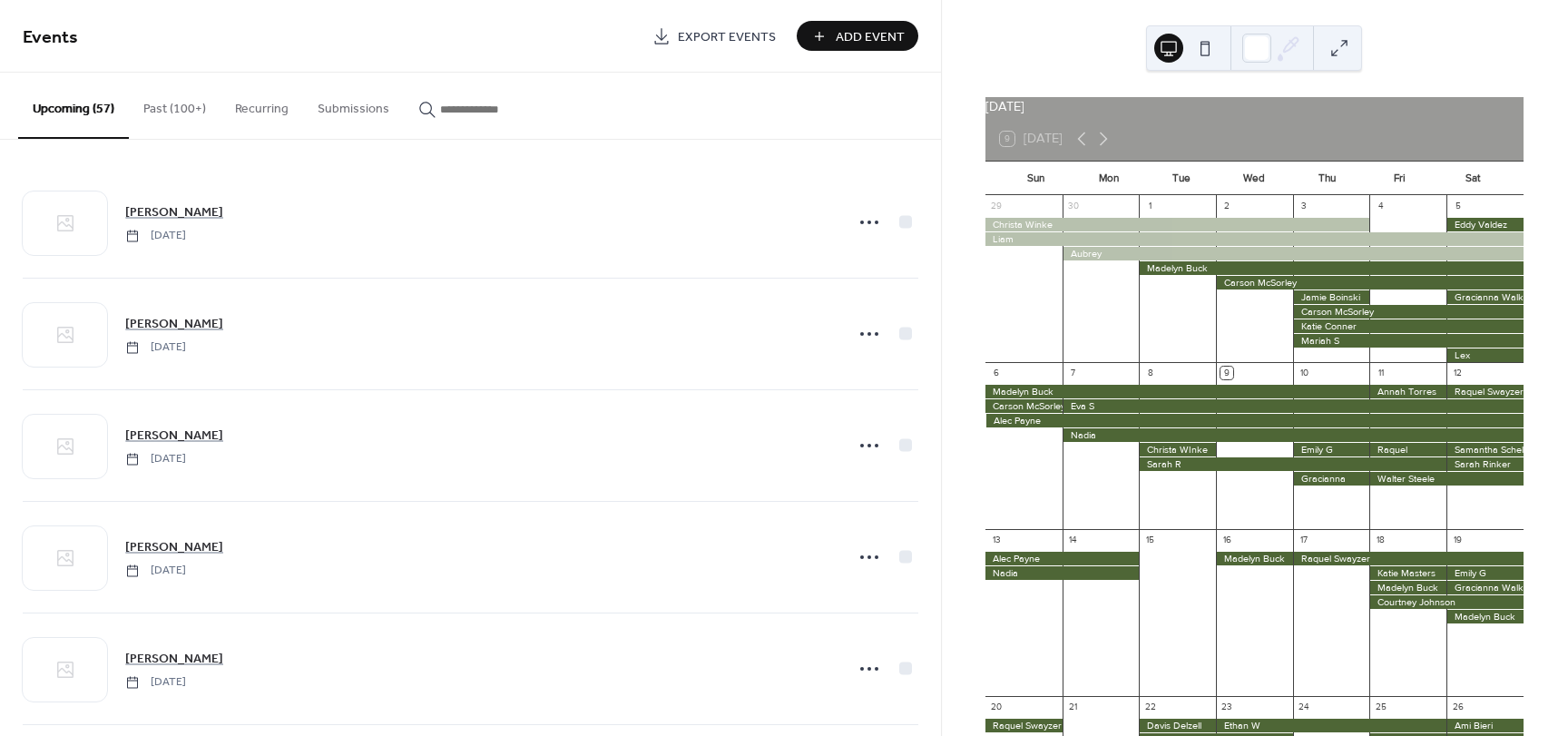 click on "Add Event" at bounding box center [870, 37] 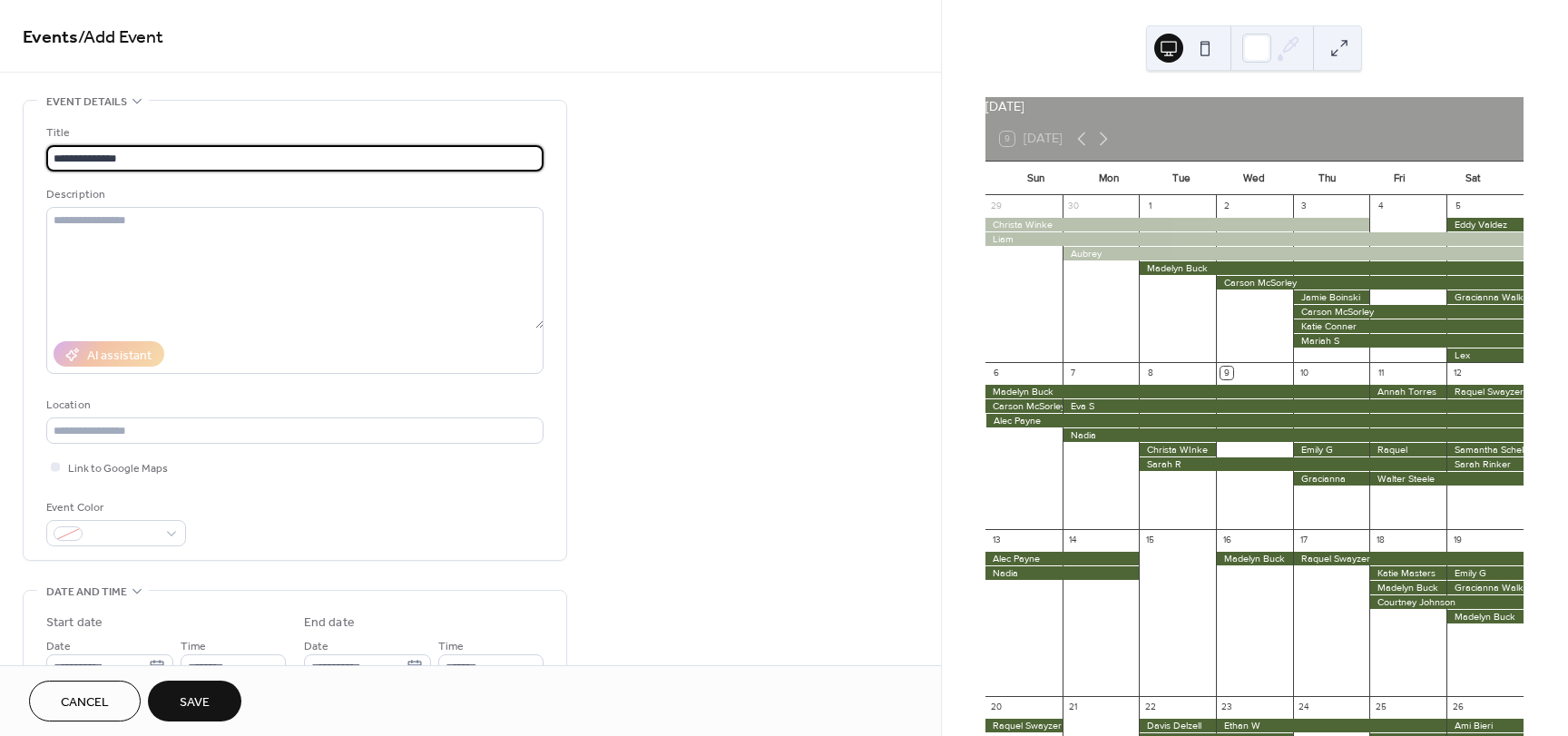 type on "**********" 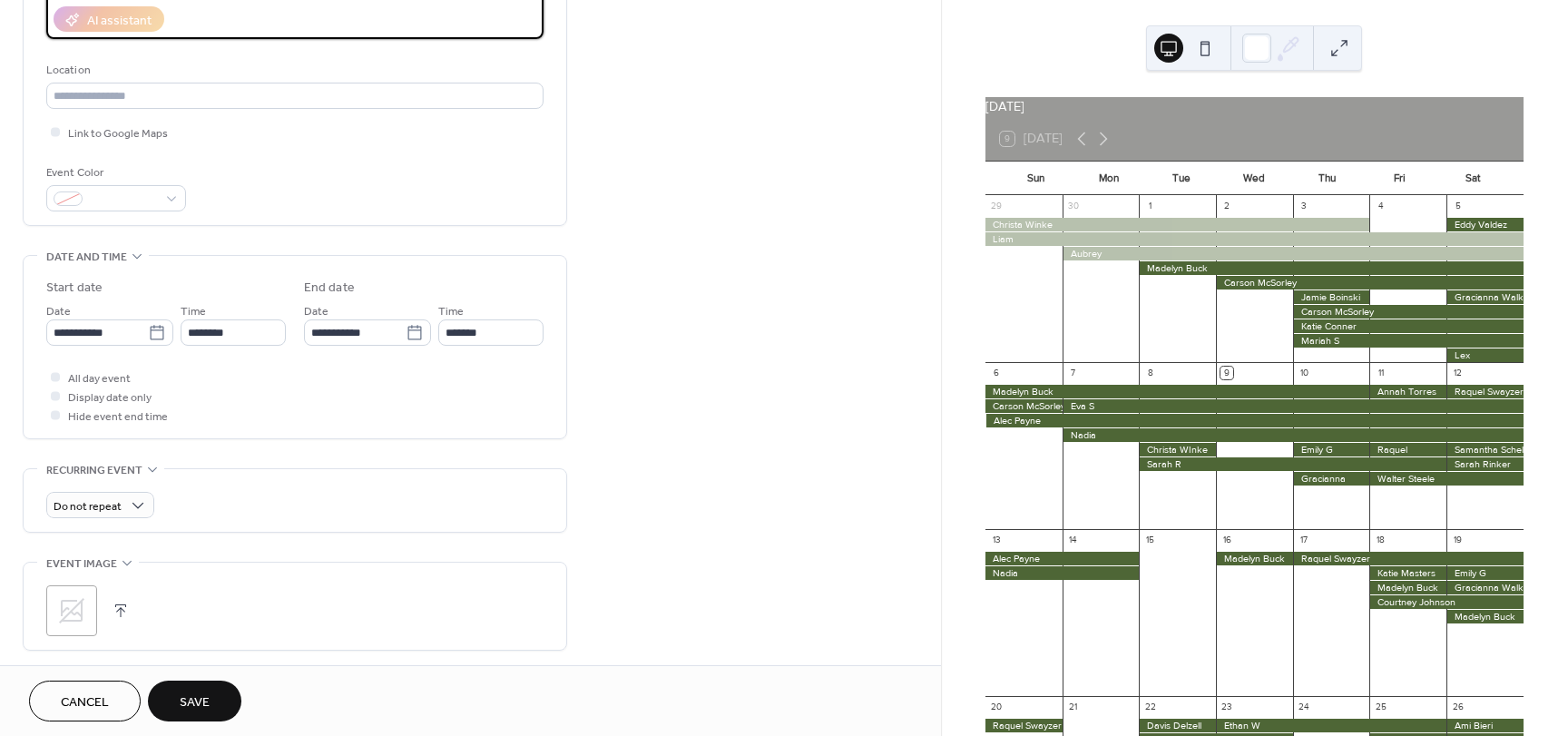 scroll, scrollTop: 363, scrollLeft: 0, axis: vertical 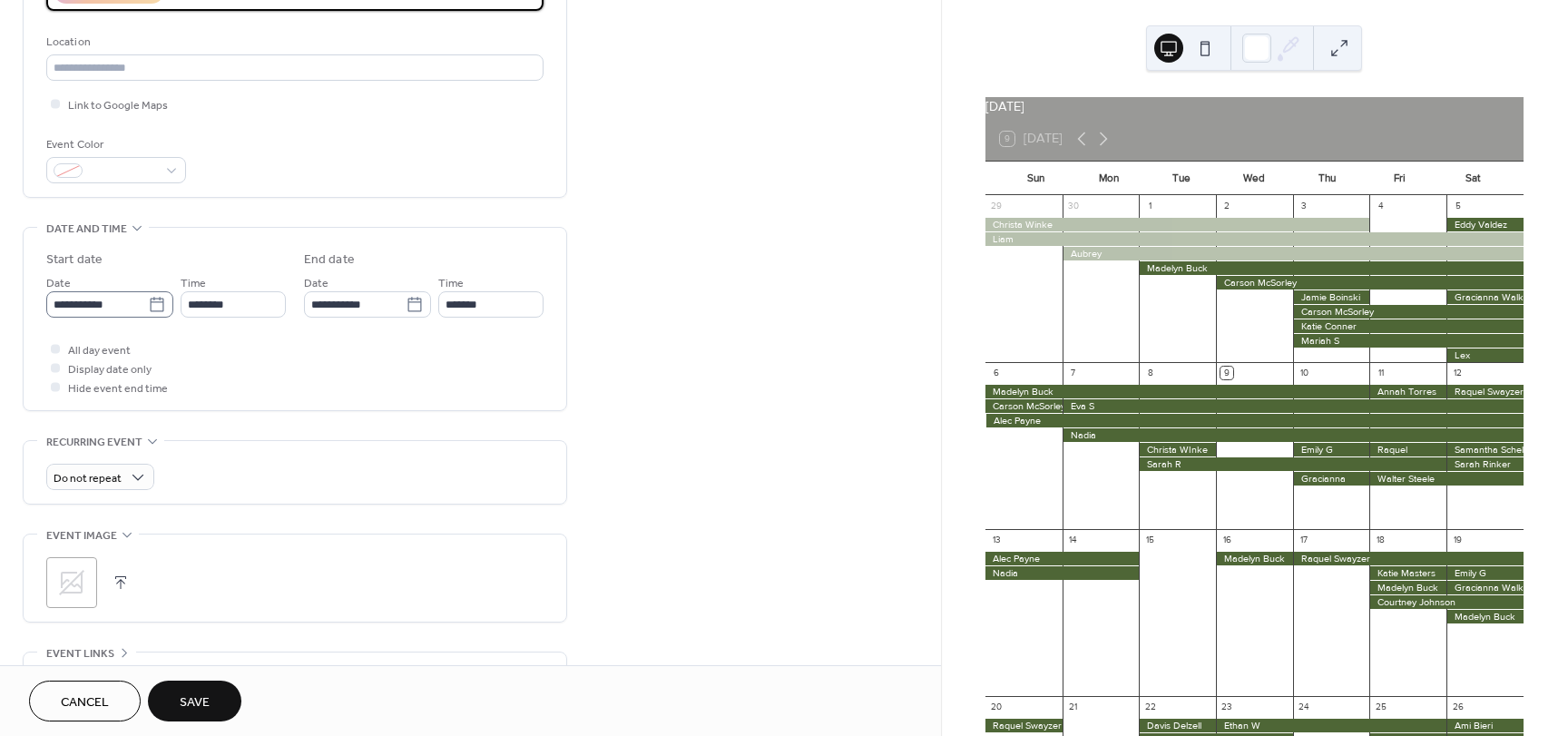 type on "********" 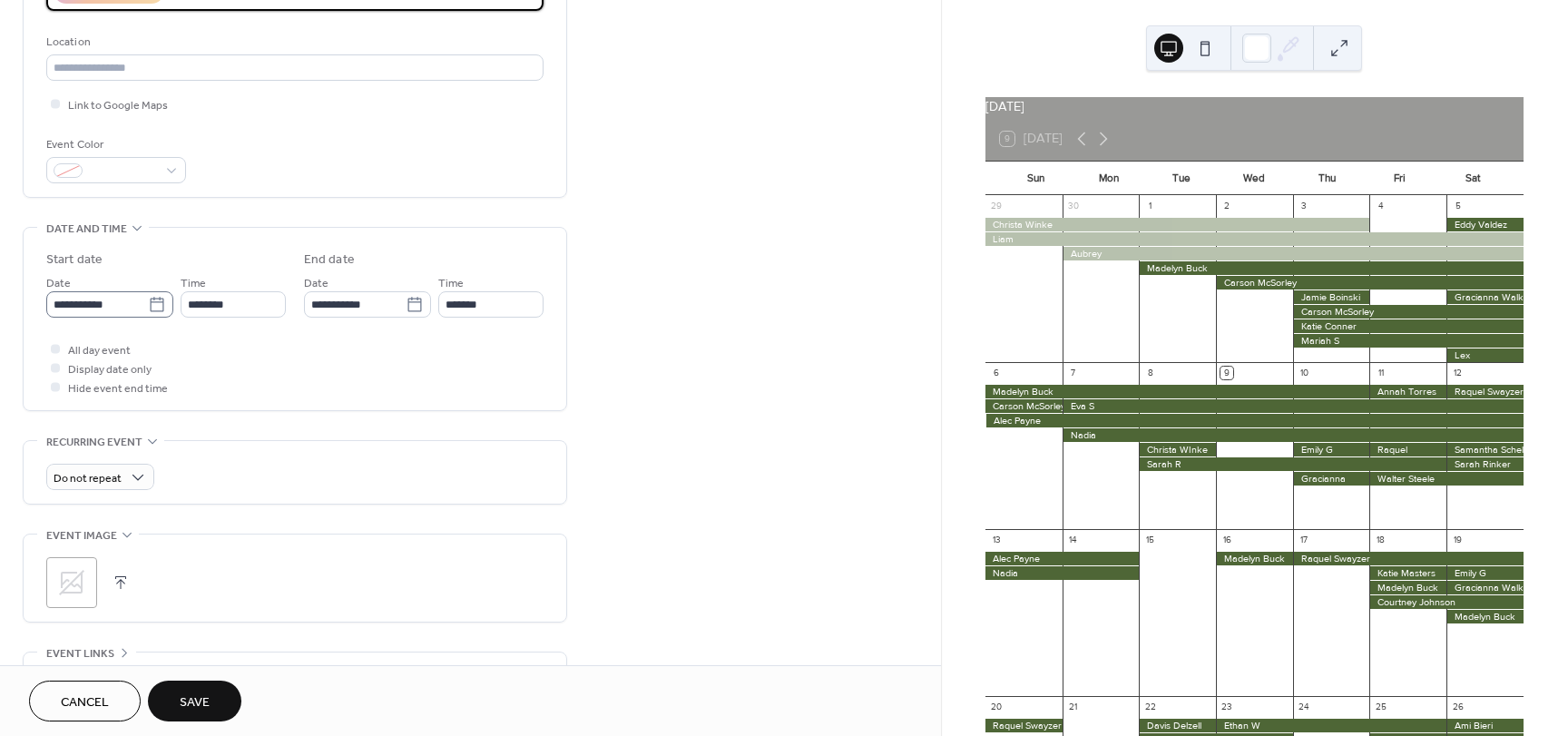 click 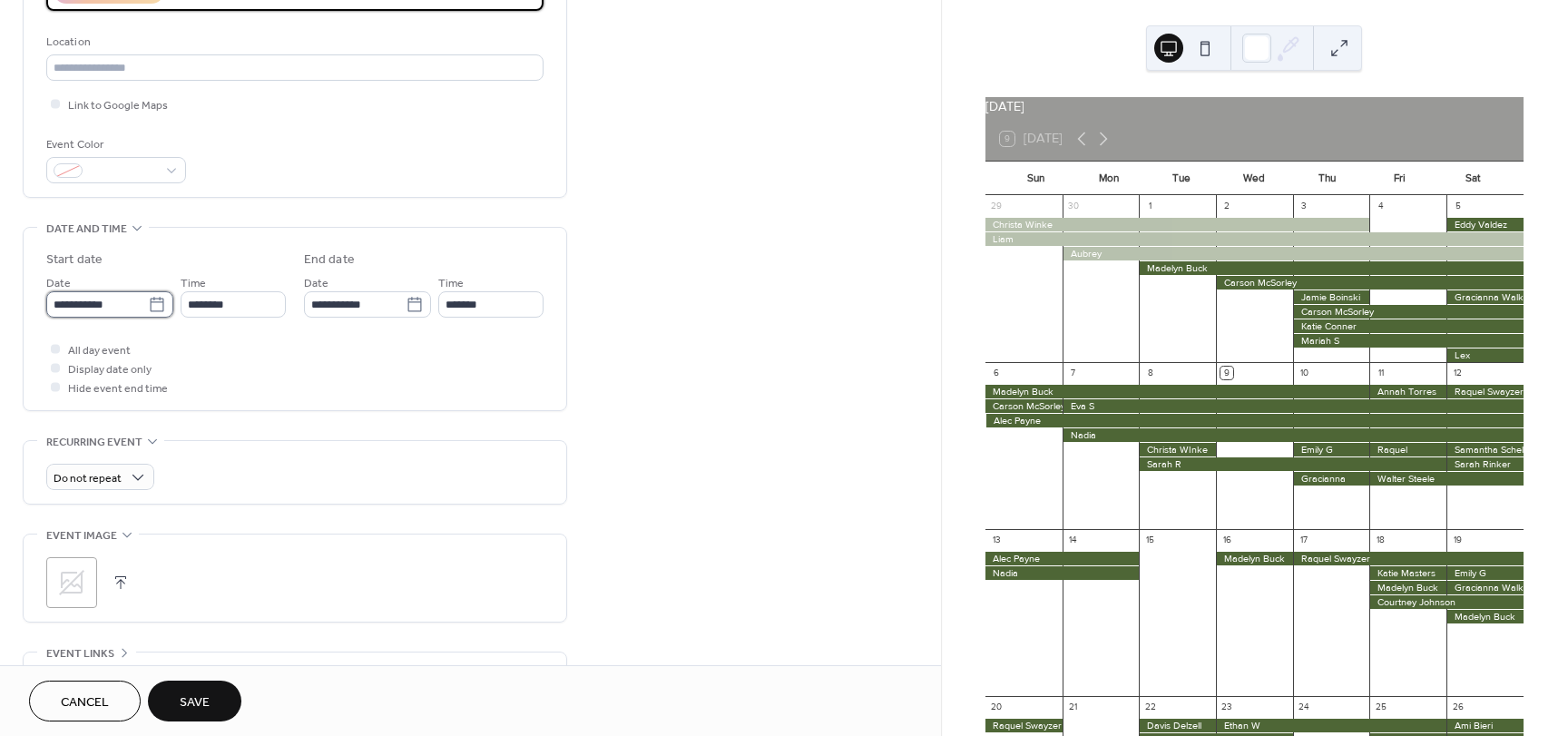 click on "**********" at bounding box center (97, 304) 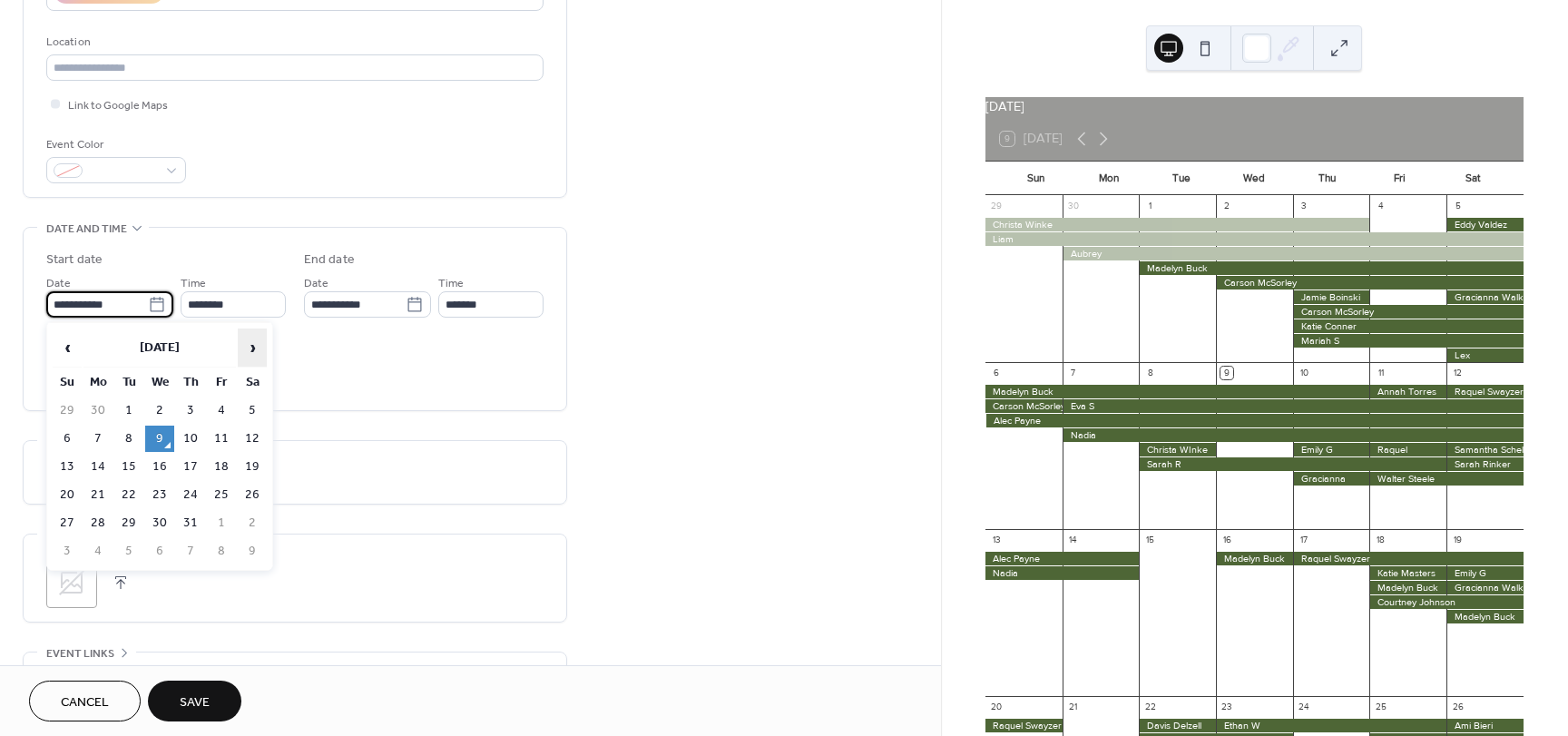 click on "›" at bounding box center [252, 348] 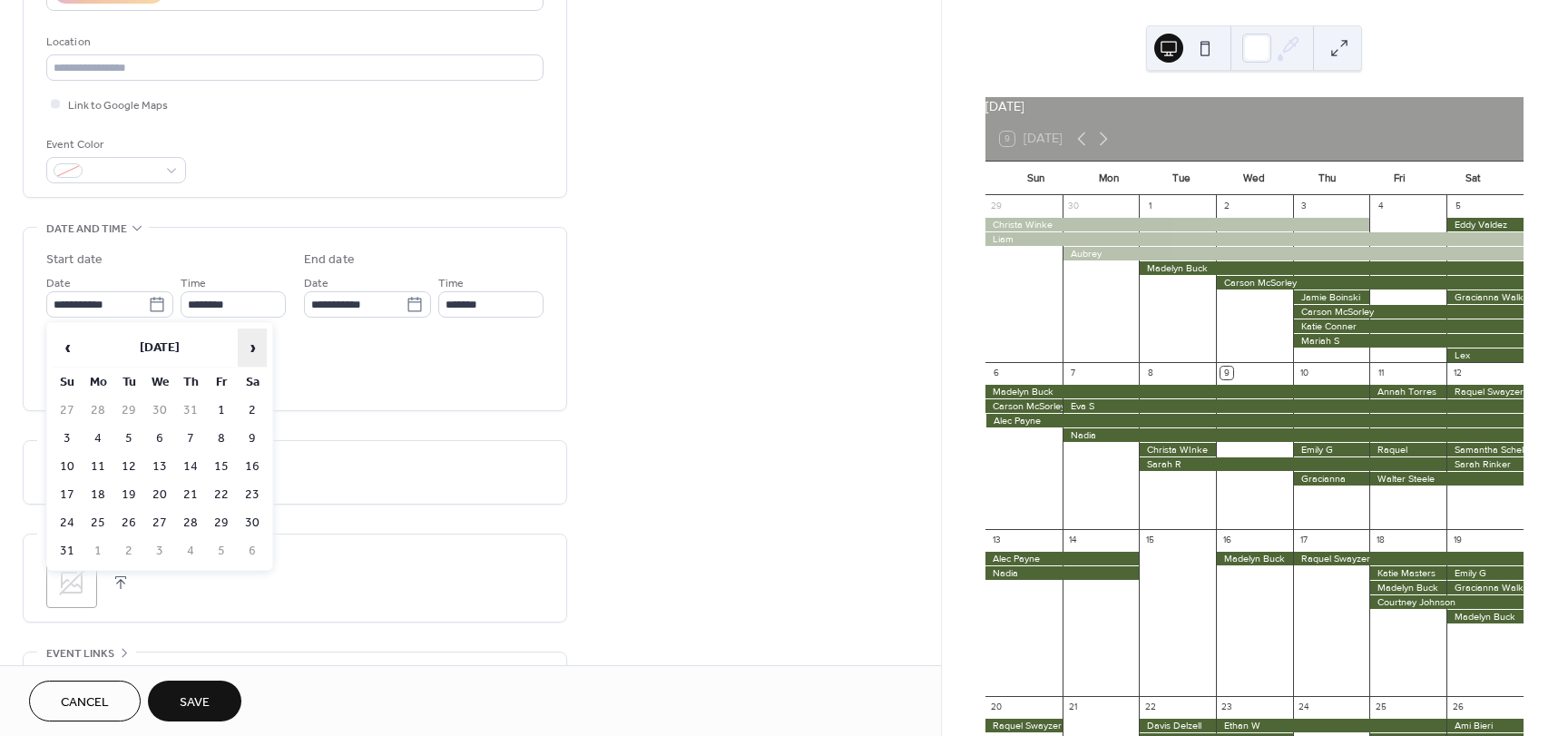 click on "›" at bounding box center [252, 348] 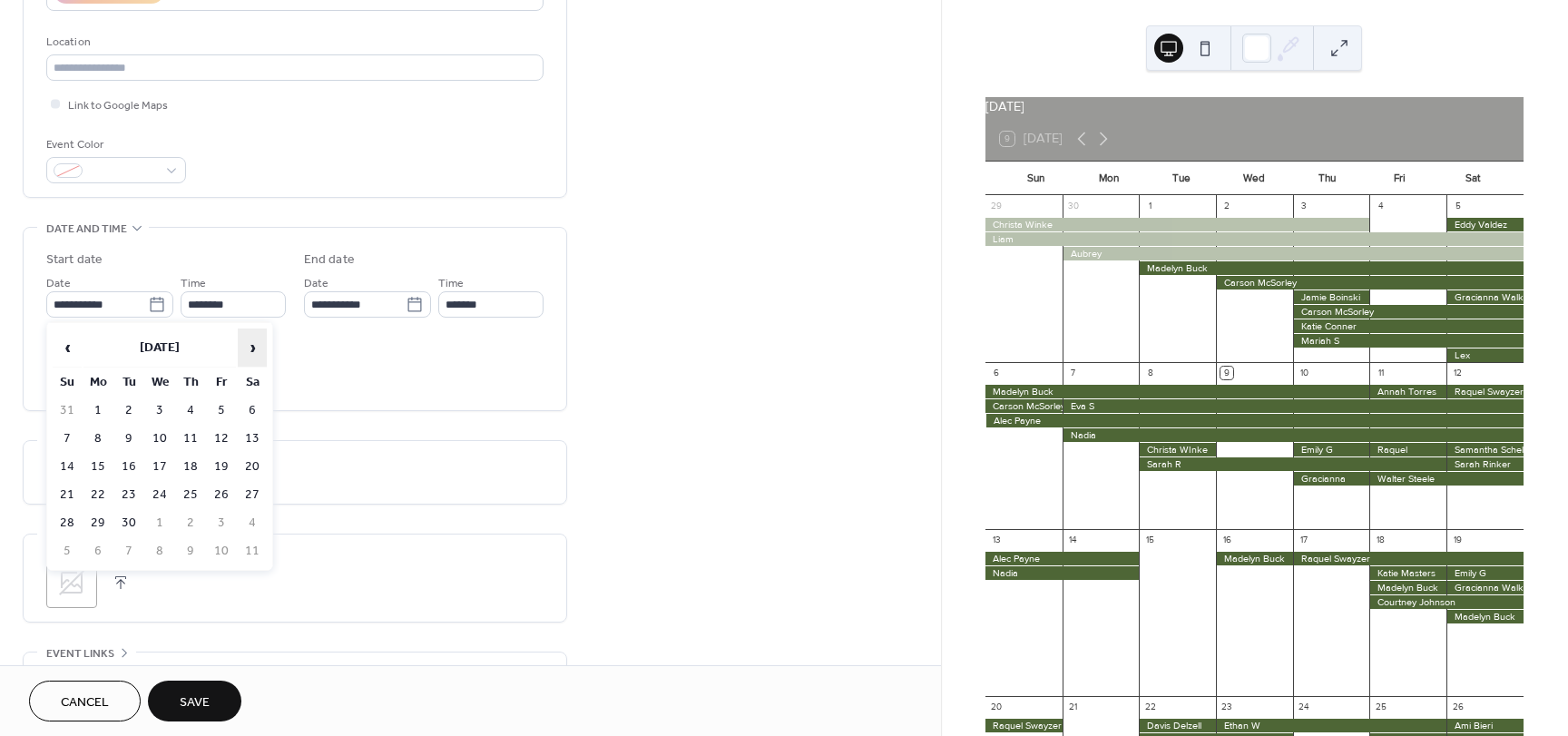 click on "›" at bounding box center (252, 348) 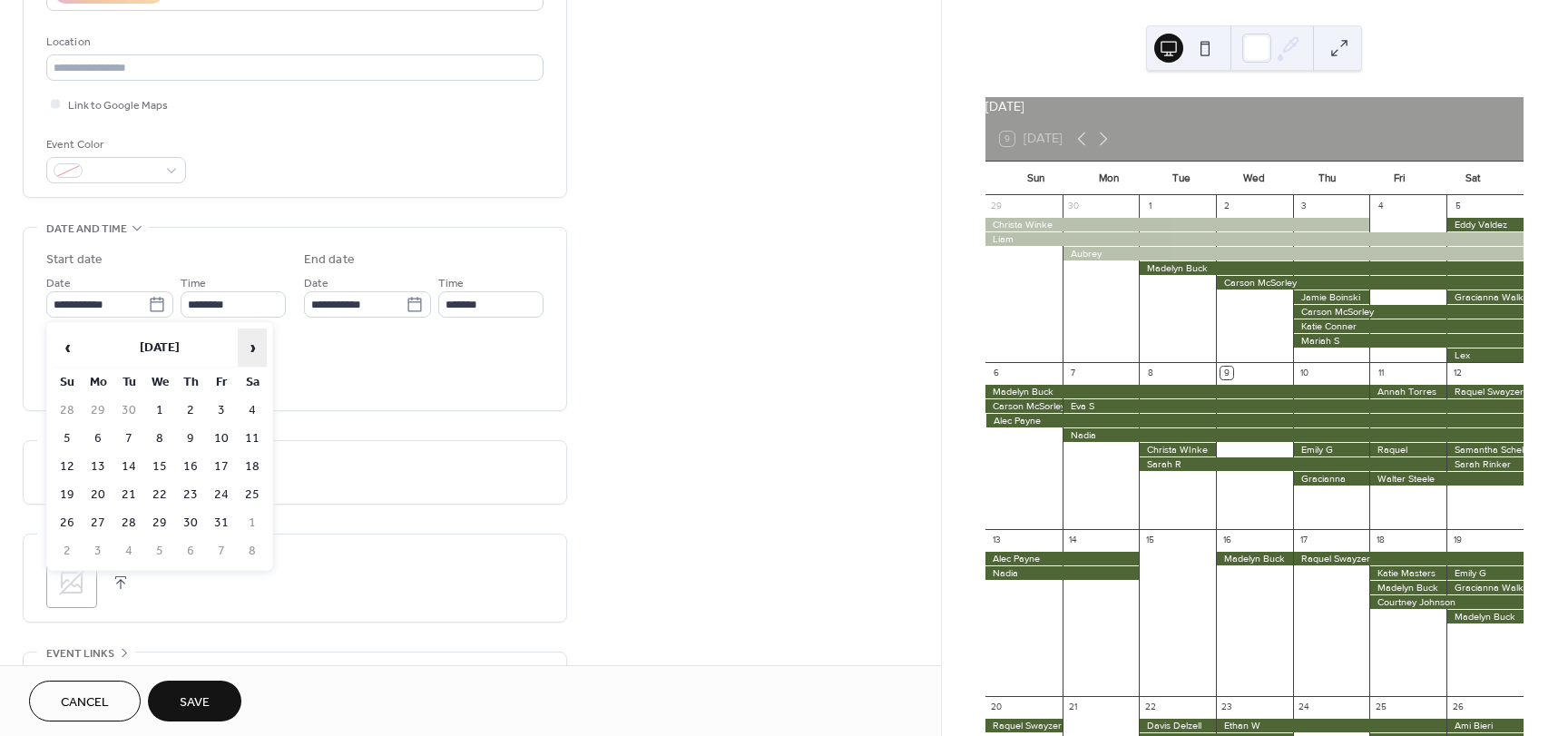 click on "›" at bounding box center [252, 348] 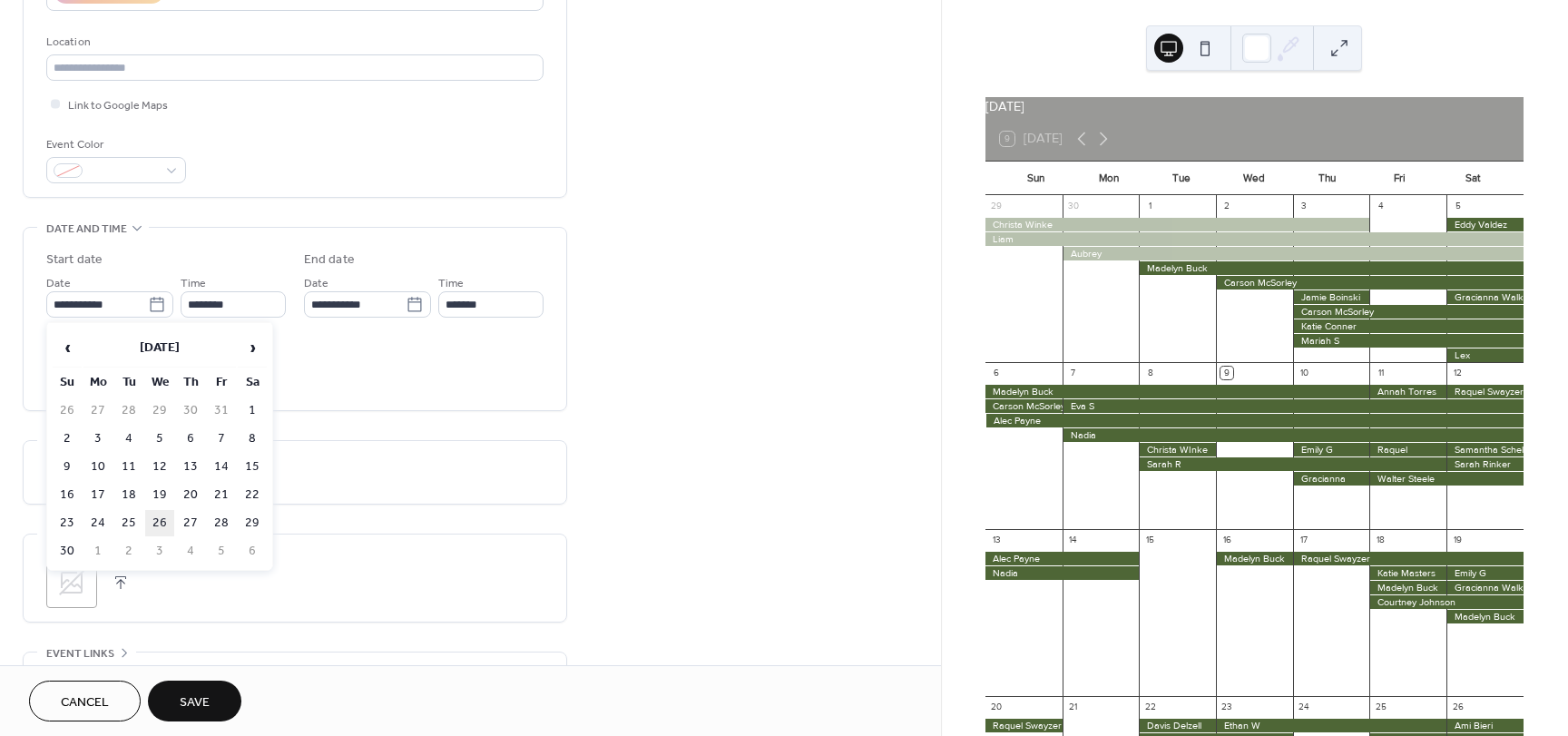 click on "26" at bounding box center (160, 523) 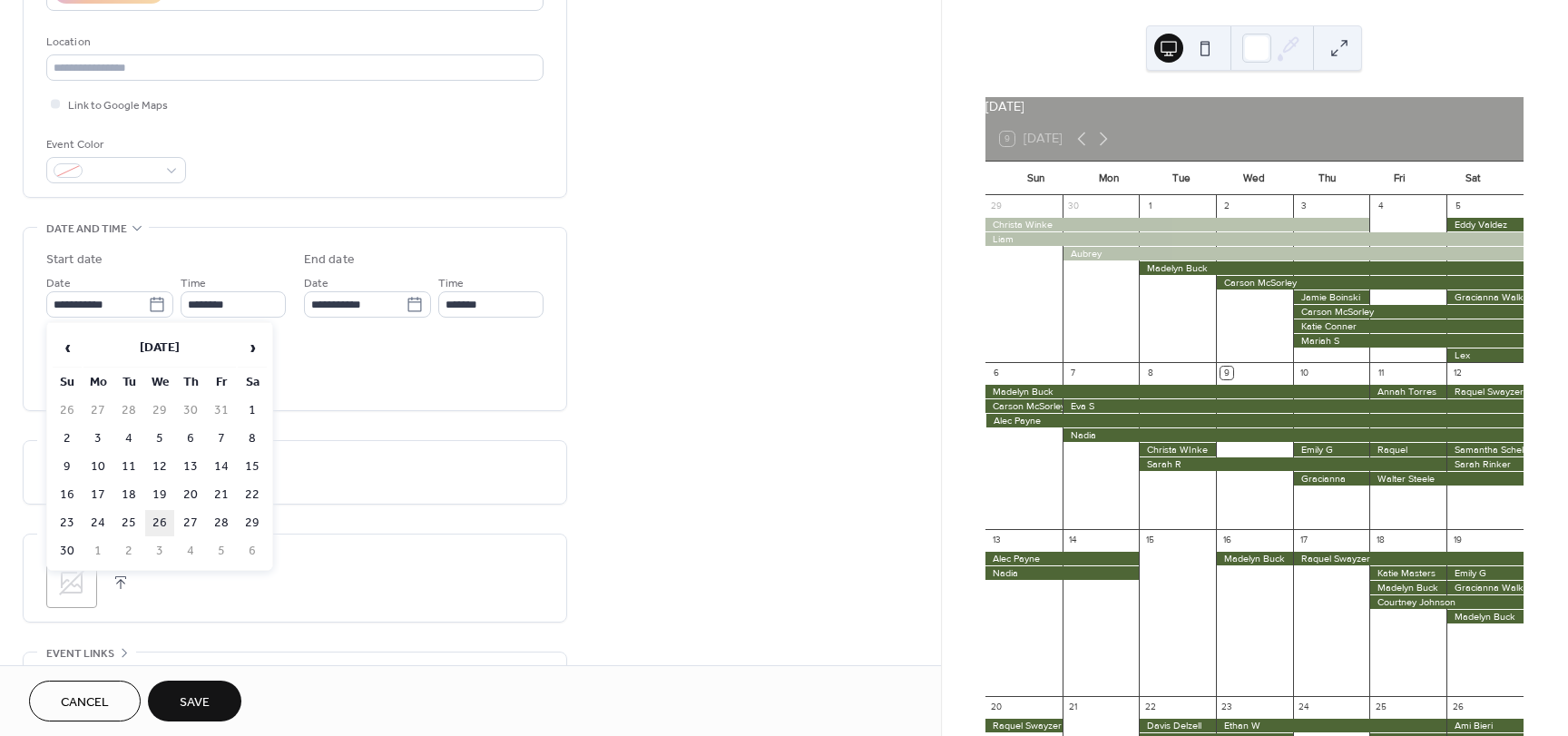 type on "**********" 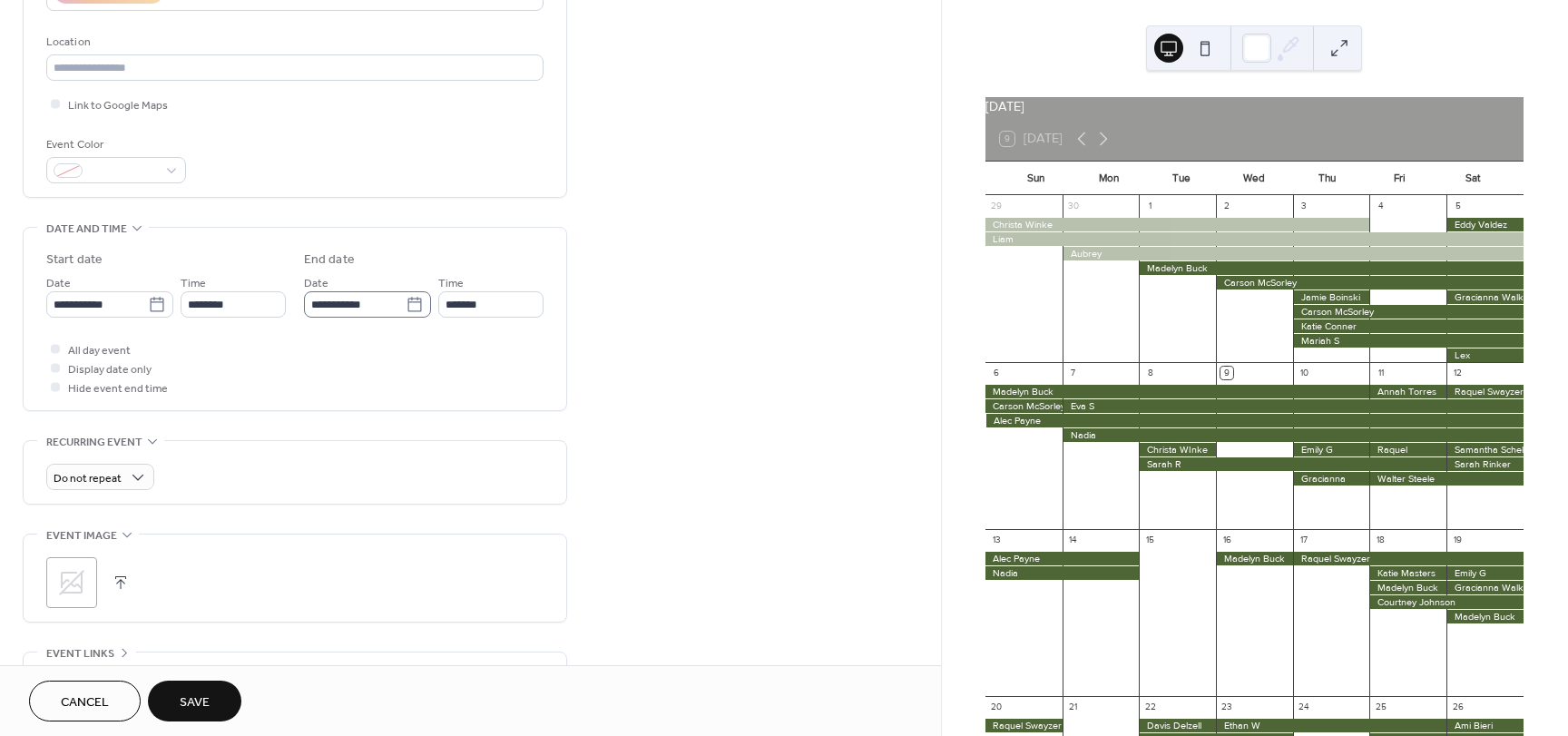 click 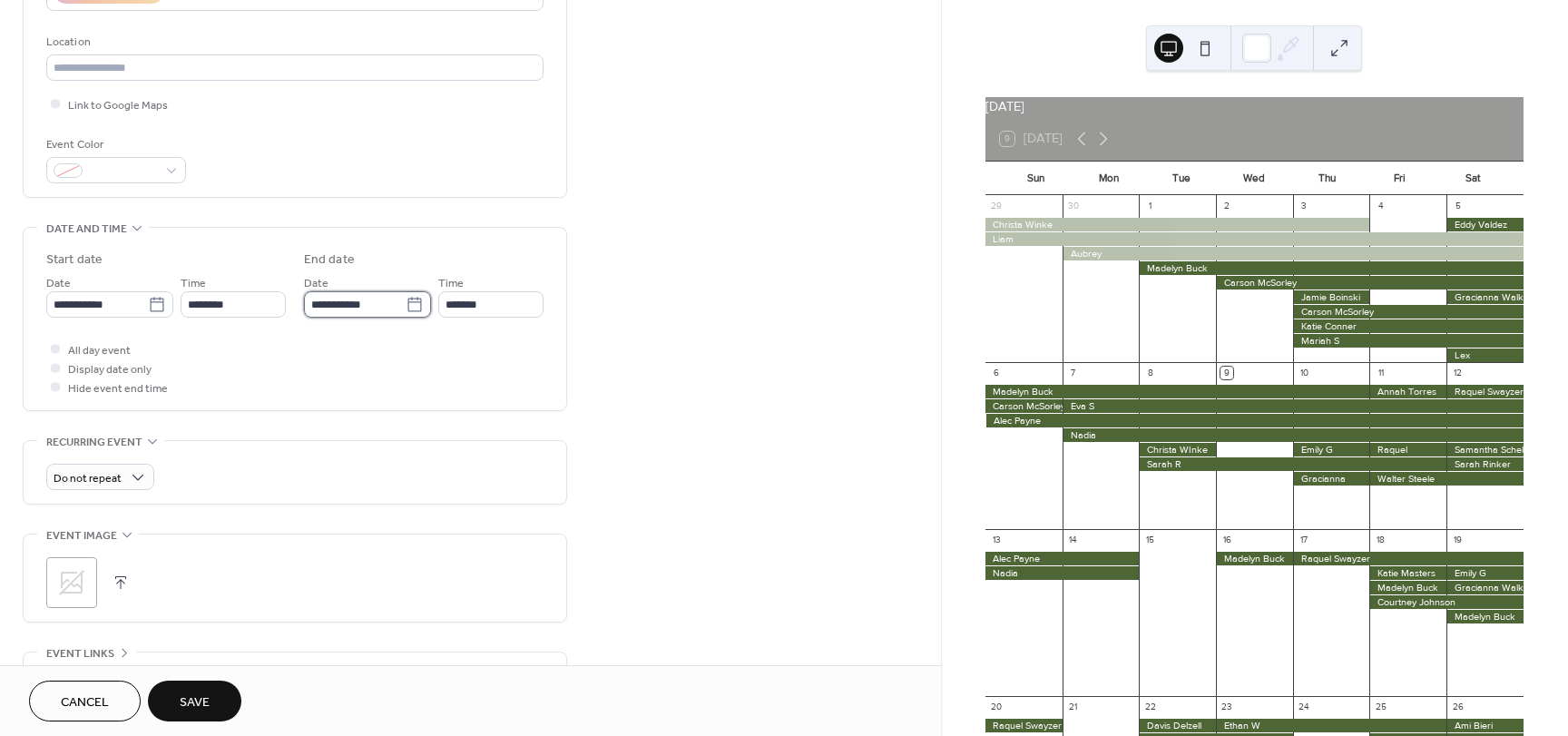 click on "**********" at bounding box center (355, 304) 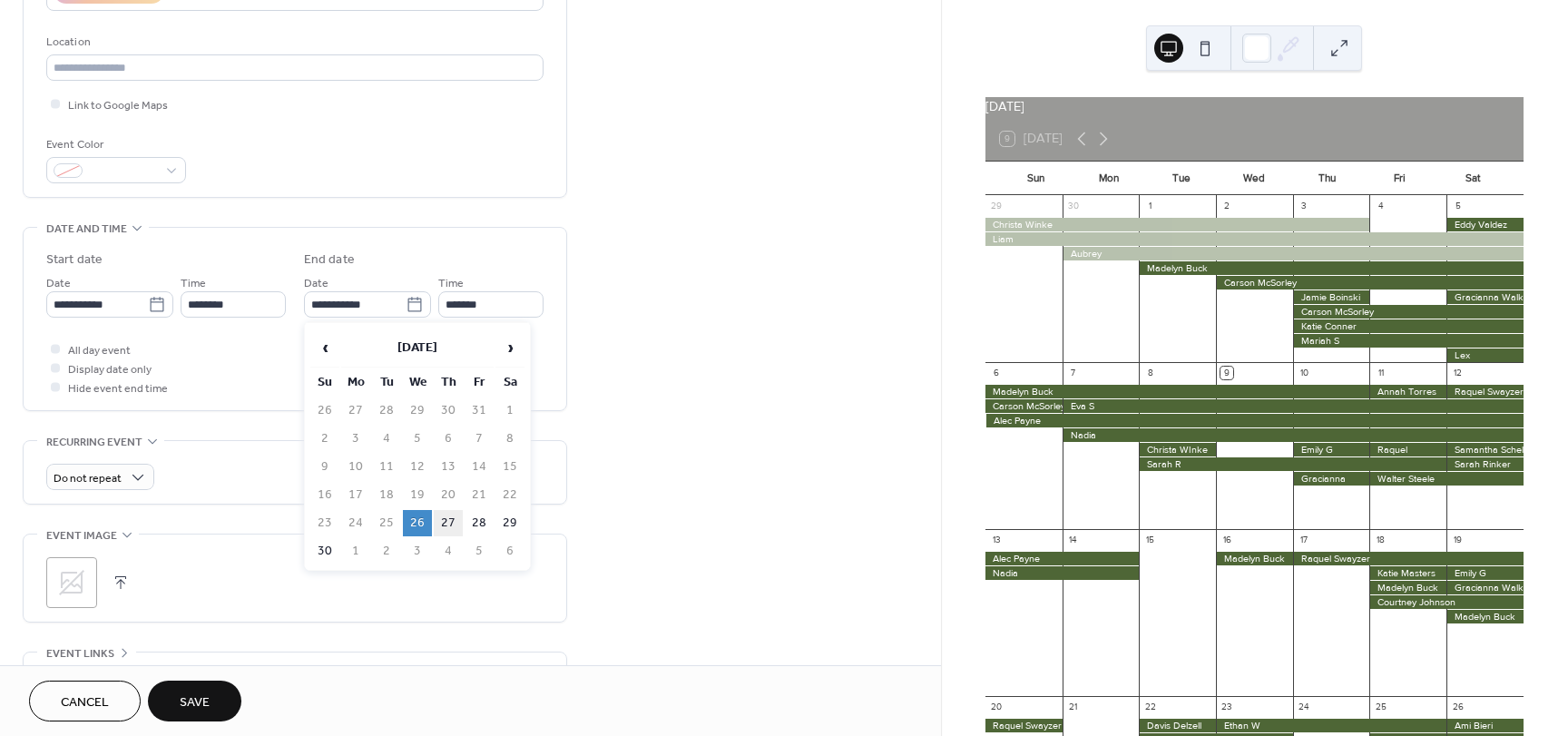 click on "27" at bounding box center (448, 523) 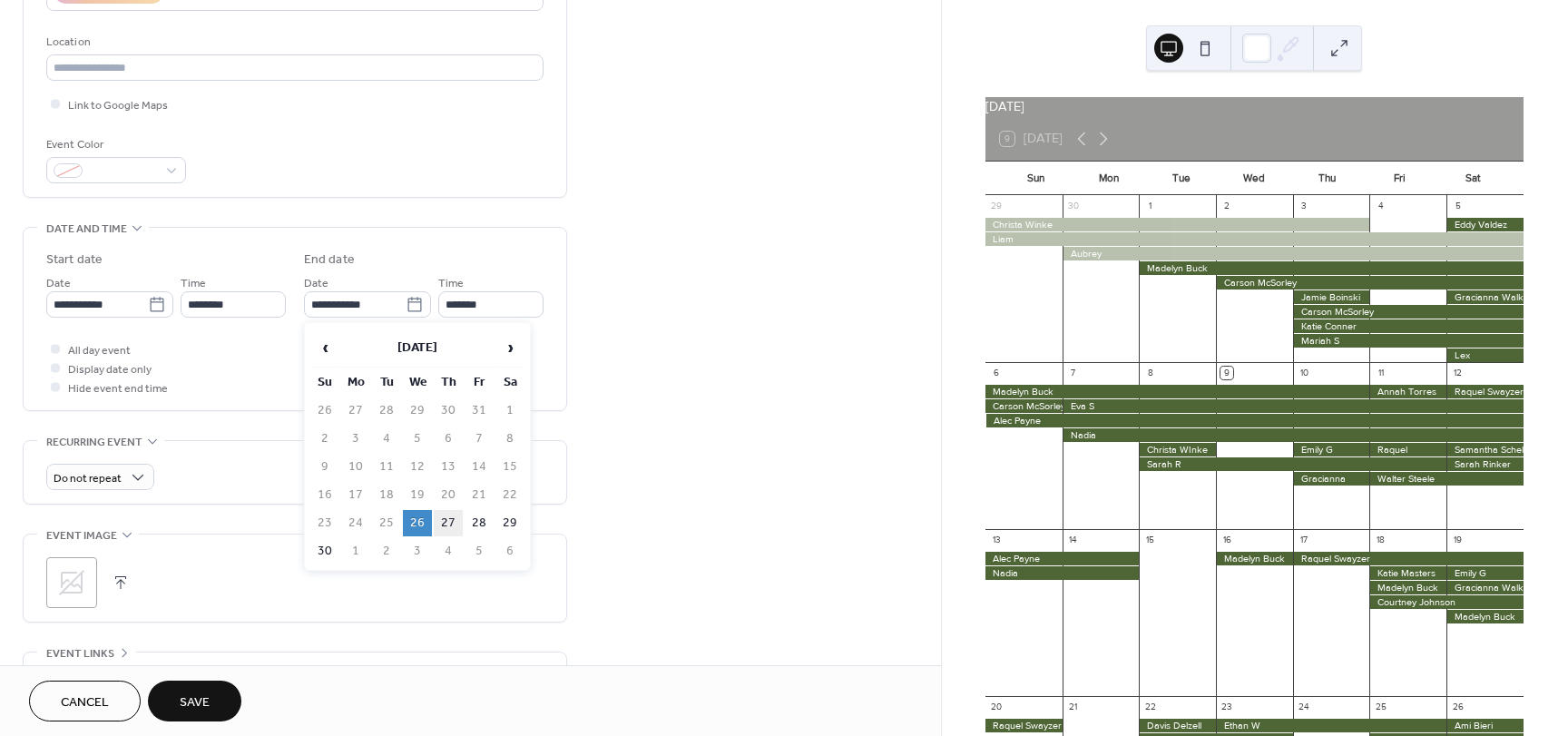 type on "**********" 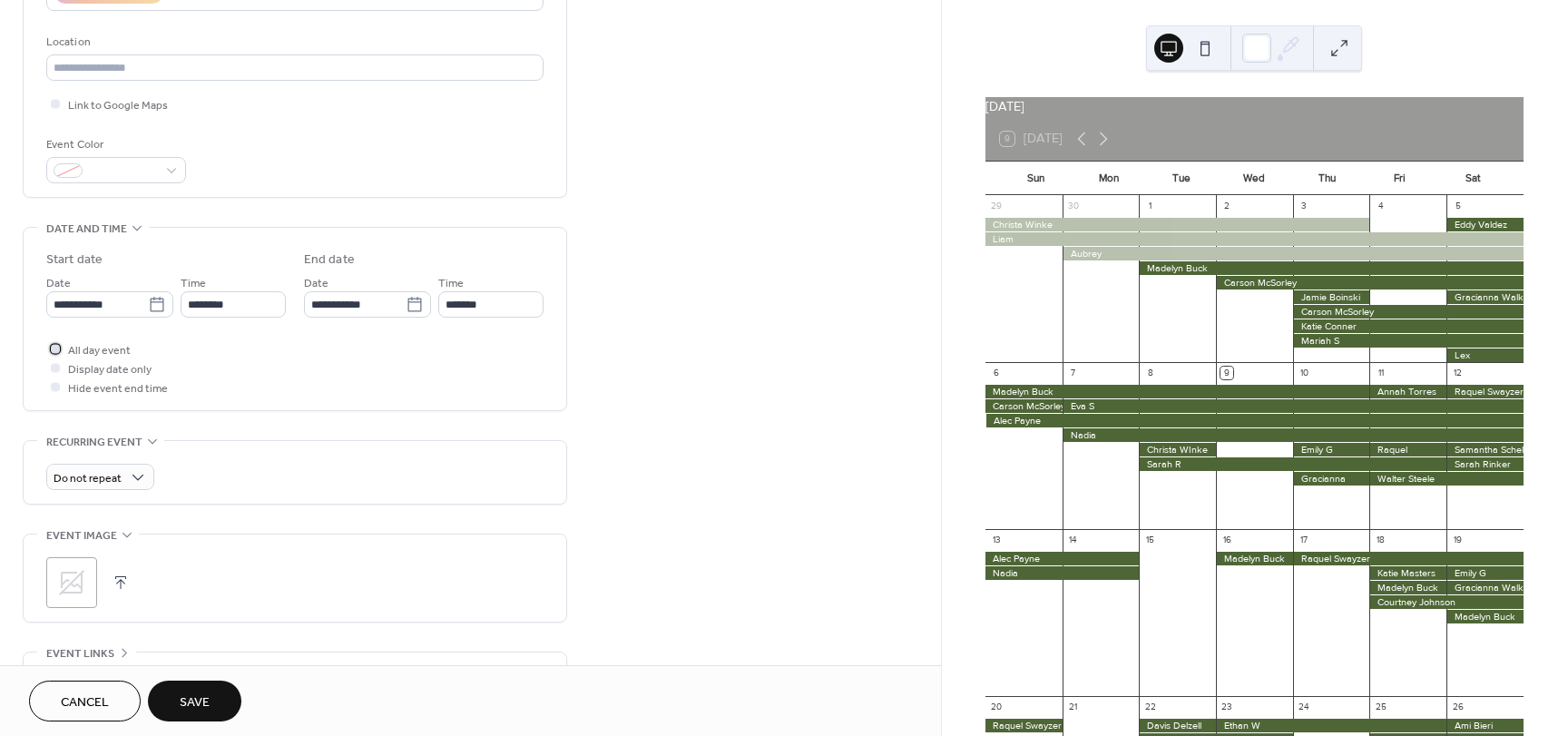 click on "All day event" at bounding box center [99, 350] 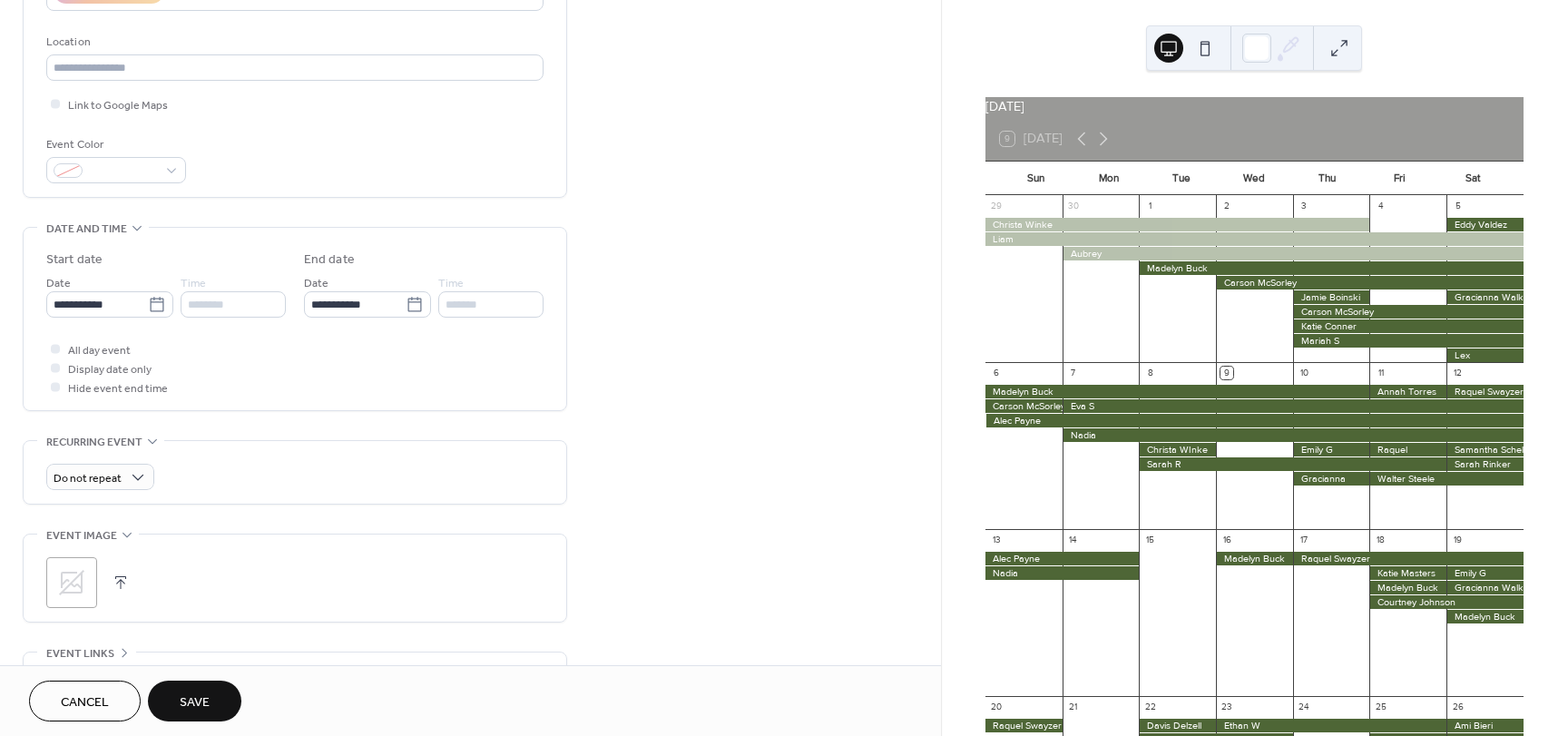 click on "Save" at bounding box center (194, 702) 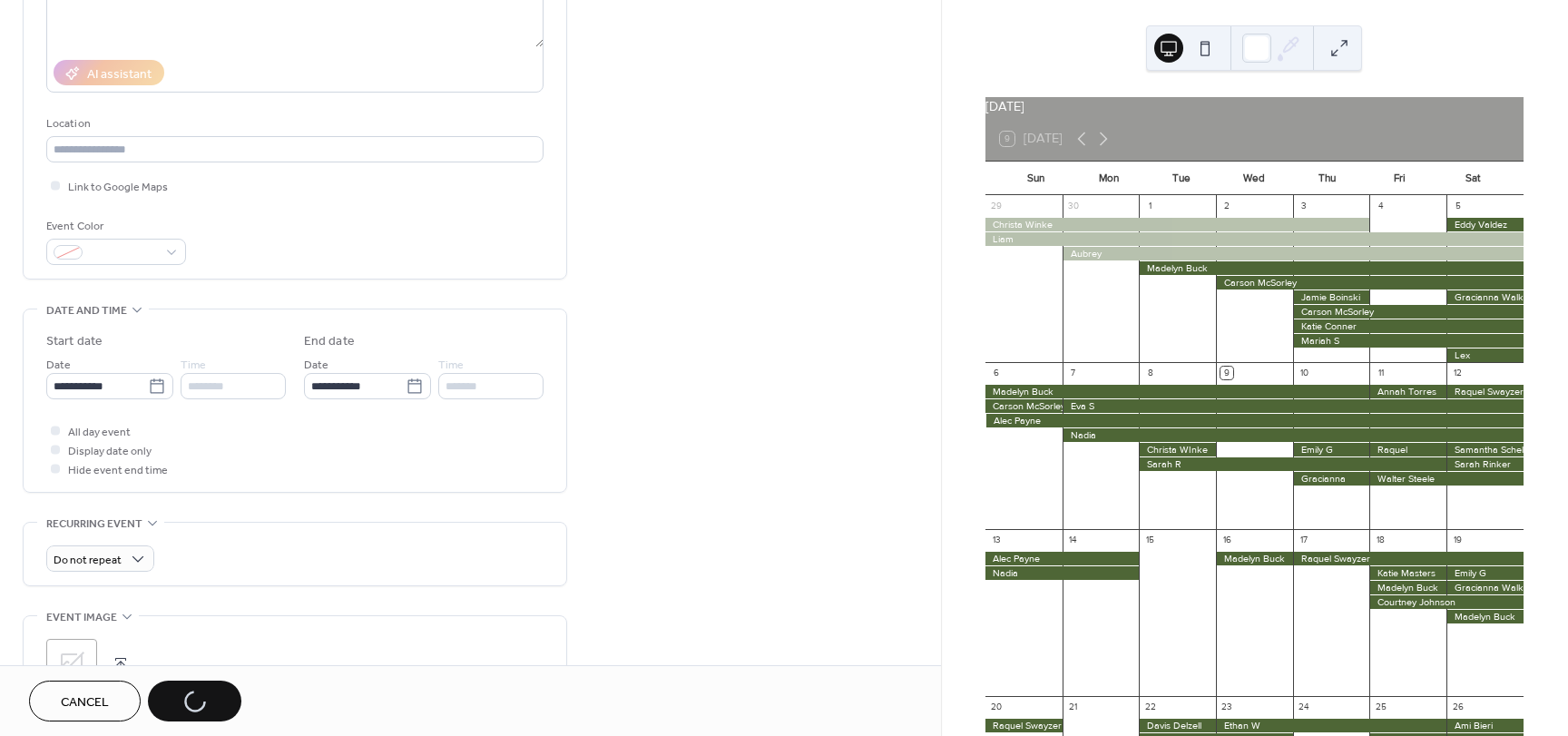 scroll, scrollTop: 0, scrollLeft: 0, axis: both 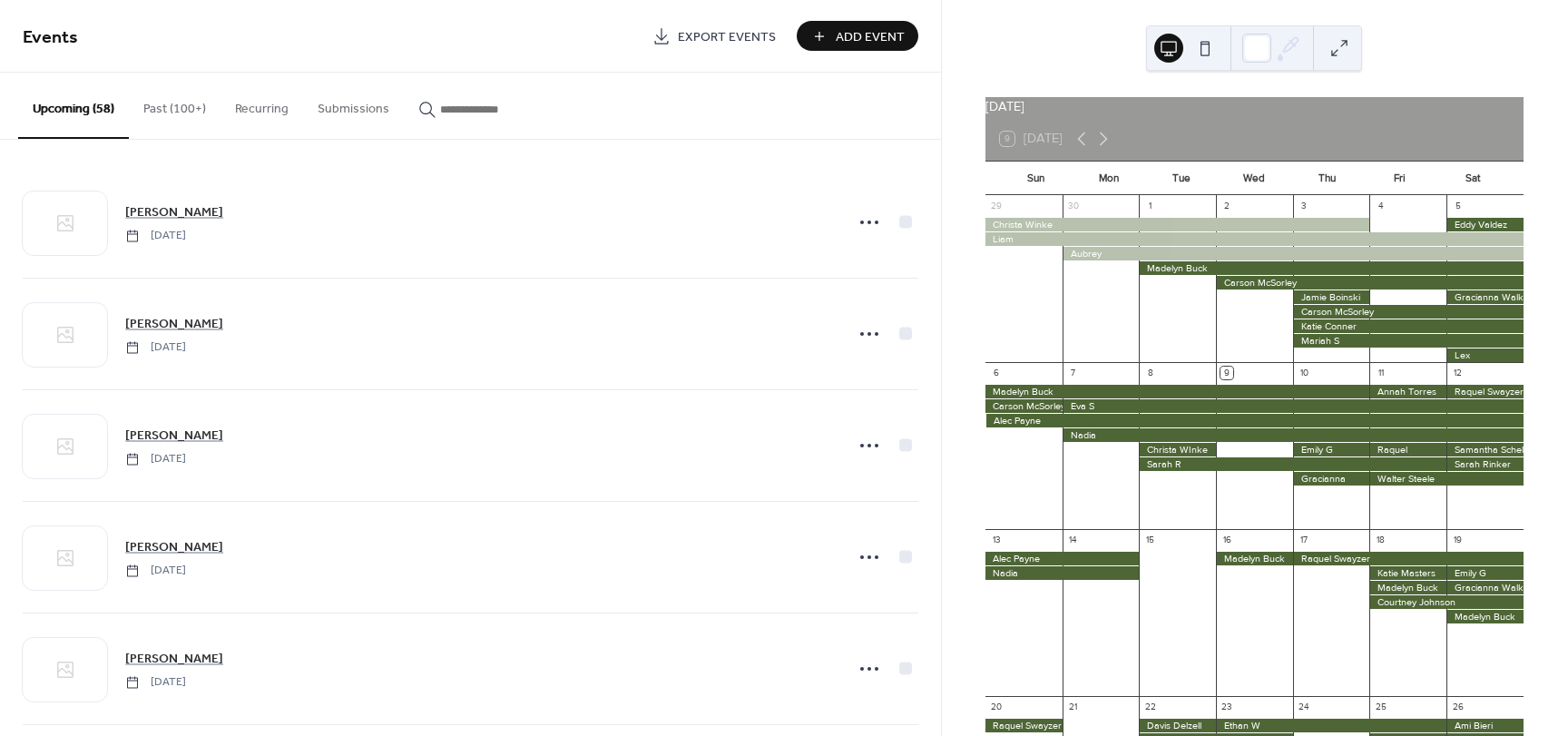 click on "Add Event" at bounding box center [870, 37] 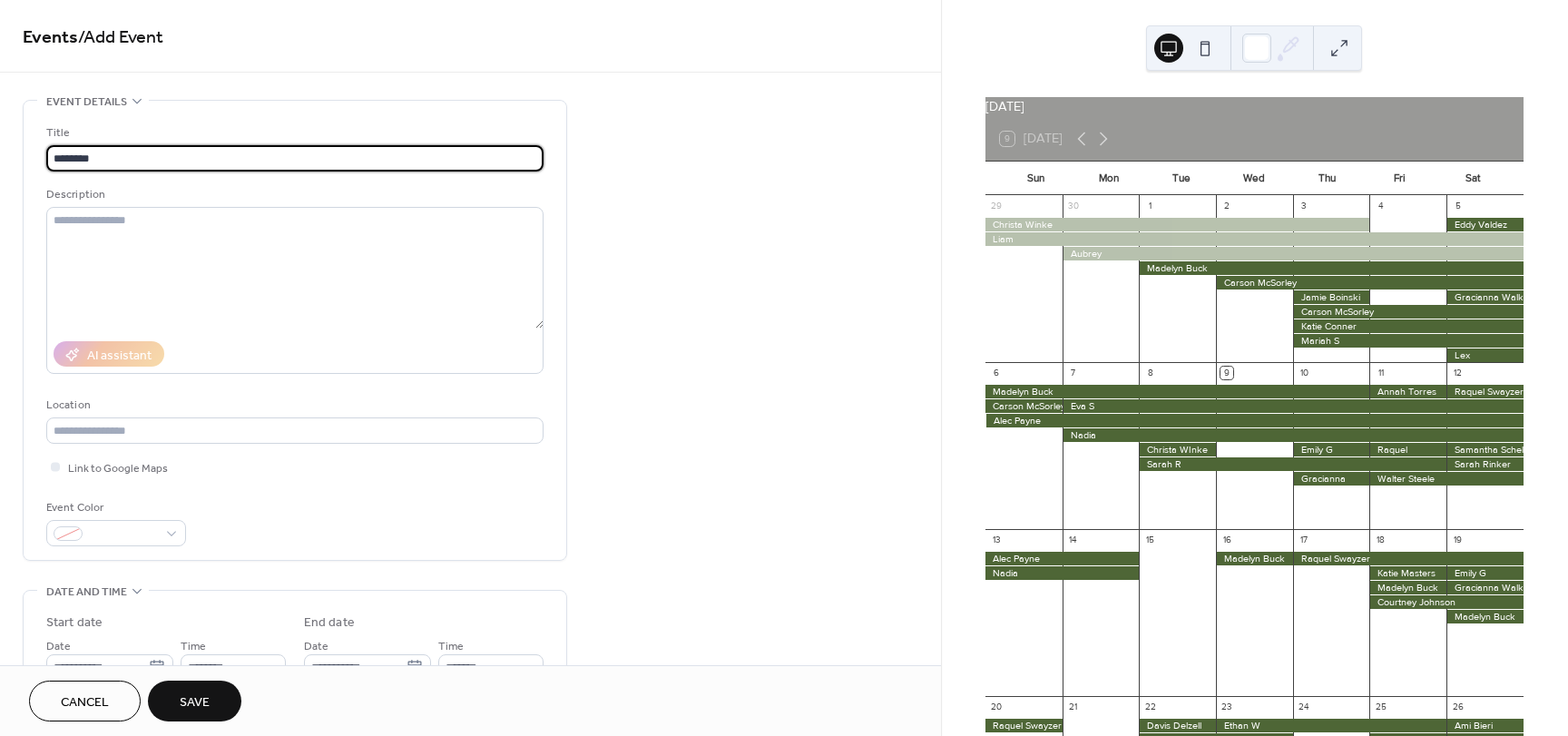type on "********" 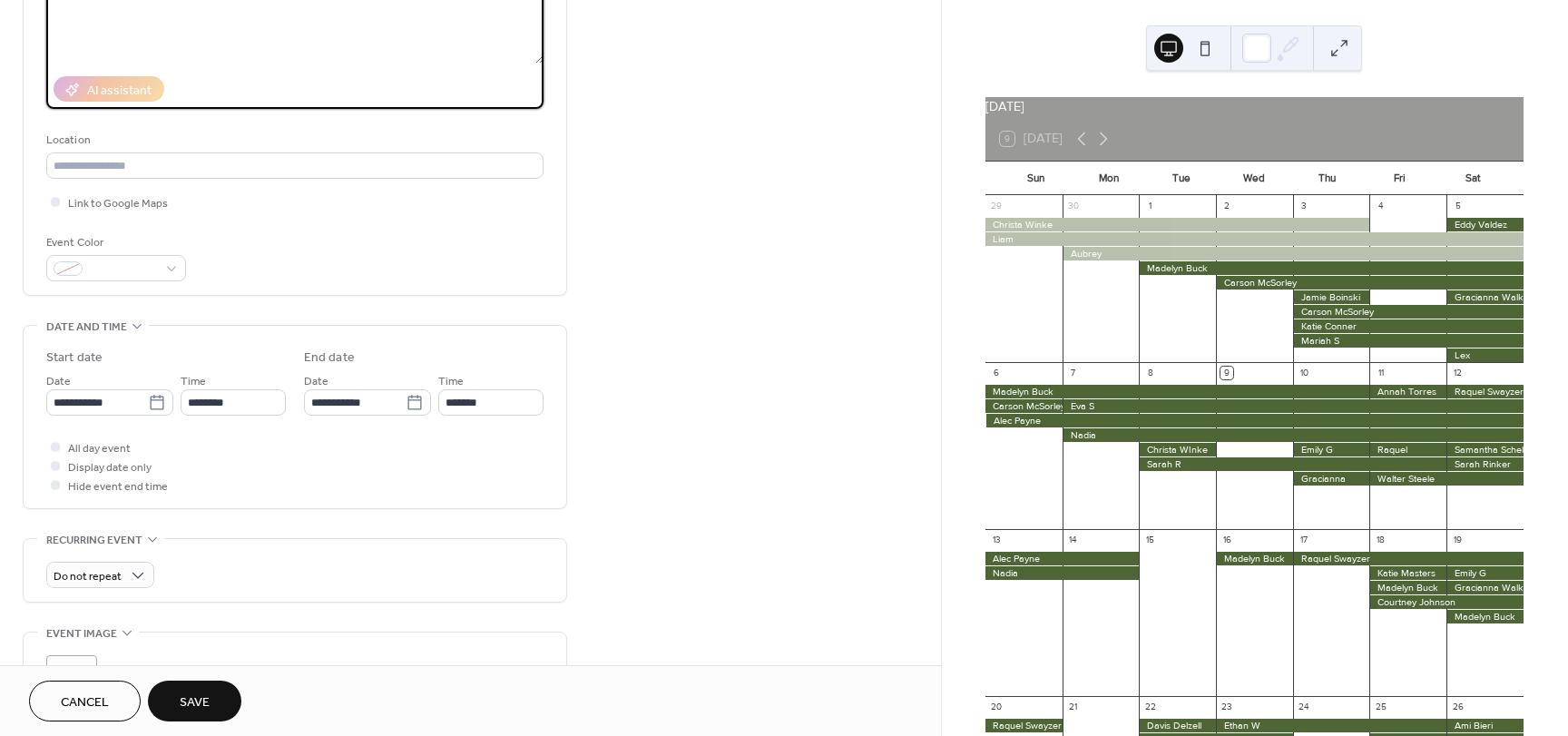 scroll, scrollTop: 272, scrollLeft: 0, axis: vertical 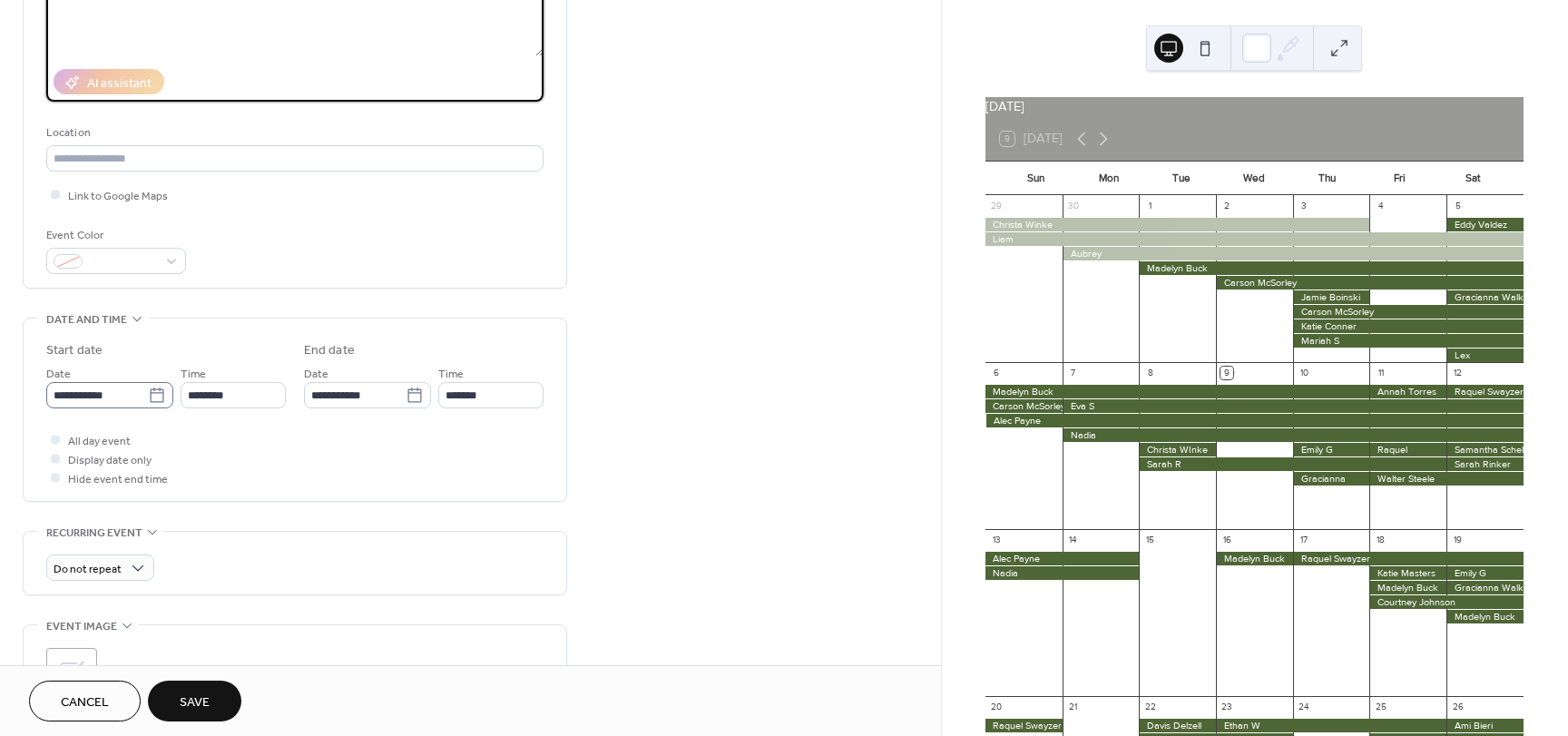 type on "**********" 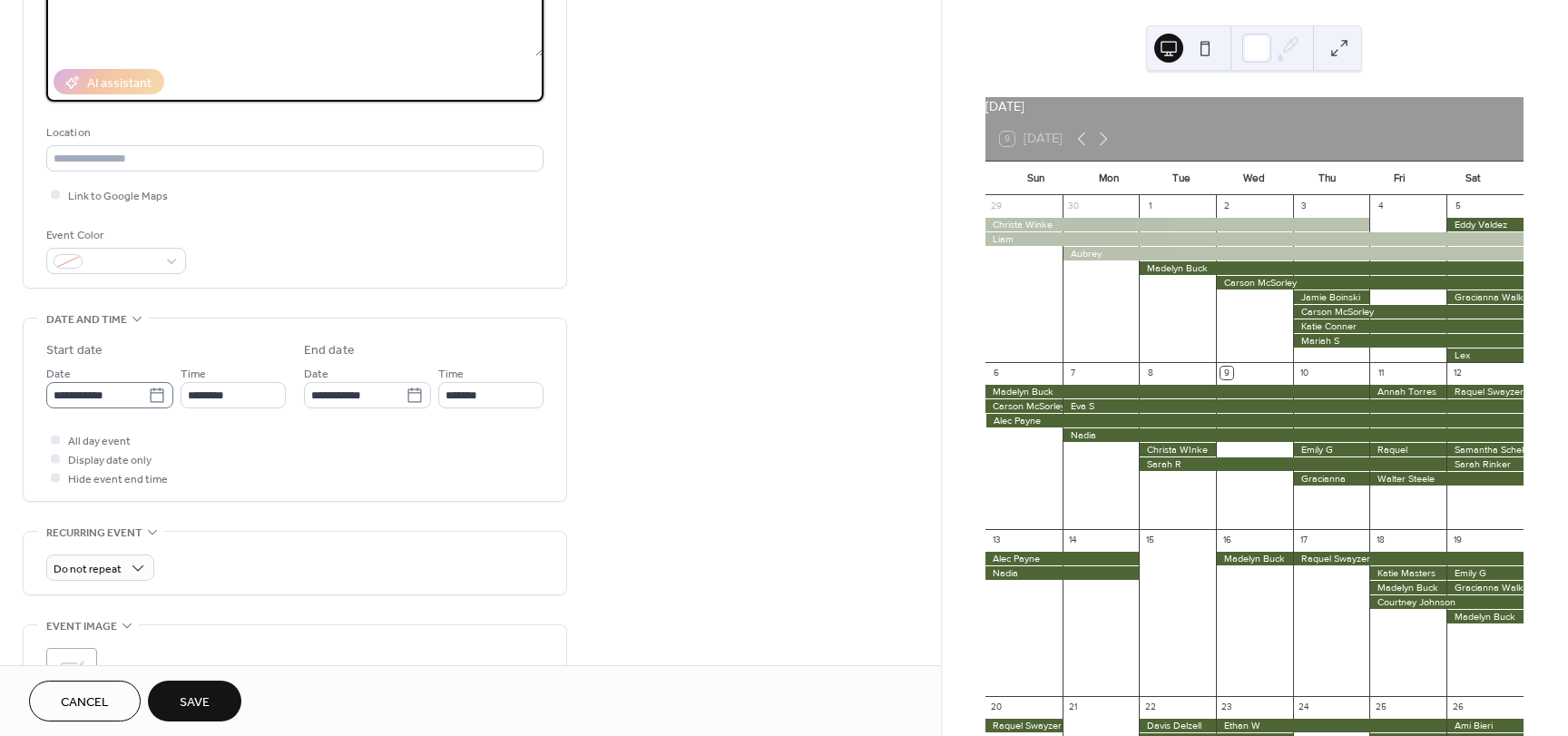 click 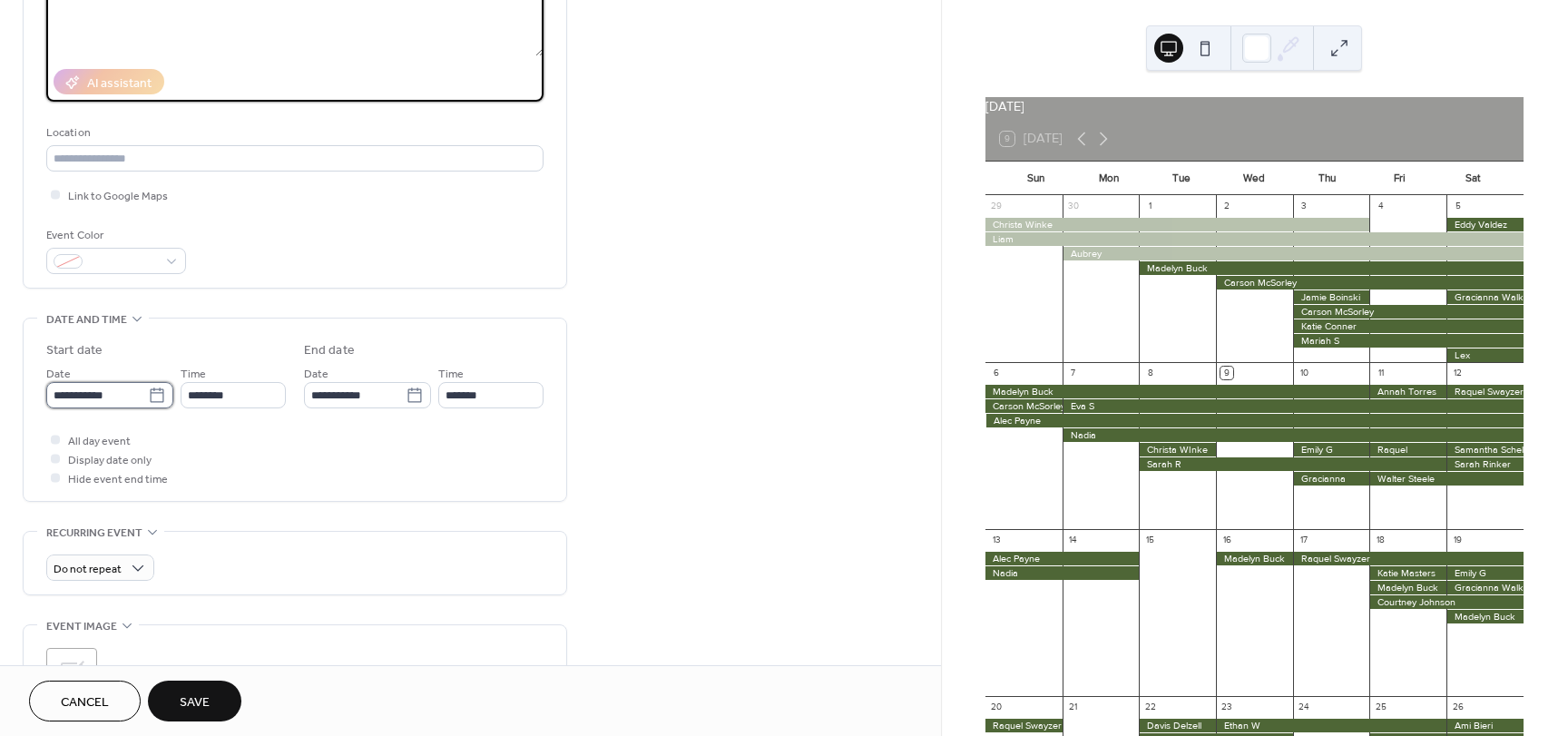 click on "**********" at bounding box center (97, 395) 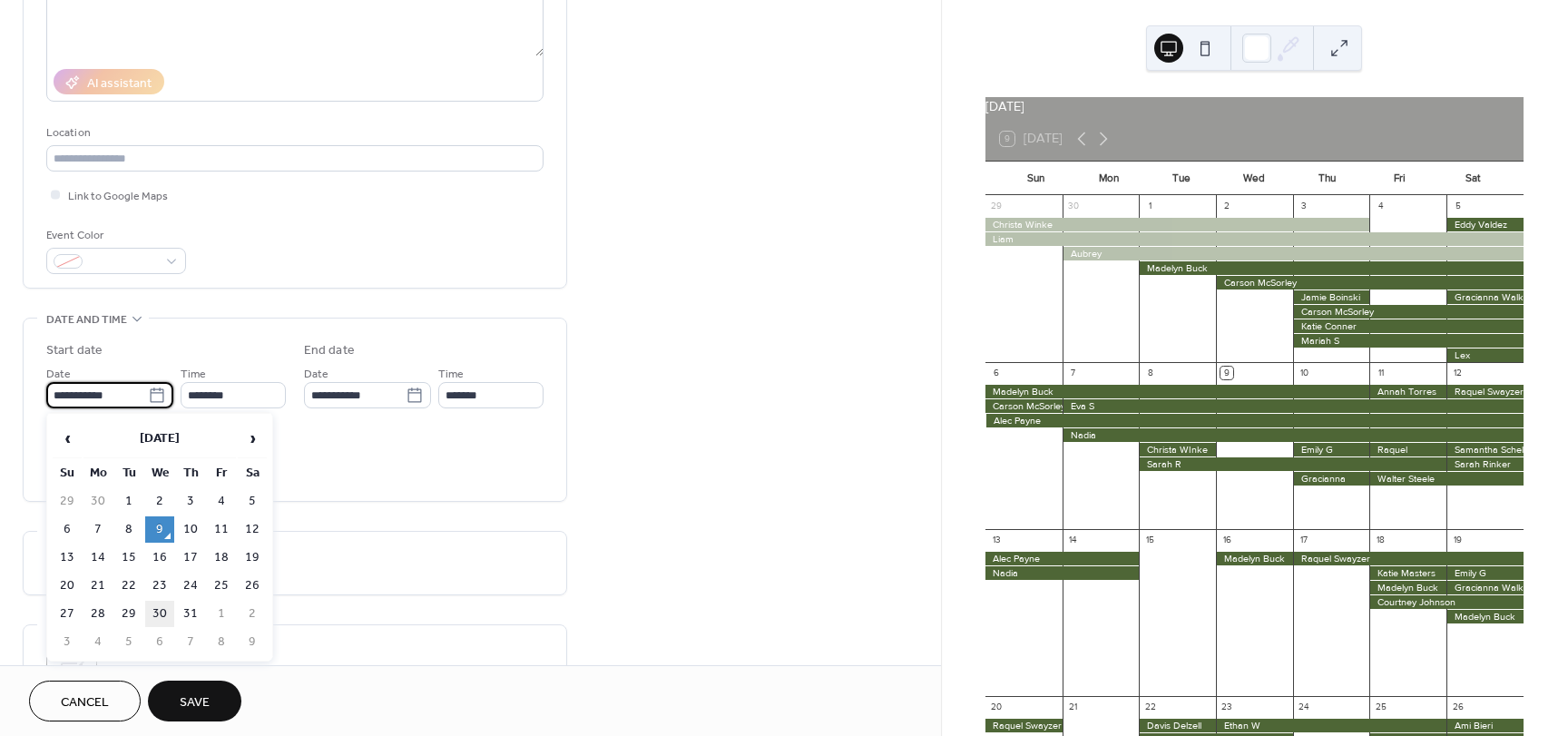 click on "30" at bounding box center [160, 613] 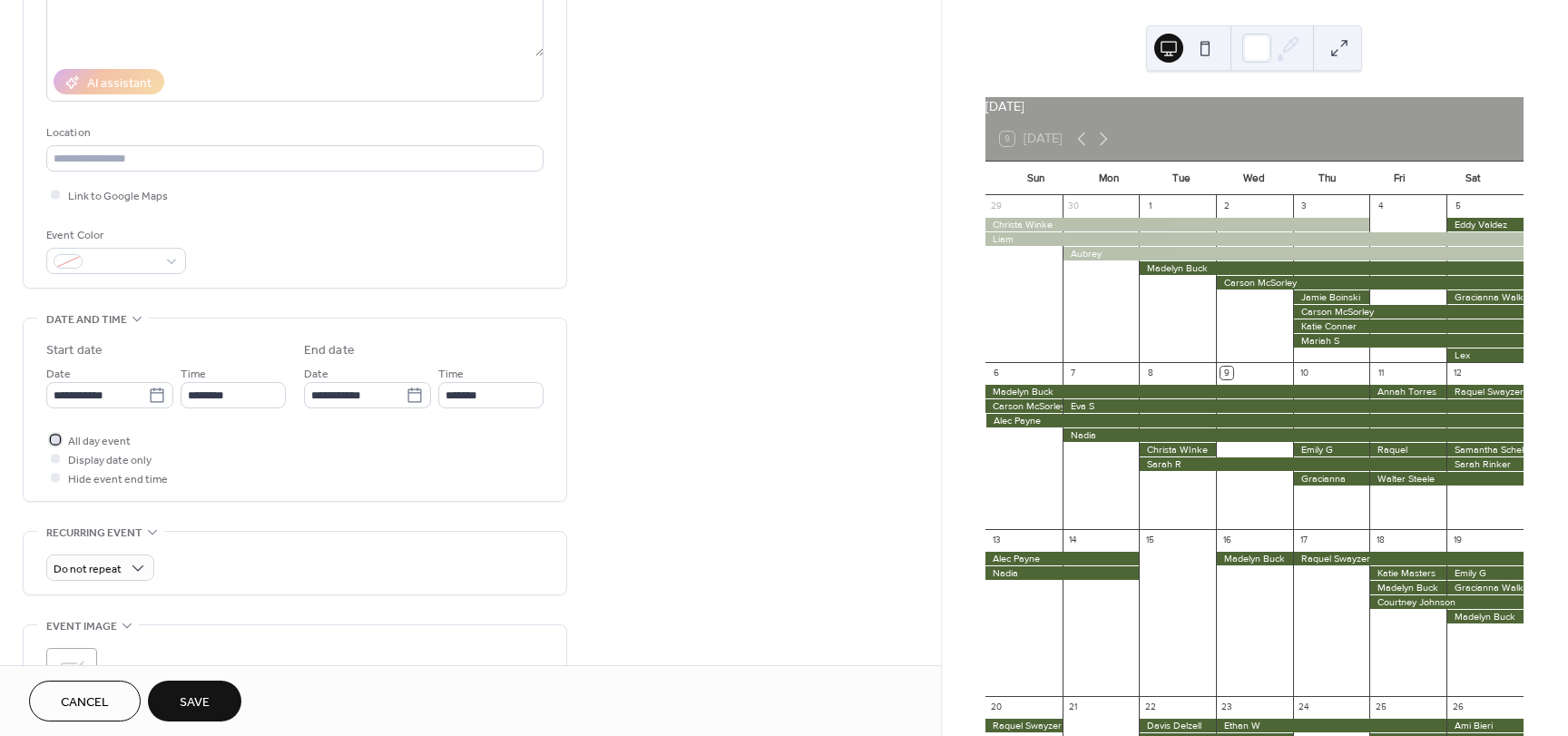 click on "All day event" at bounding box center [99, 441] 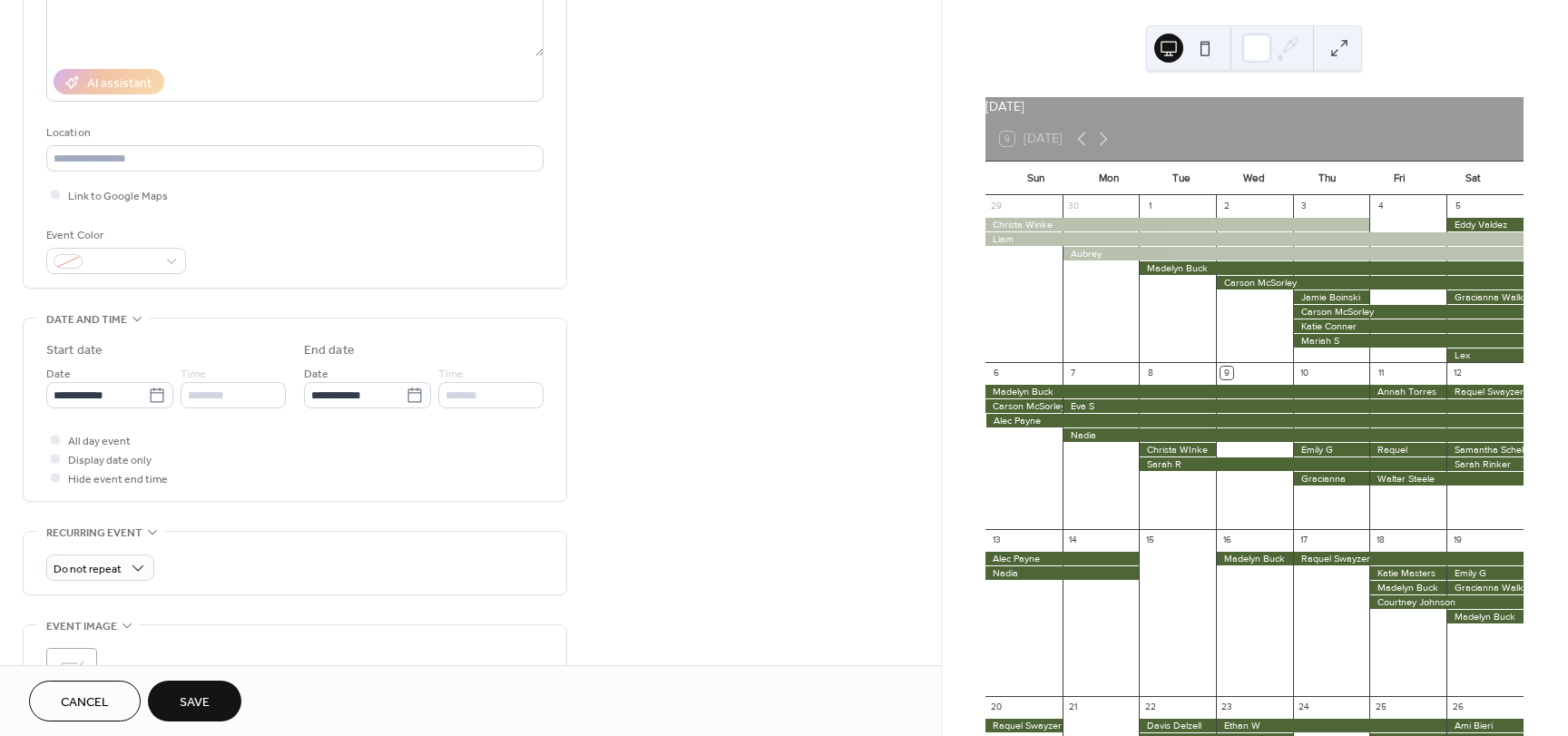 click on "Save" at bounding box center [194, 702] 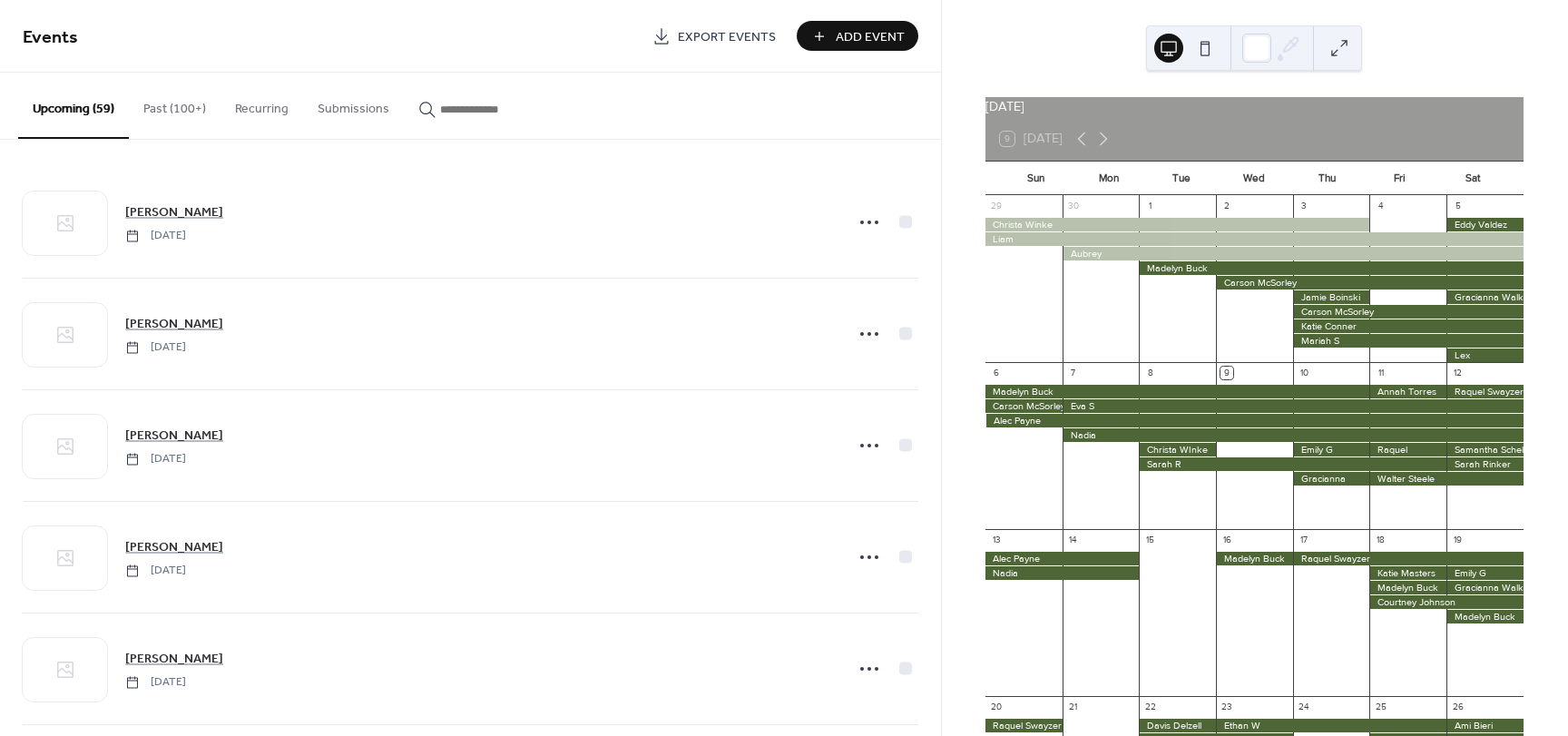 click on "Add Event" at bounding box center (858, 35) 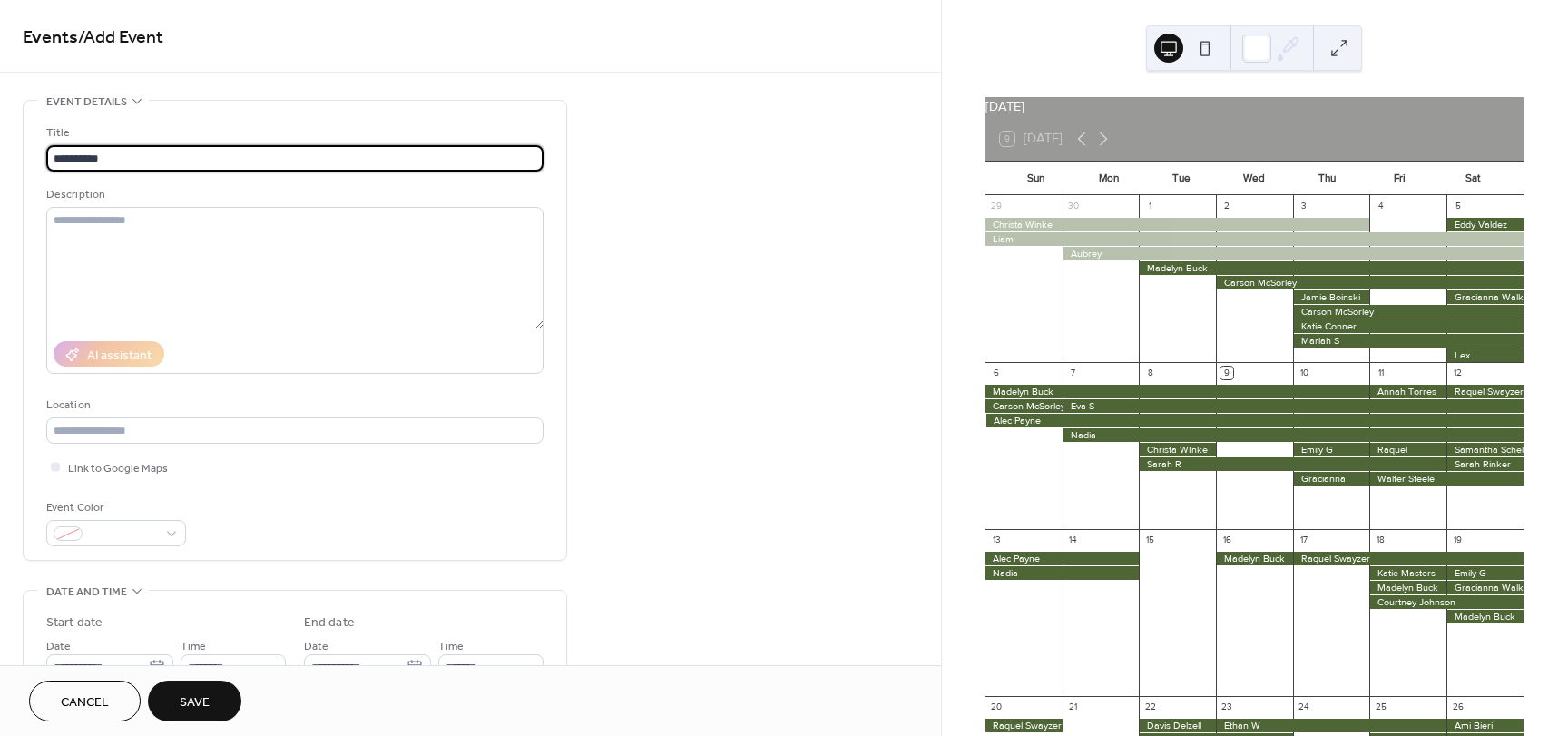 type on "**********" 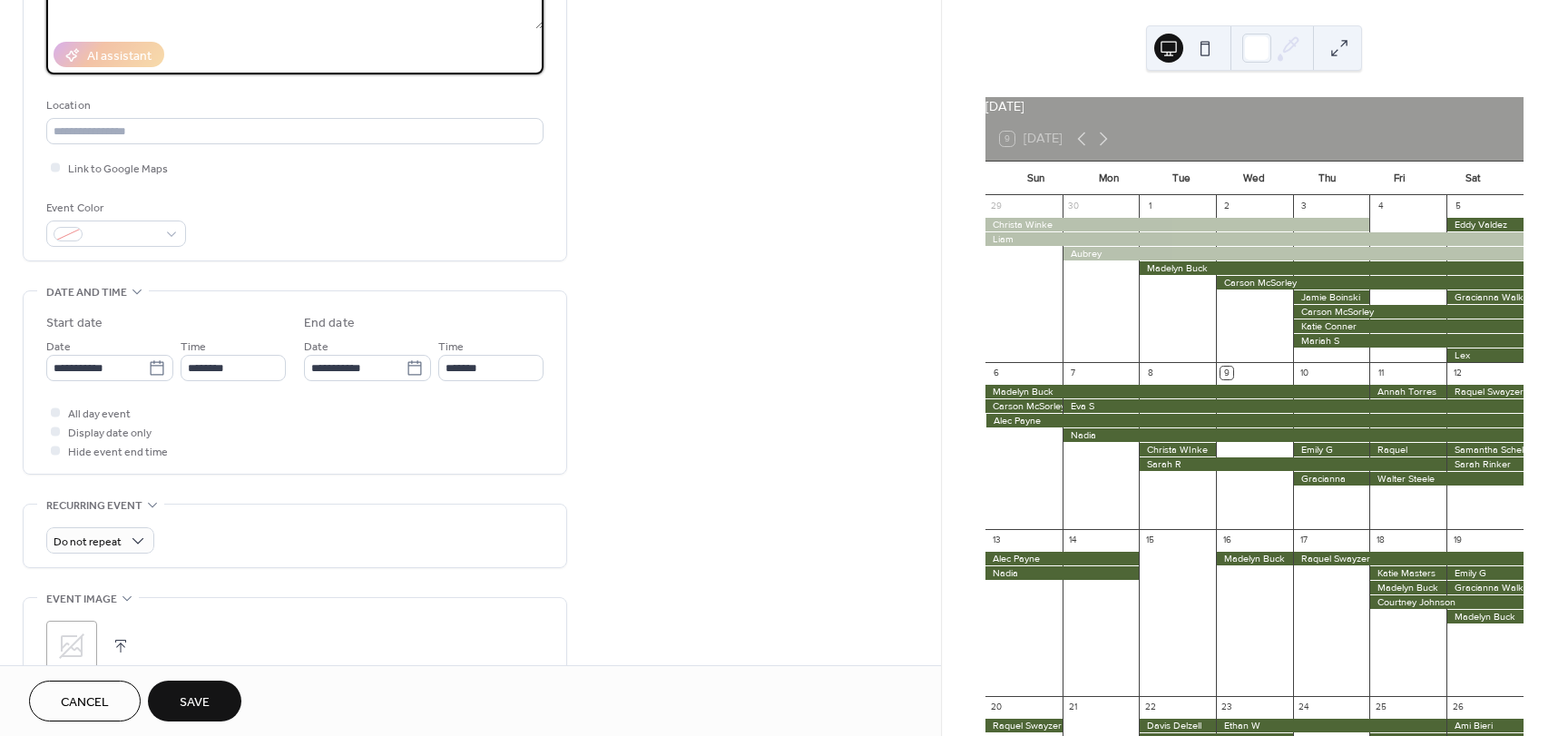 scroll, scrollTop: 363, scrollLeft: 0, axis: vertical 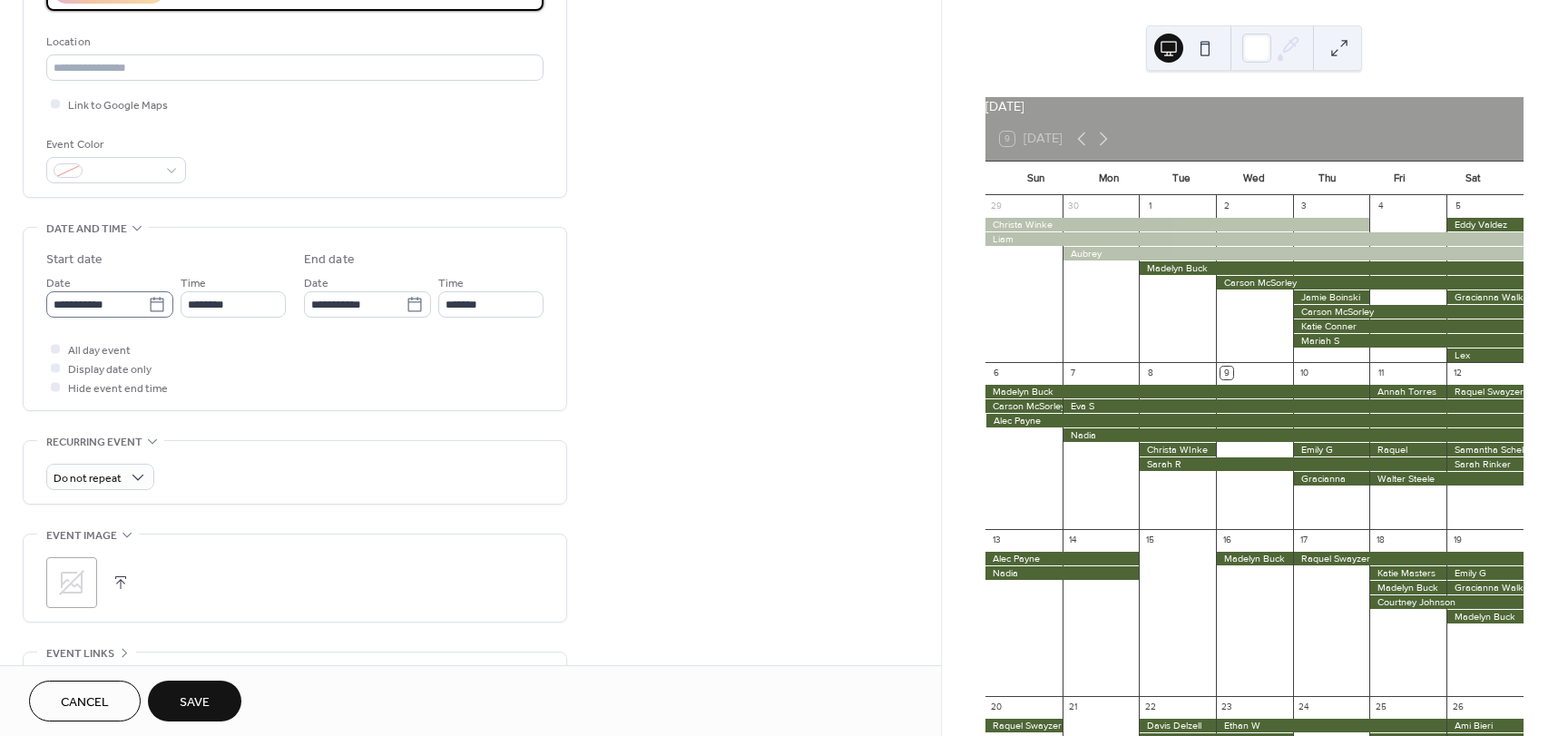 type on "**********" 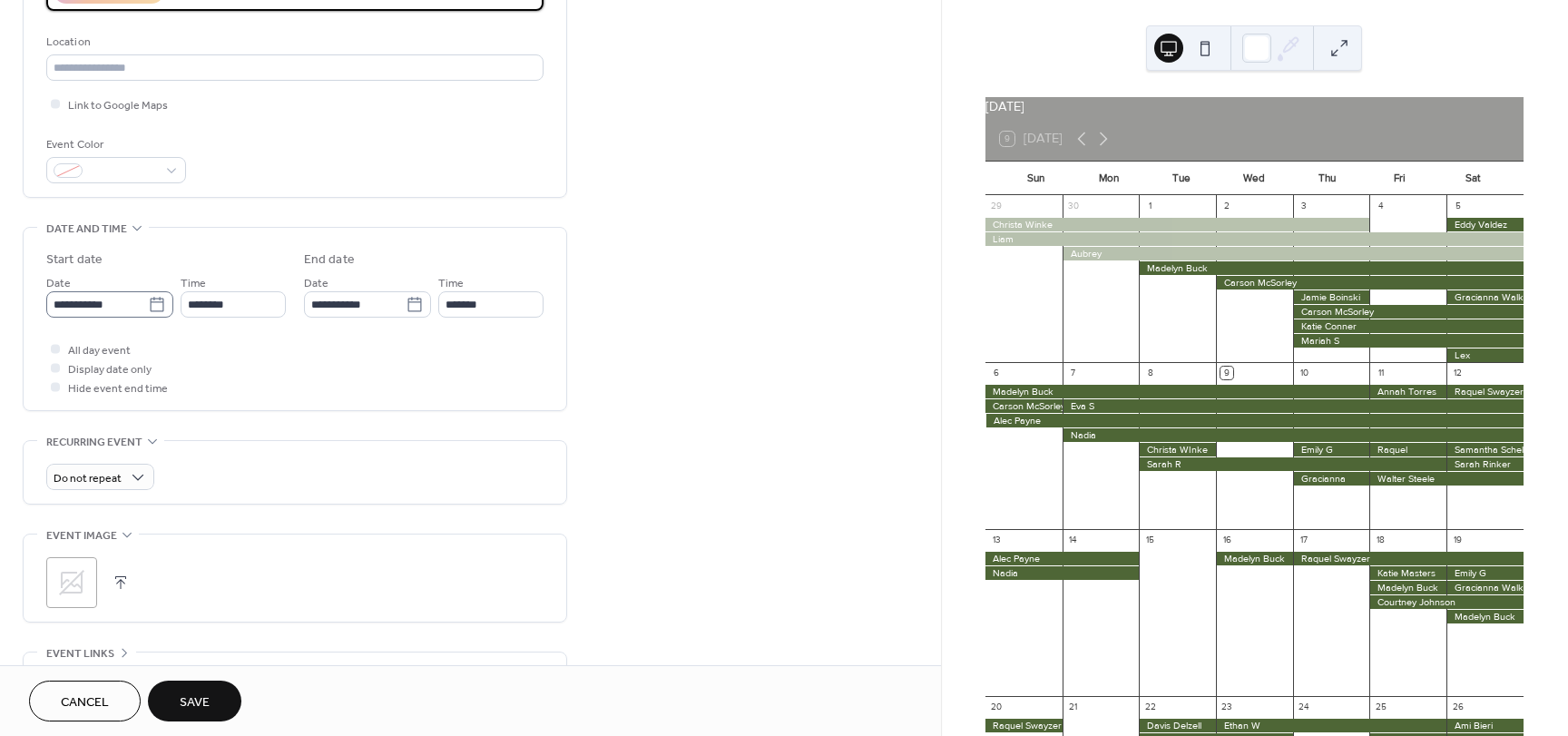 click 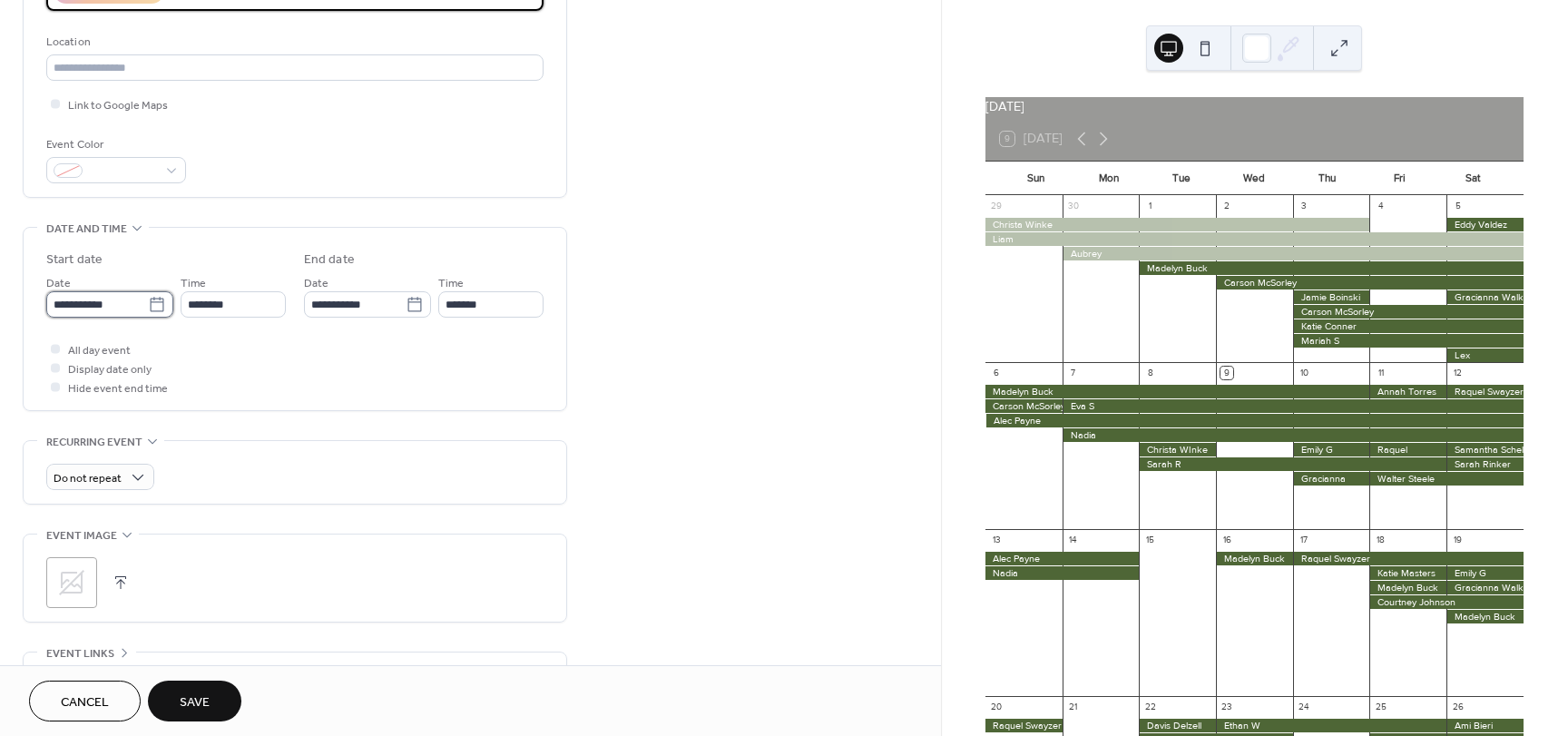click on "**********" at bounding box center (97, 304) 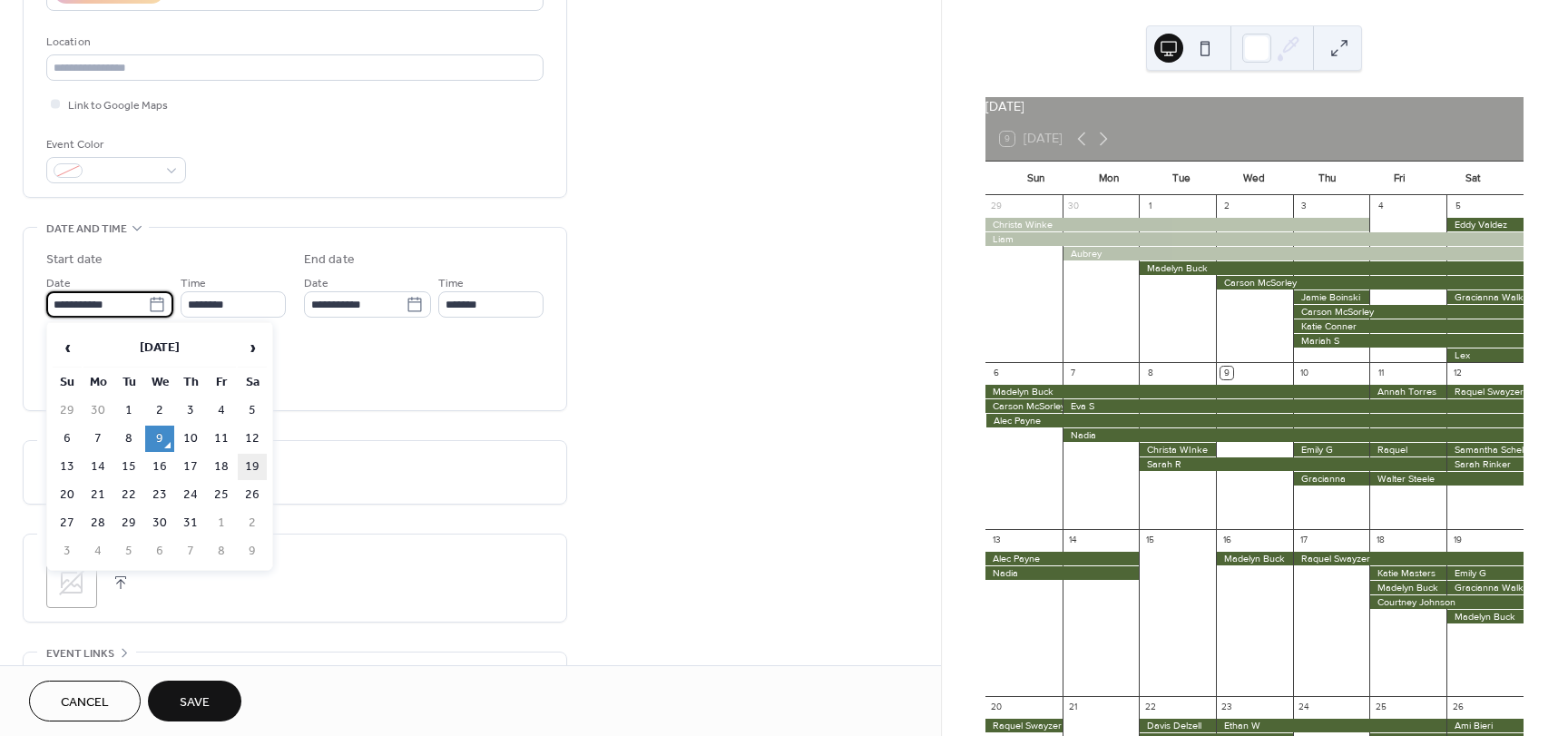 click on "19" at bounding box center (252, 466) 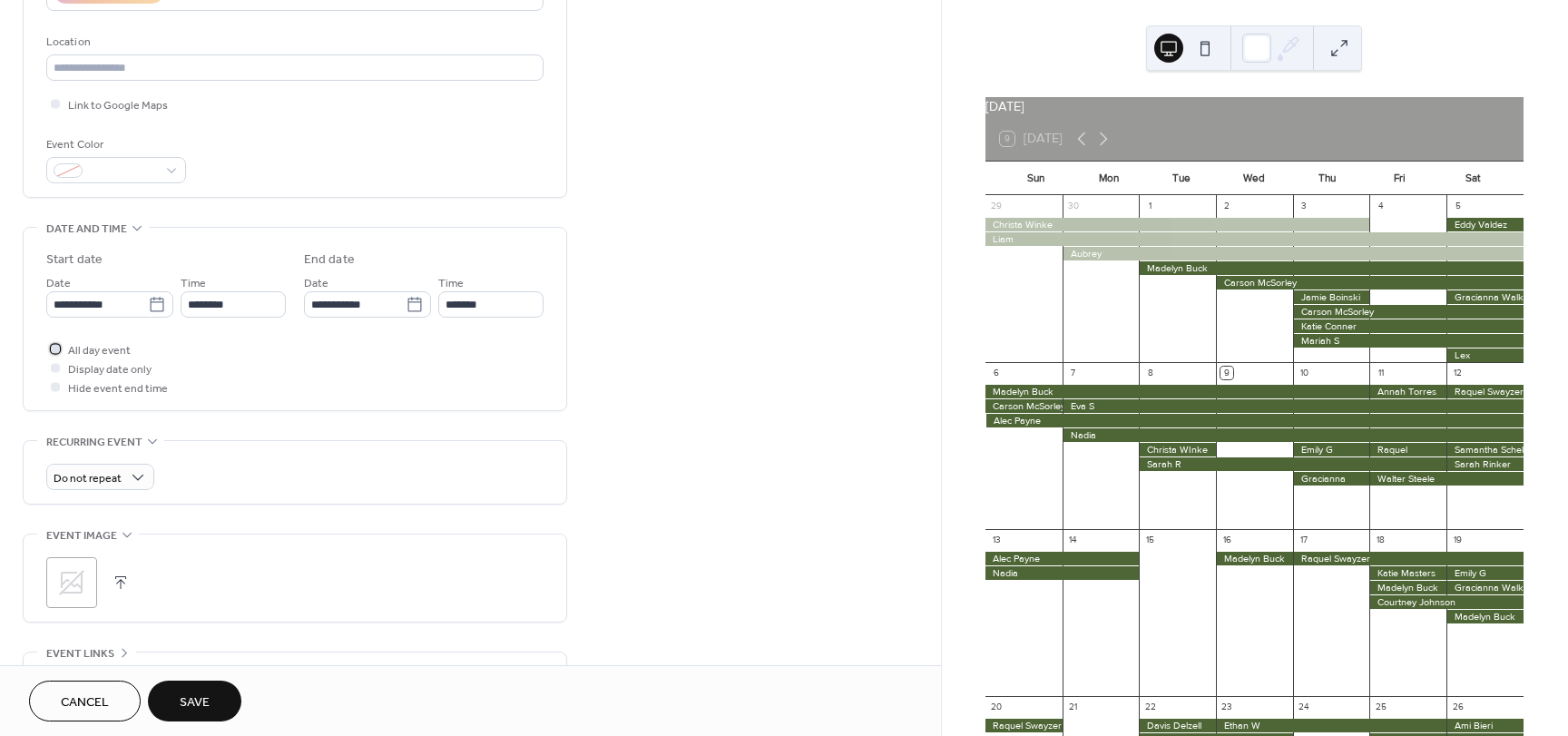 click on "All day event" at bounding box center (99, 350) 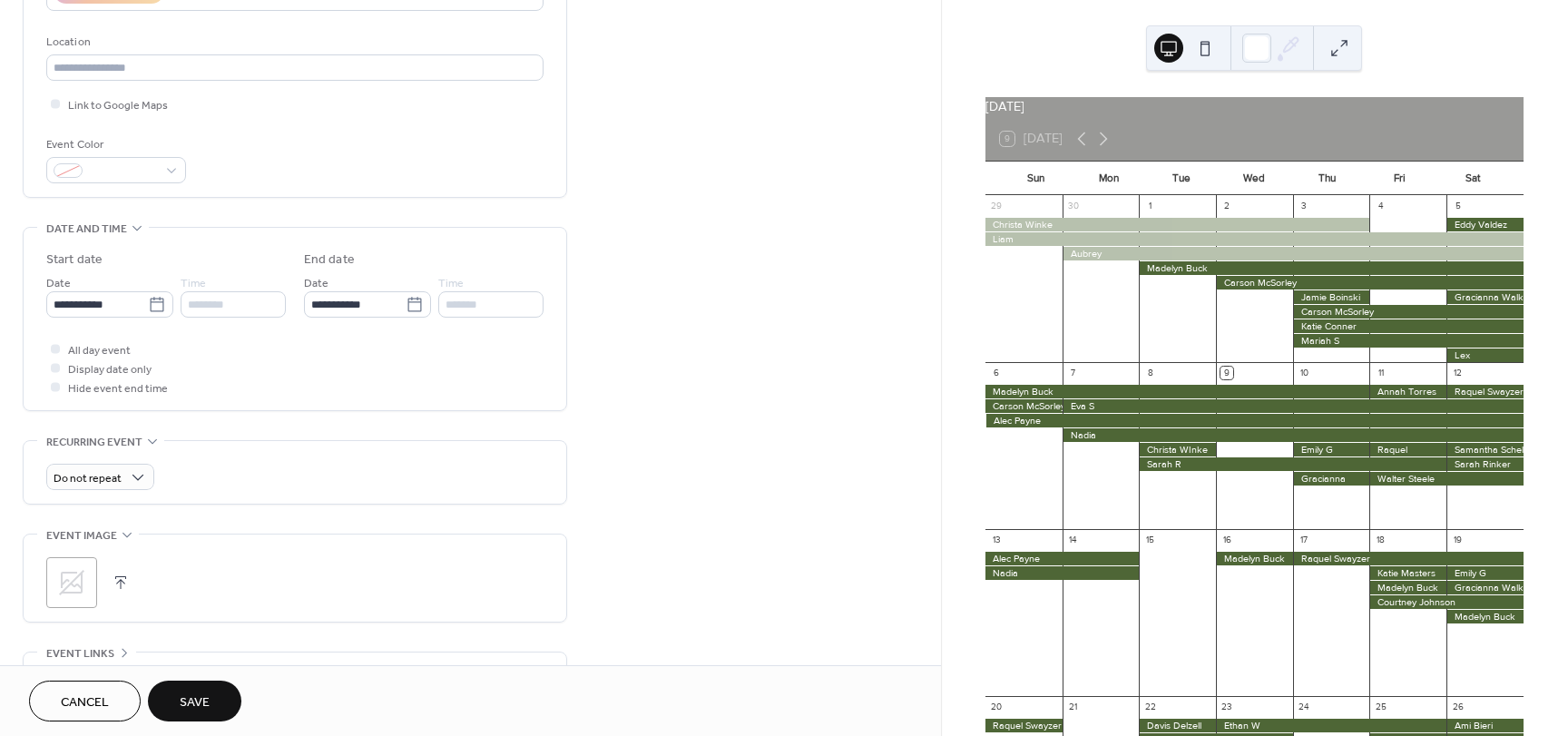 click on "Save" at bounding box center [194, 701] 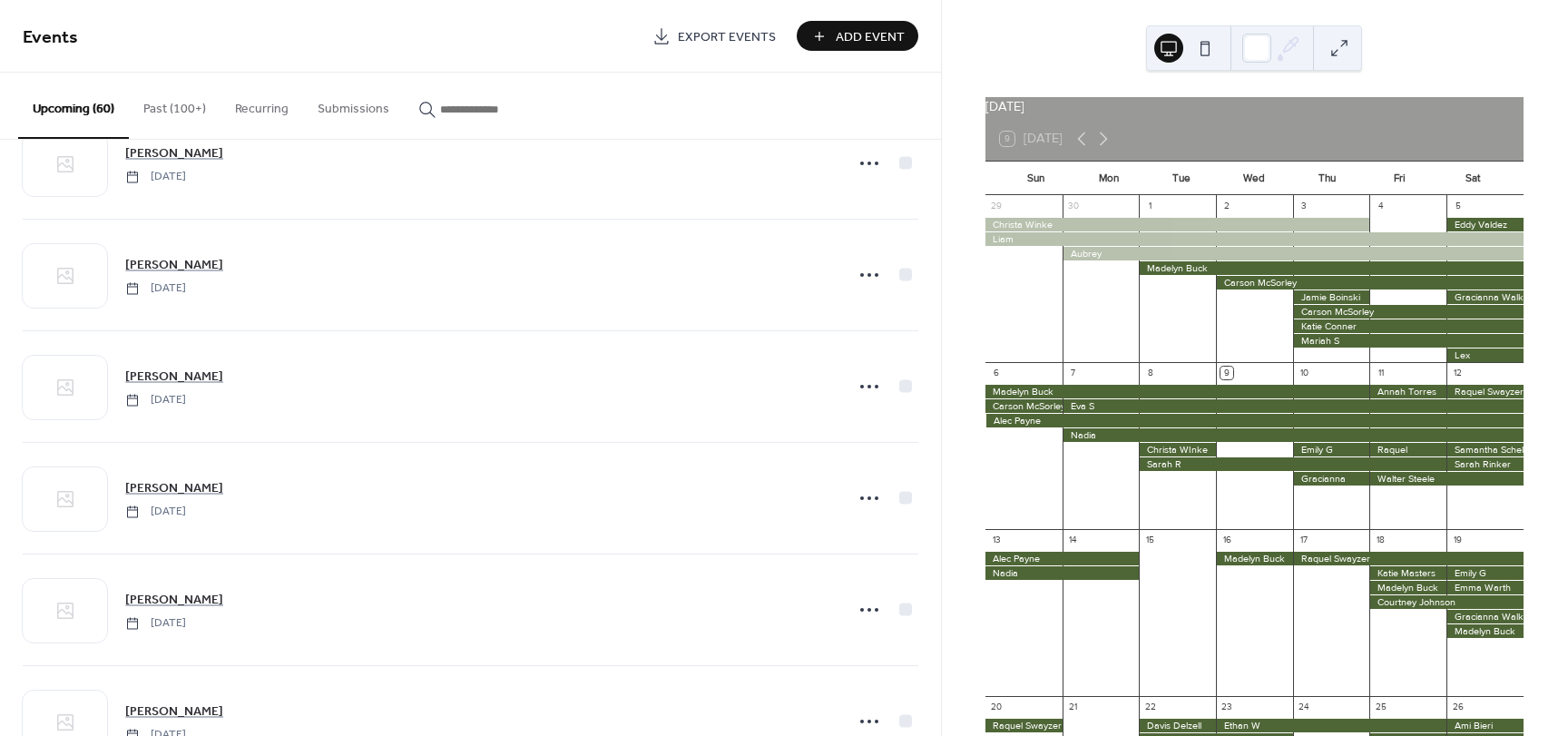 scroll, scrollTop: 1724, scrollLeft: 0, axis: vertical 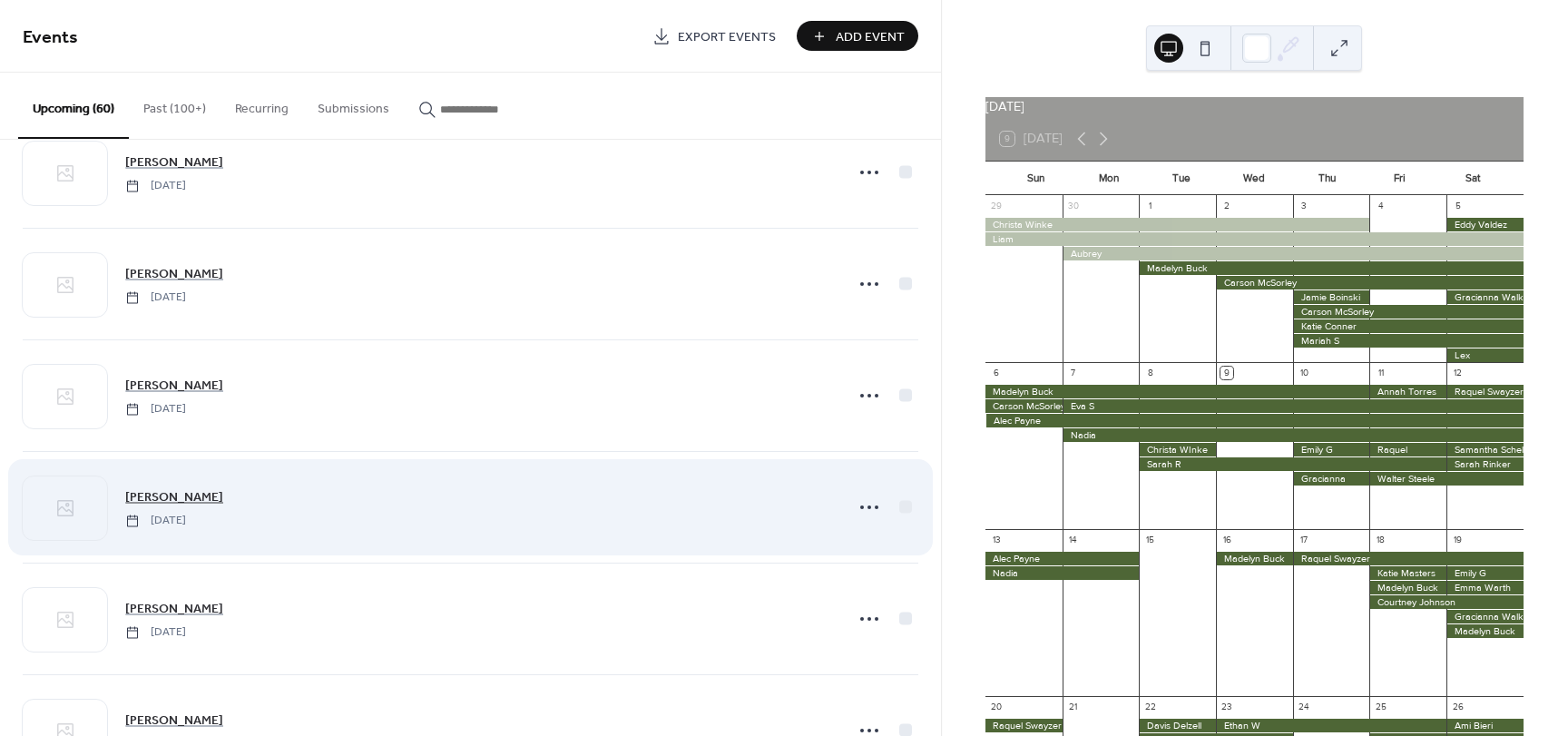click on "[PERSON_NAME]" at bounding box center [174, 497] 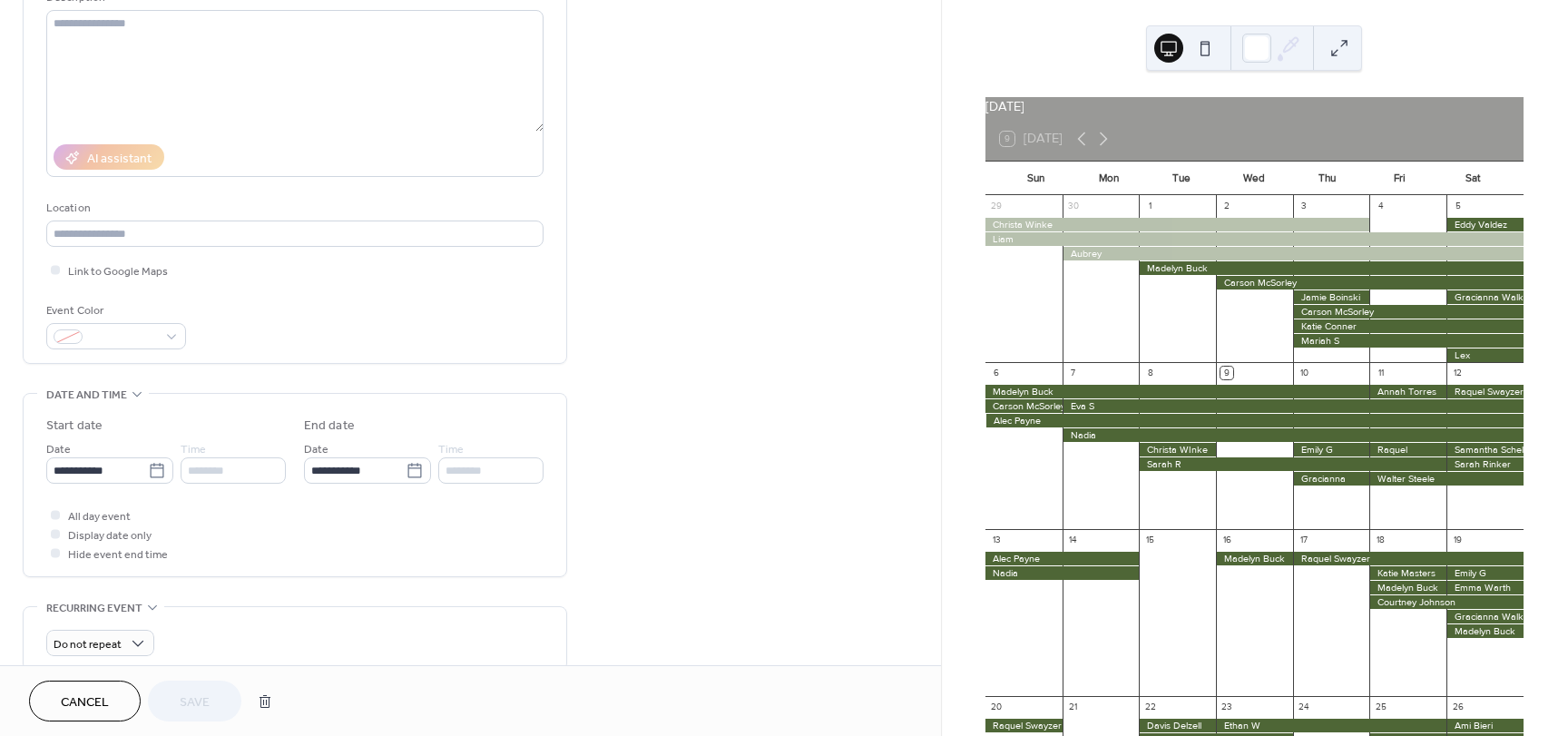 scroll, scrollTop: 272, scrollLeft: 0, axis: vertical 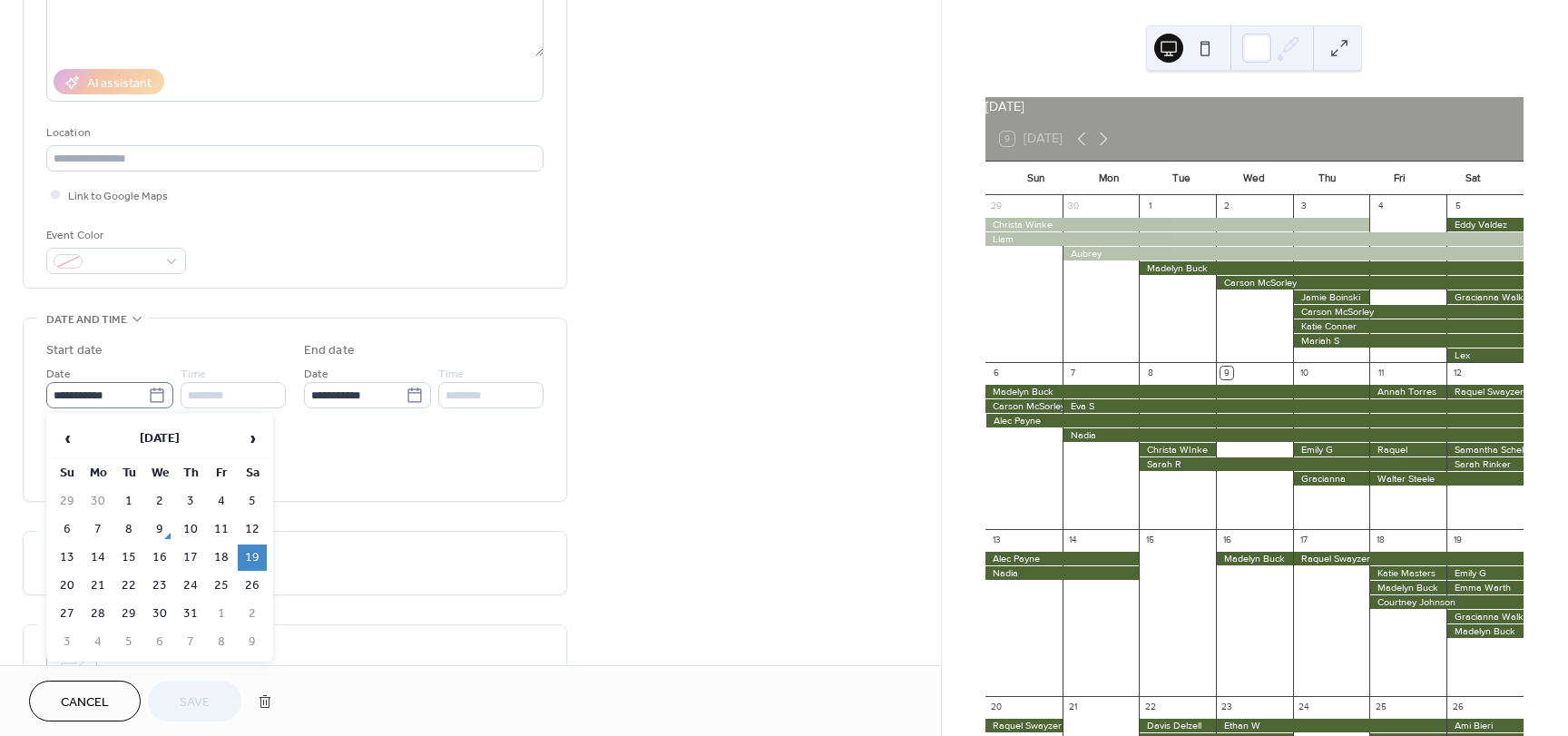 click 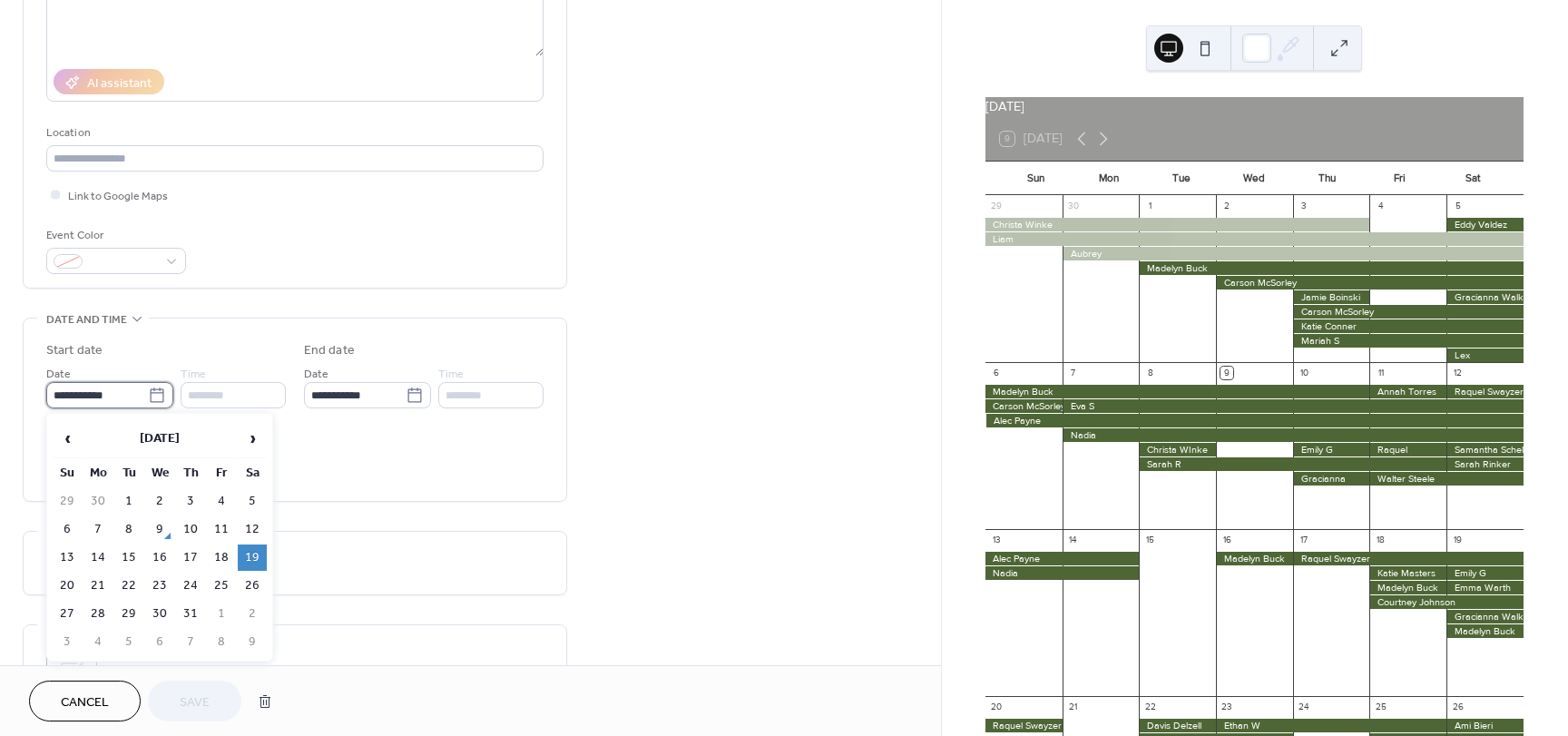 click on "**********" at bounding box center [97, 395] 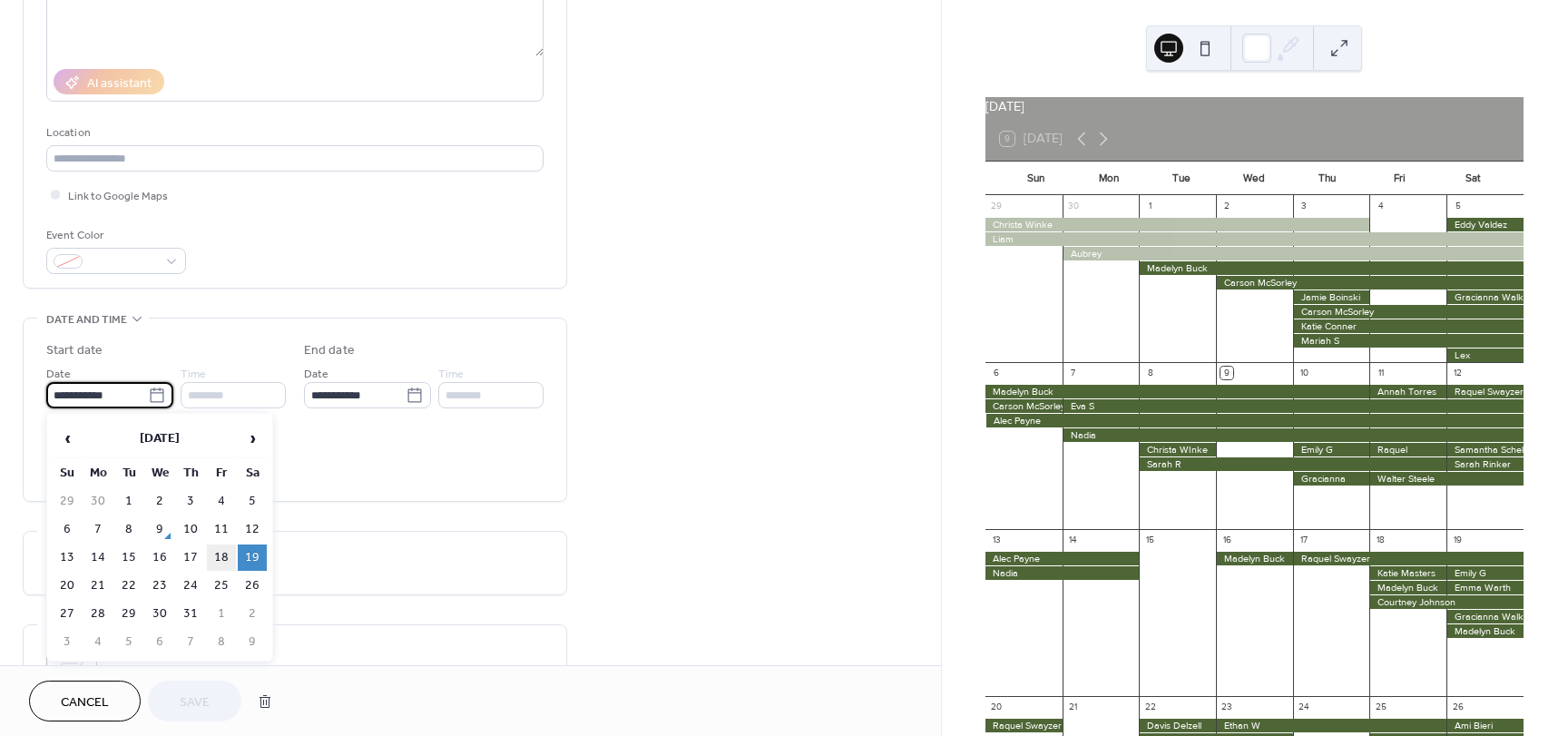 click on "18" at bounding box center (221, 557) 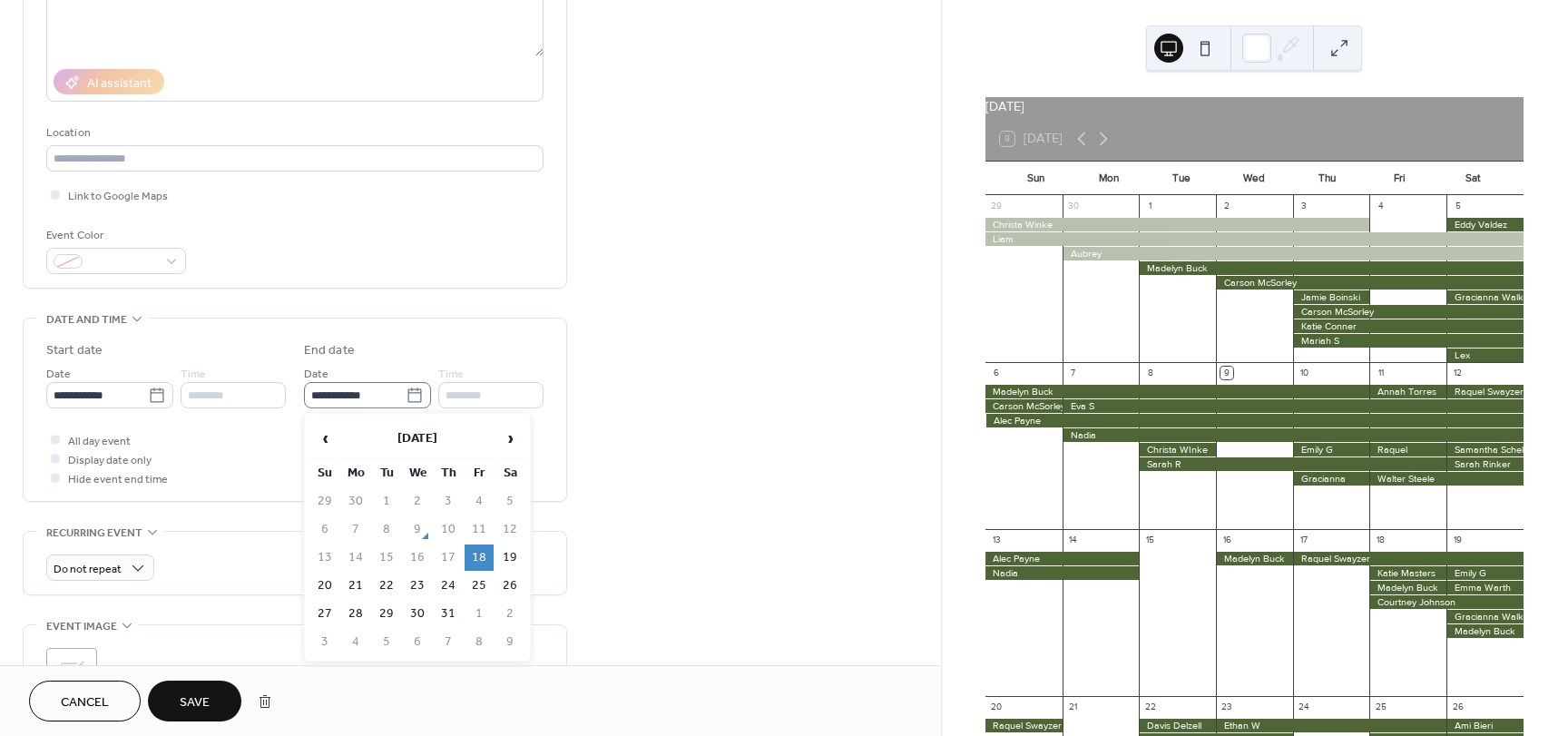 click 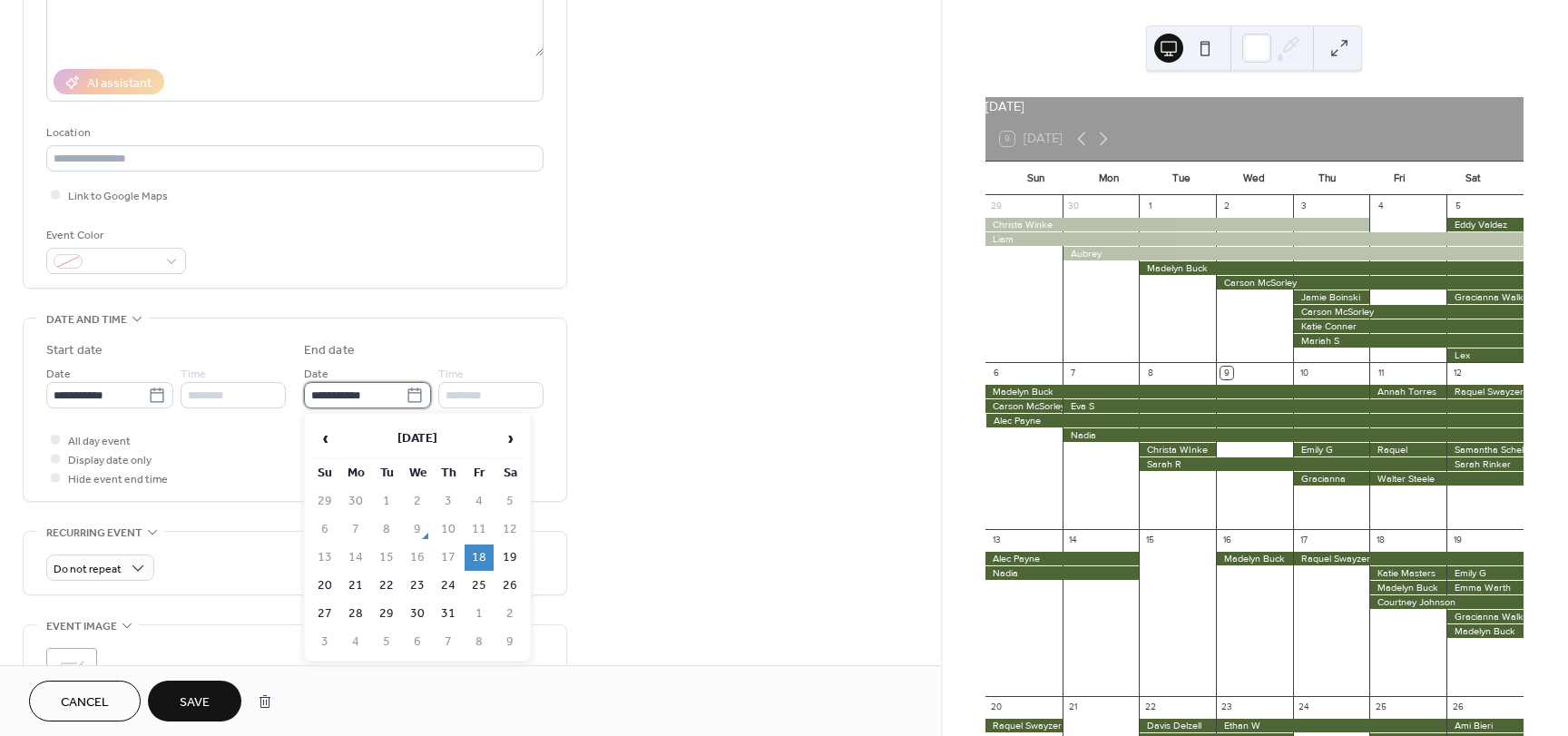 click on "**********" at bounding box center (355, 395) 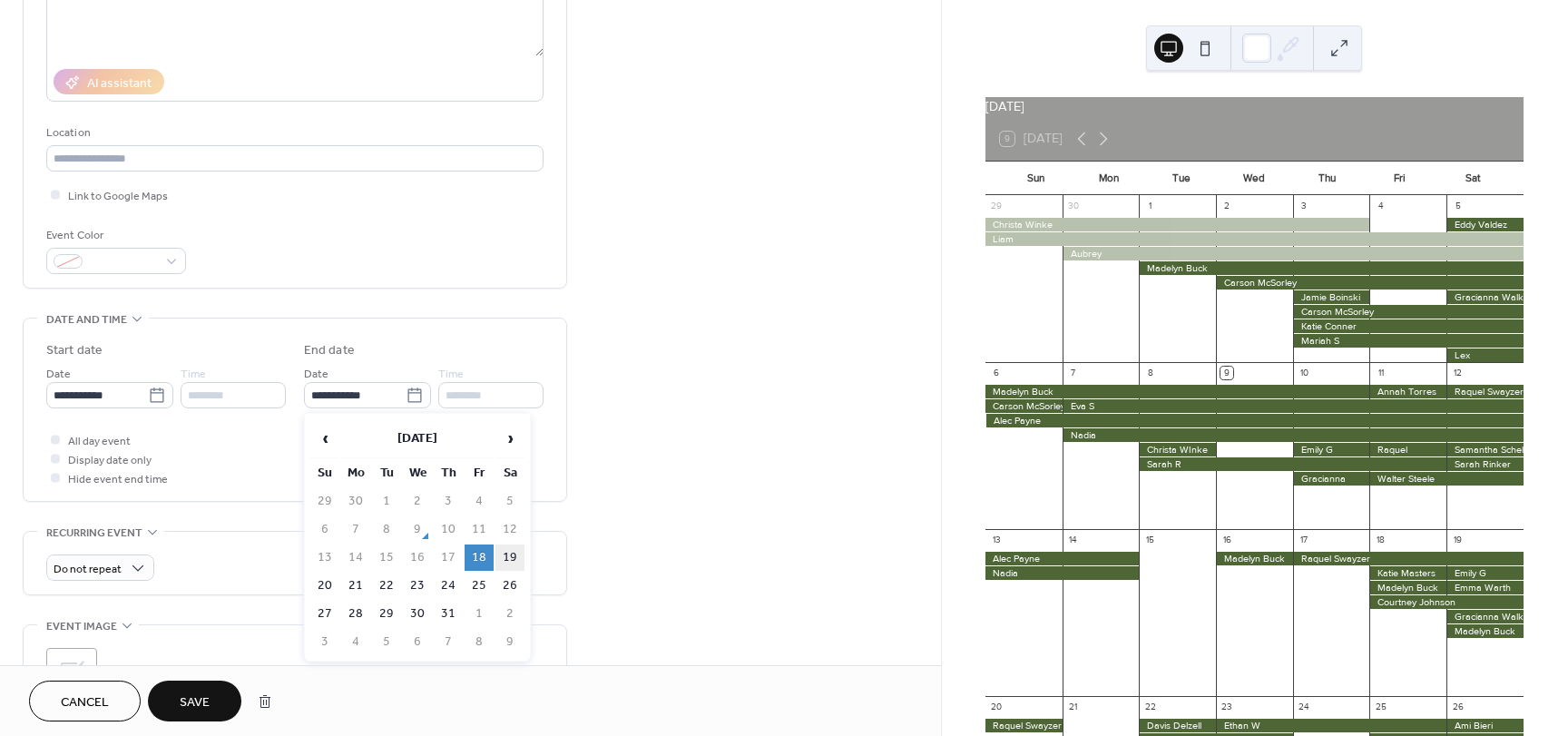 click on "19" at bounding box center (510, 557) 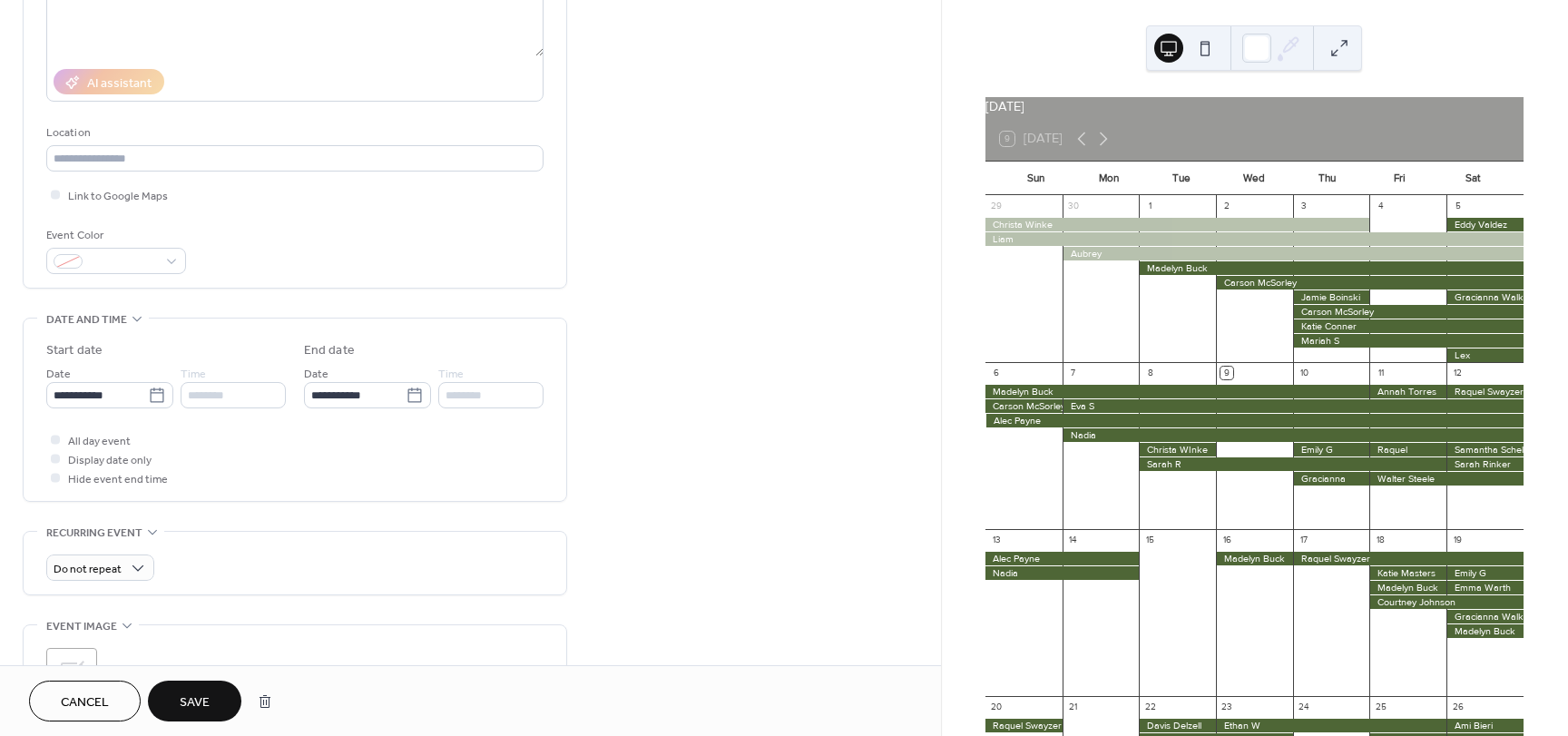 click on "Save" at bounding box center [194, 702] 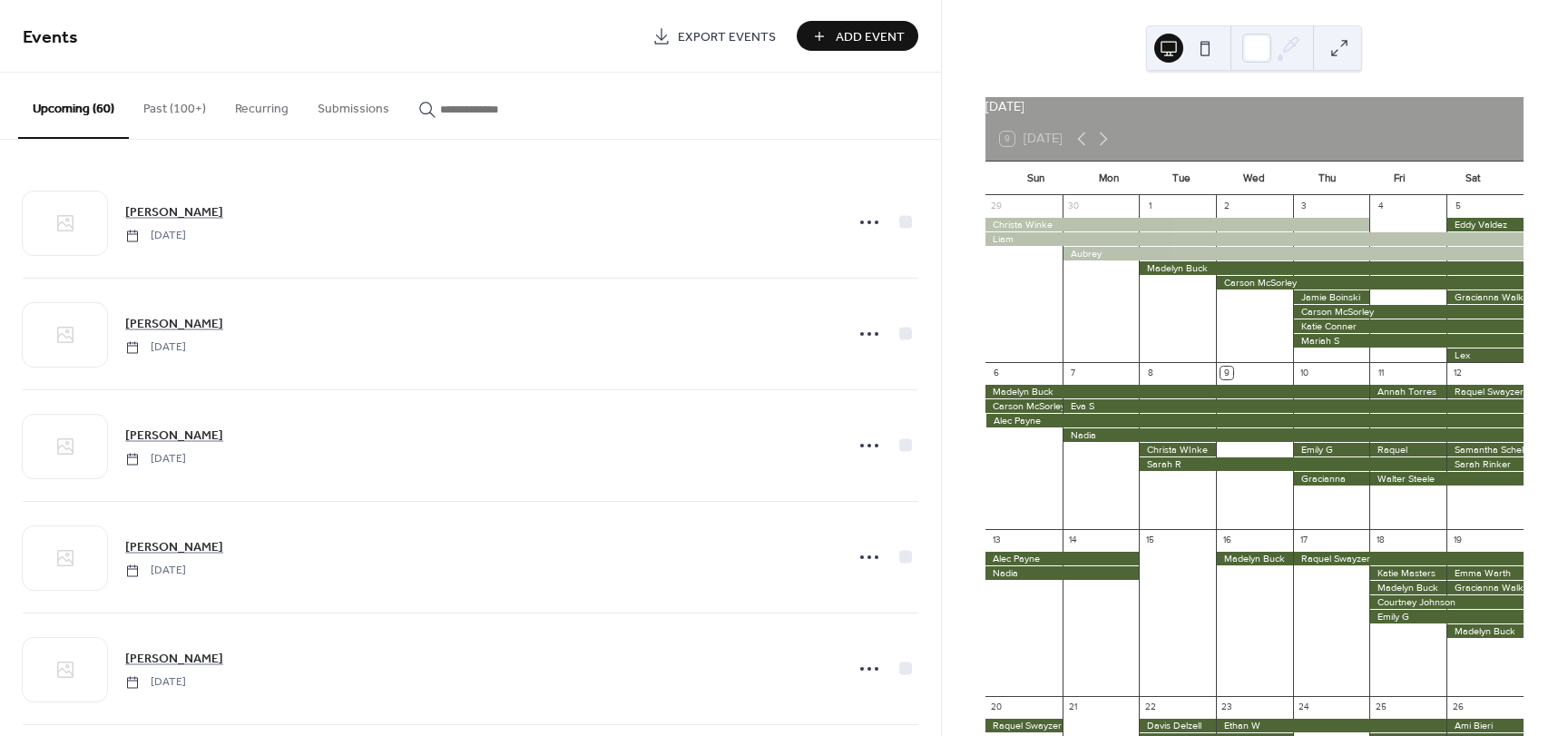 click on "Add Event" at bounding box center [870, 37] 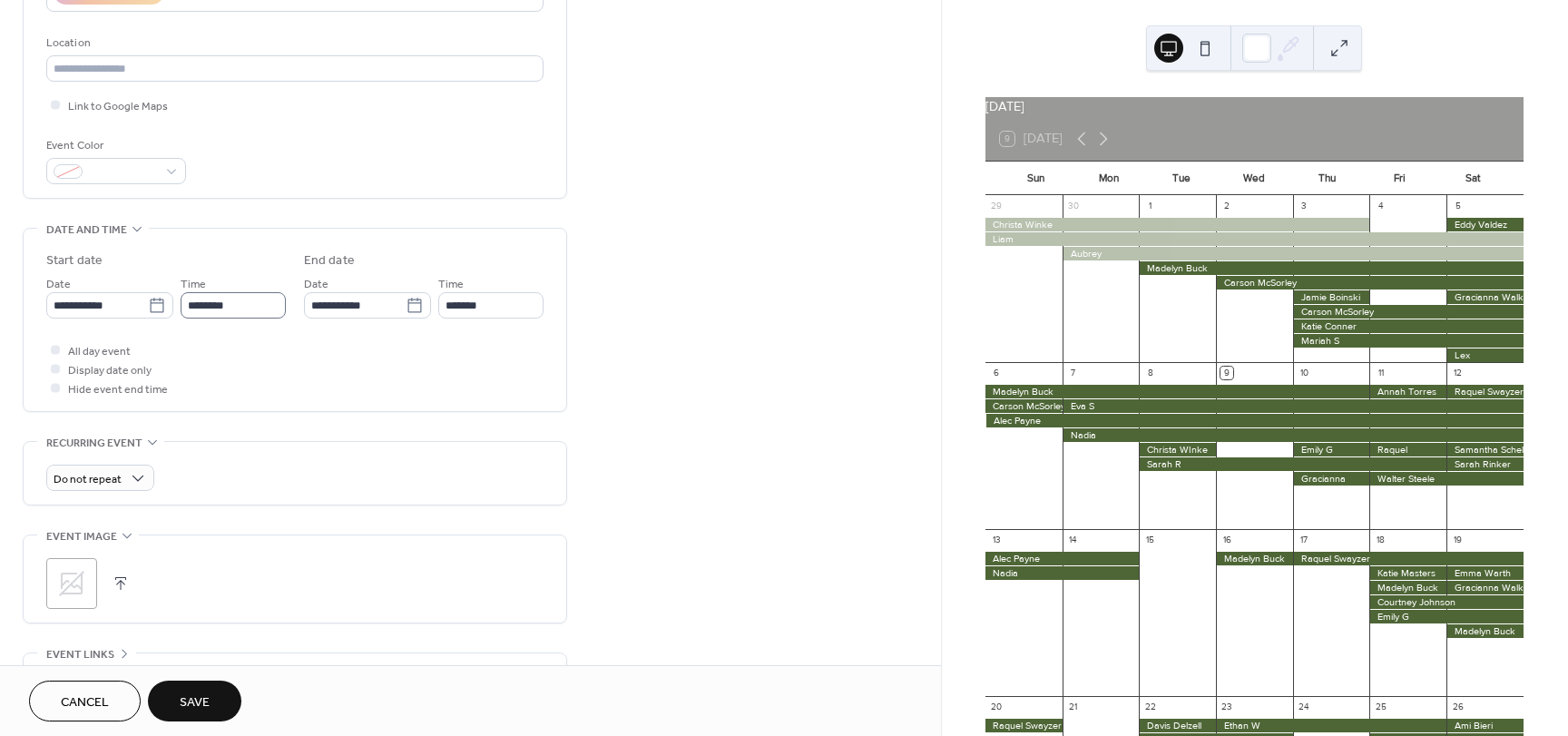 scroll, scrollTop: 363, scrollLeft: 0, axis: vertical 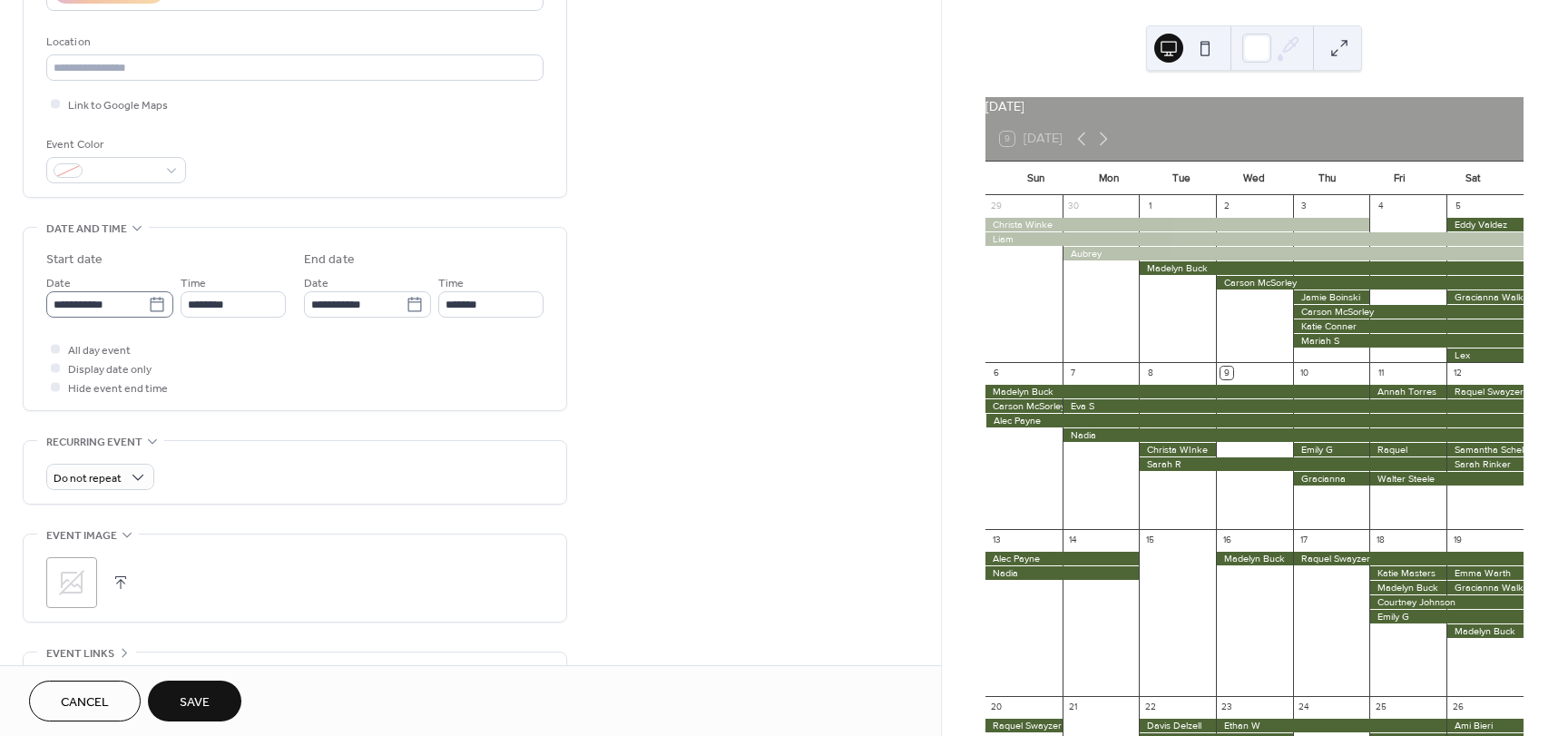 type on "**********" 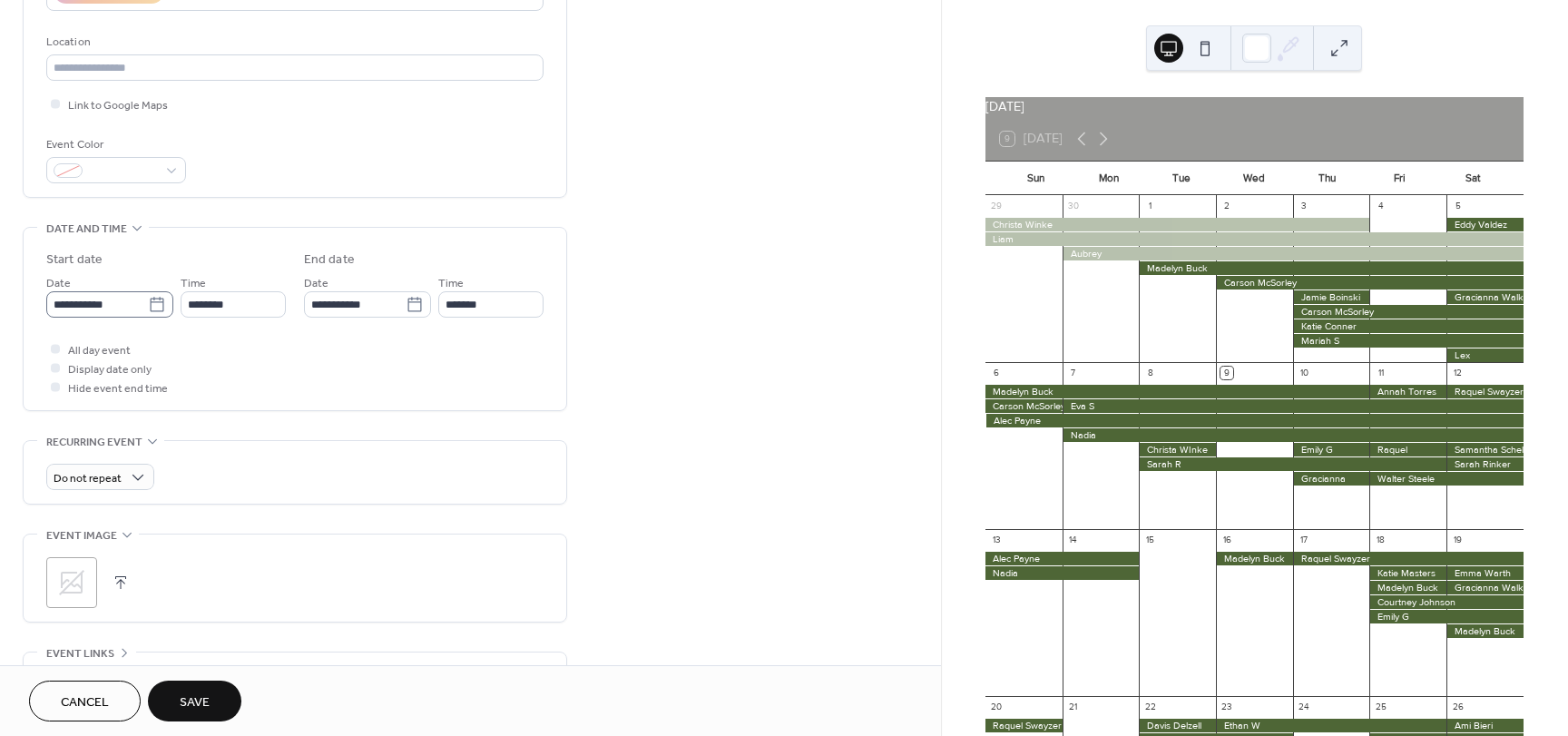 click 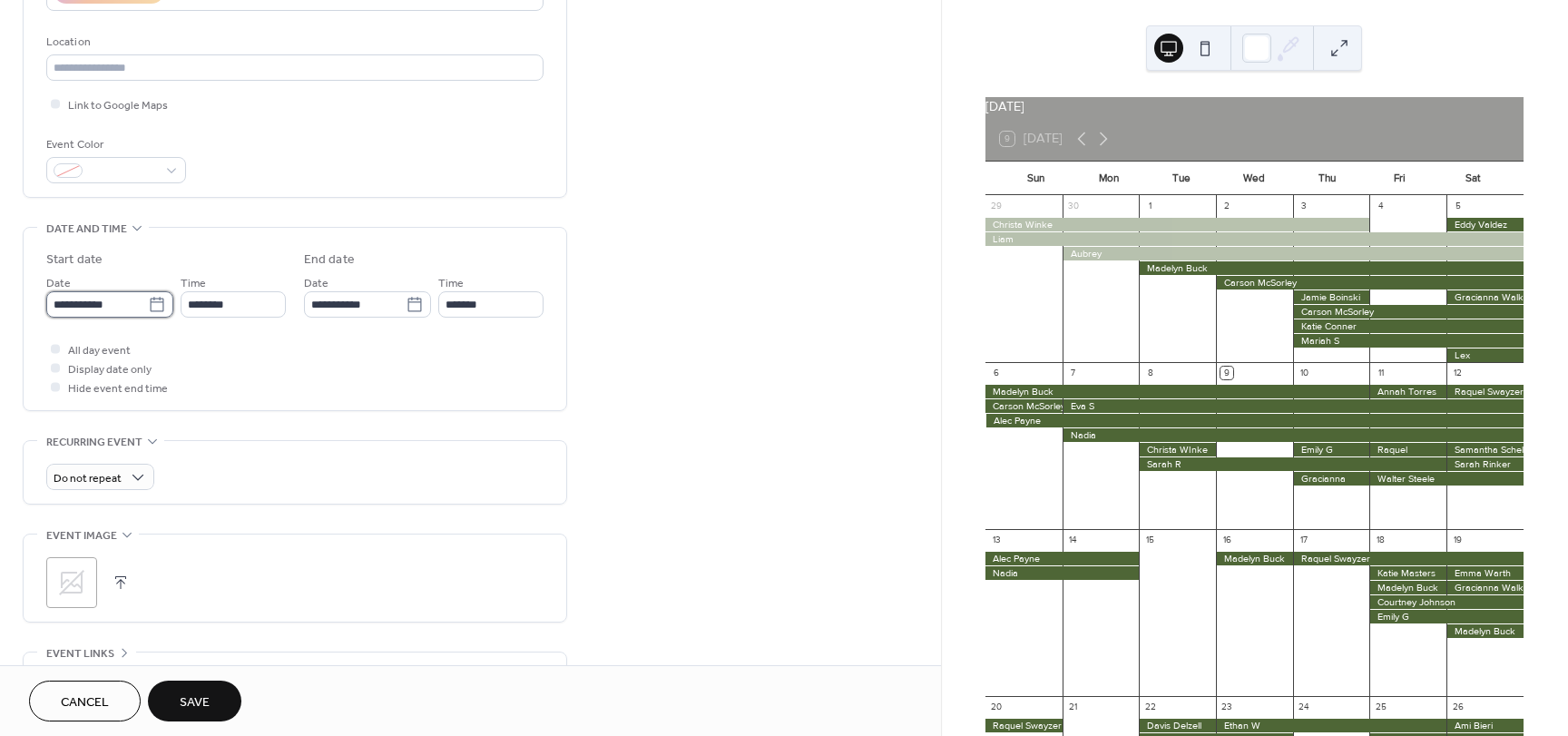 click on "**********" at bounding box center [97, 304] 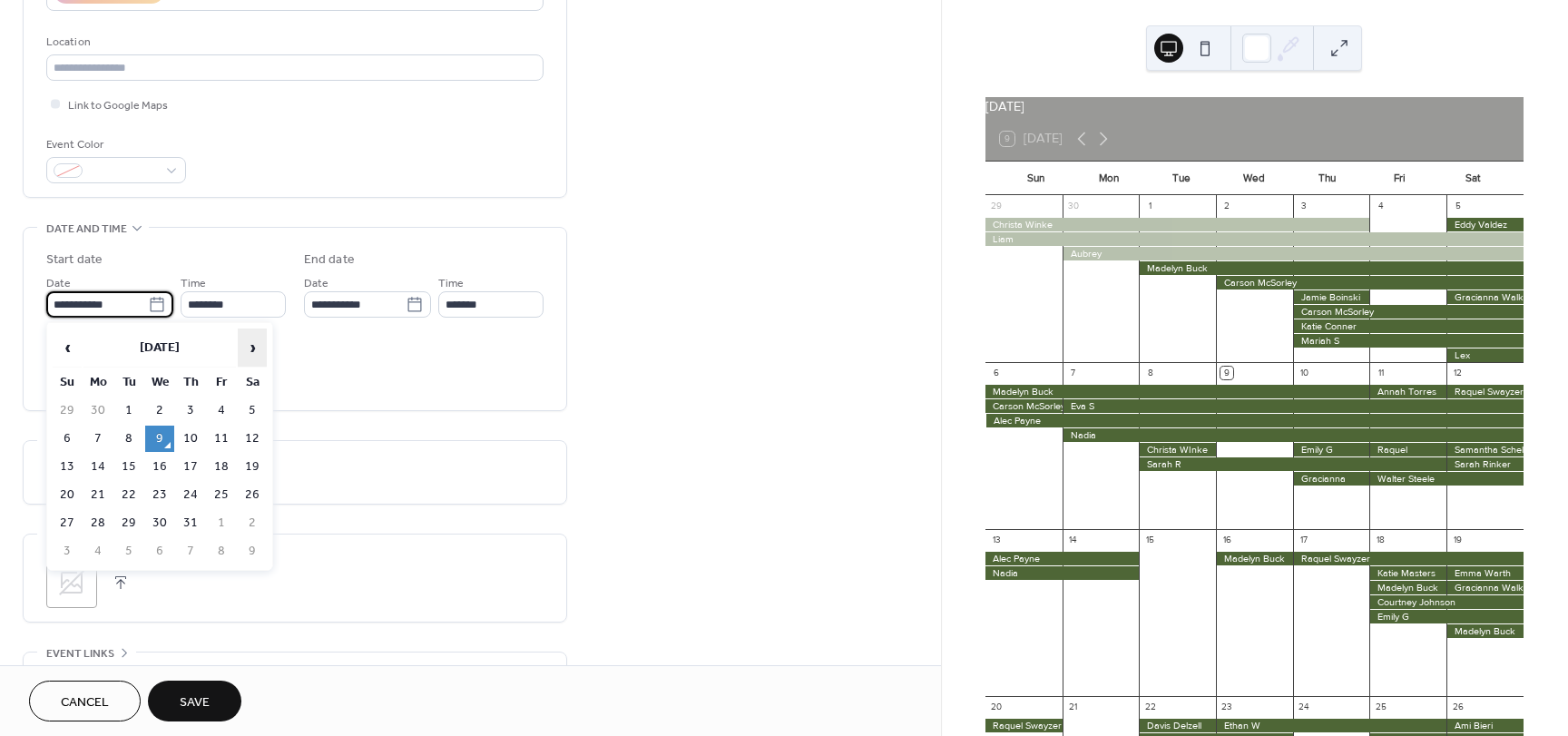 click on "›" at bounding box center [252, 348] 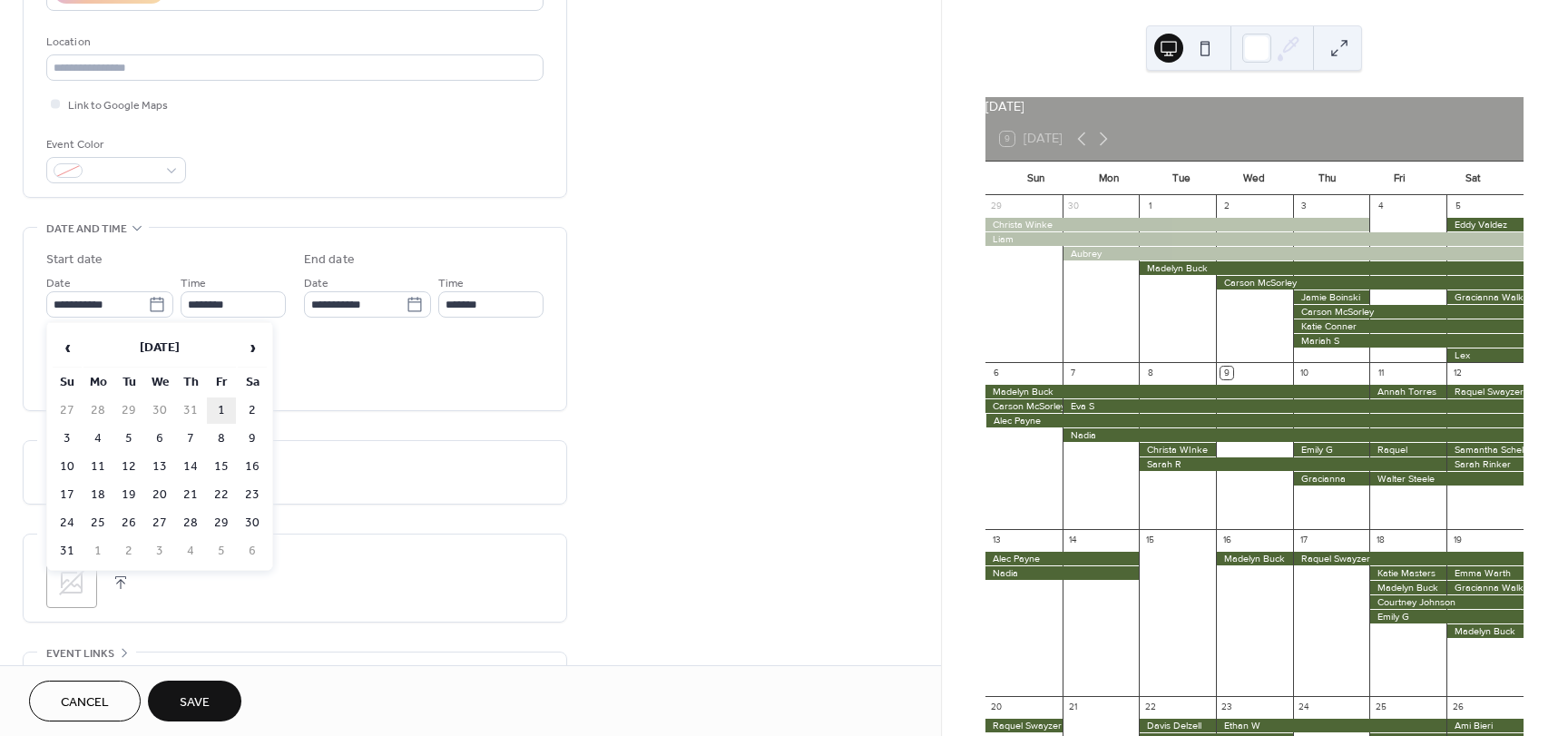 click on "1" at bounding box center (221, 410) 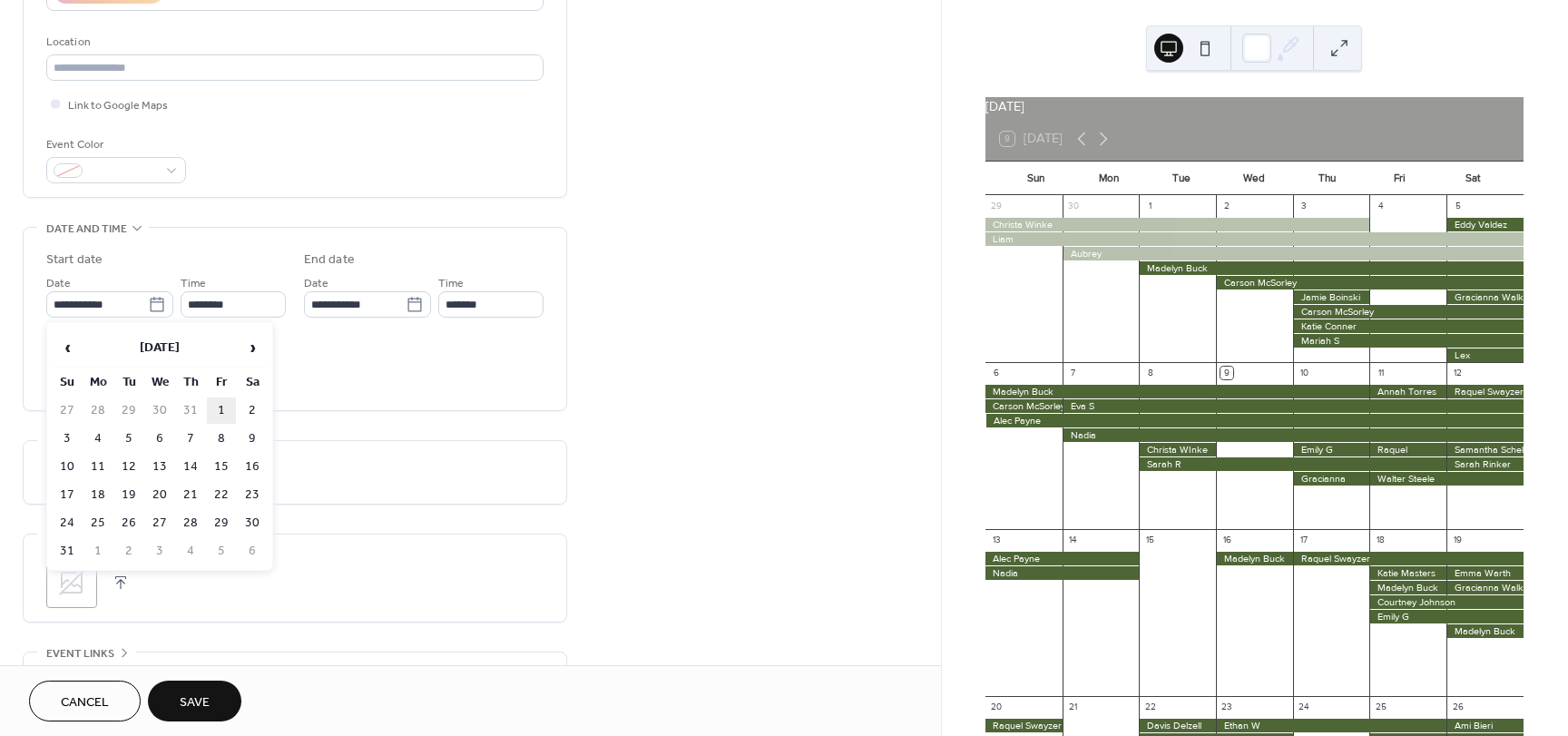 type on "**********" 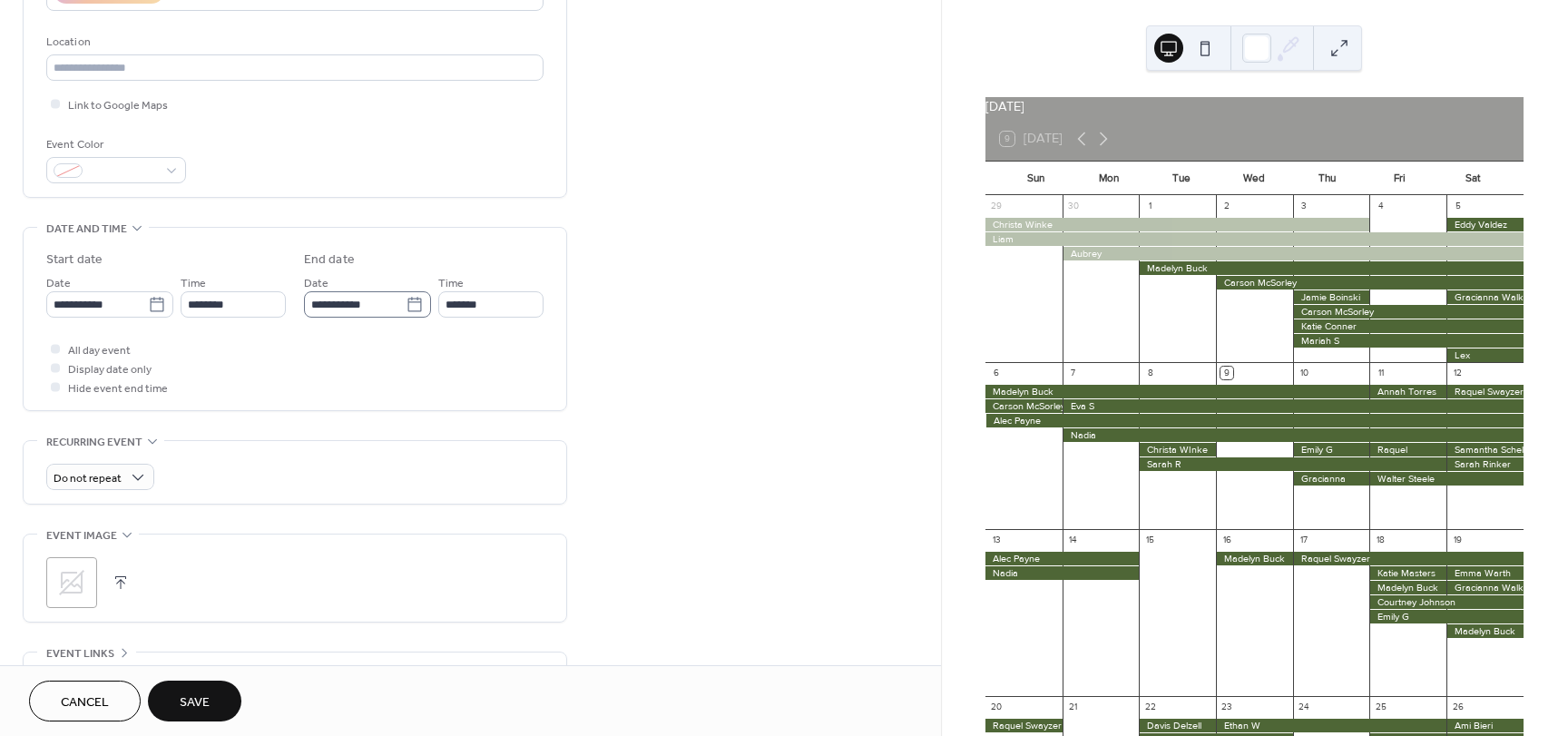 click on "**********" at bounding box center (368, 304) 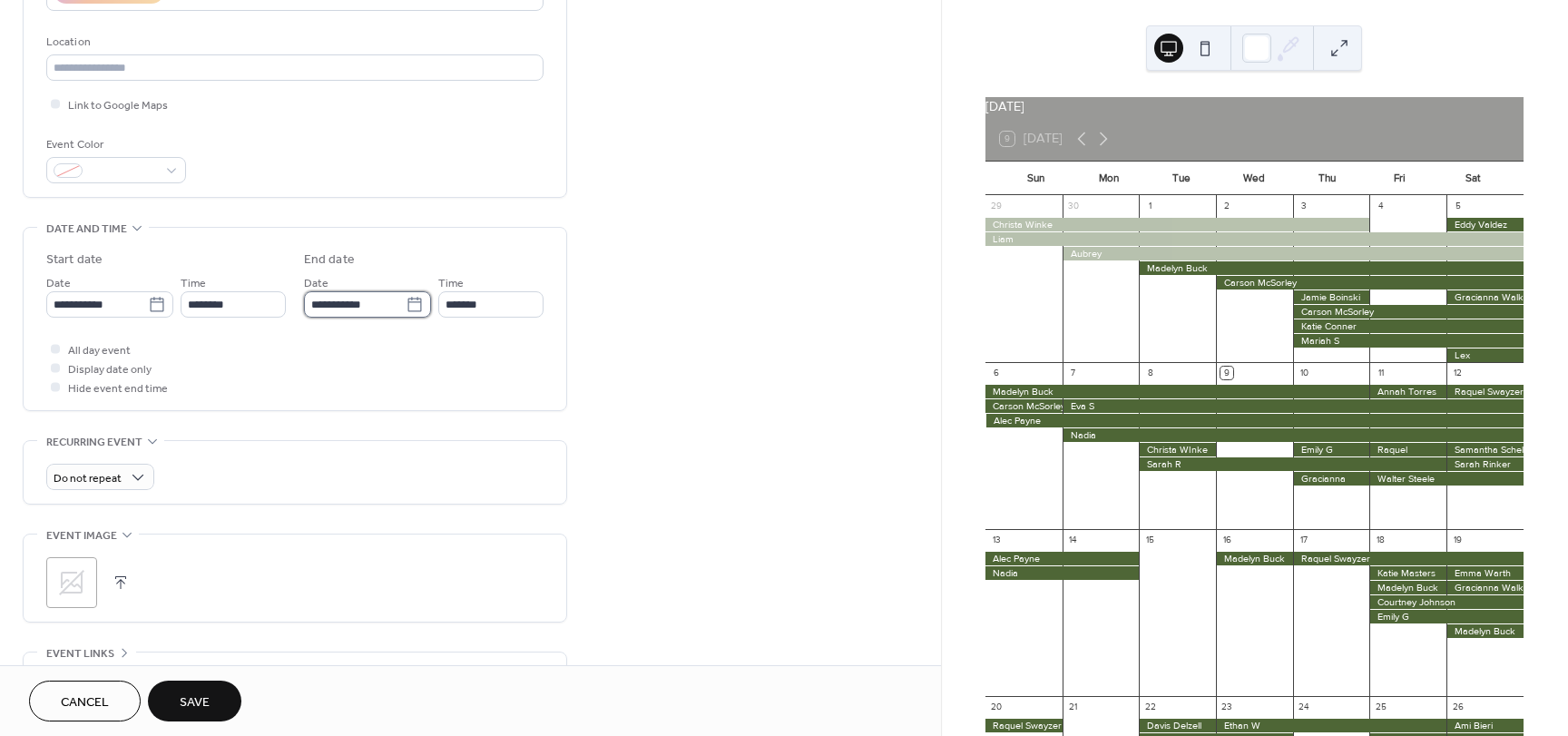 click on "**********" at bounding box center [355, 304] 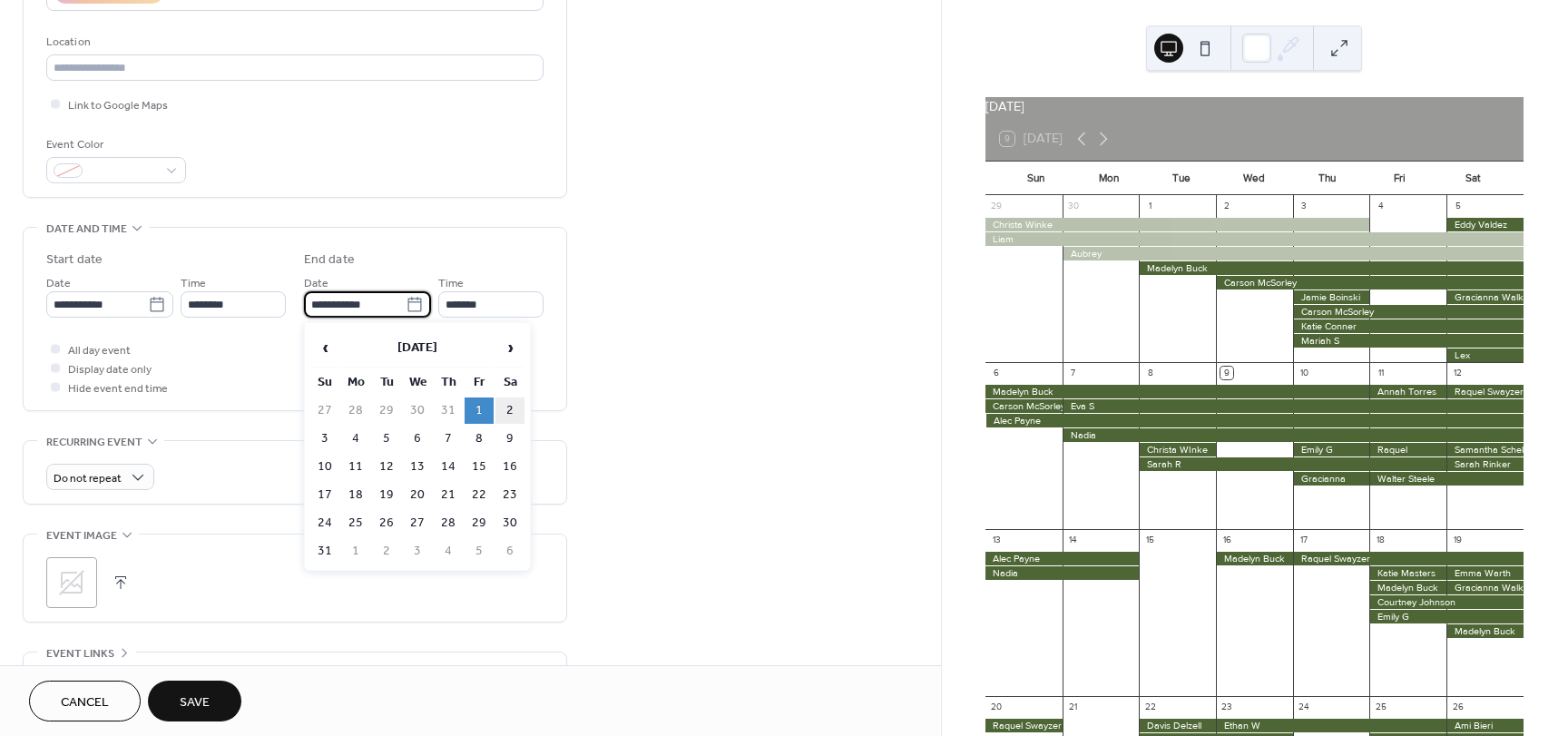click on "2" at bounding box center (510, 410) 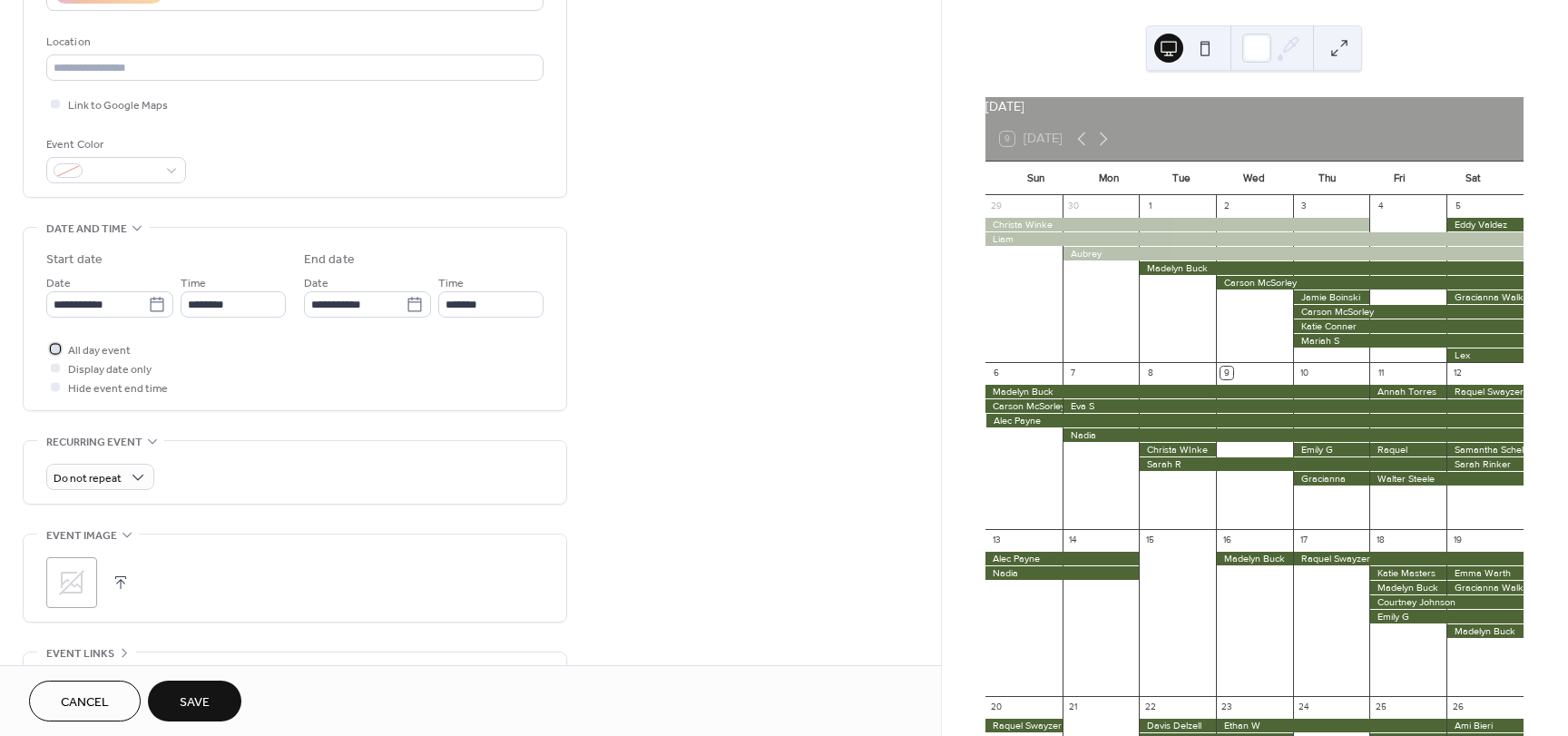click on "All day event" at bounding box center [99, 350] 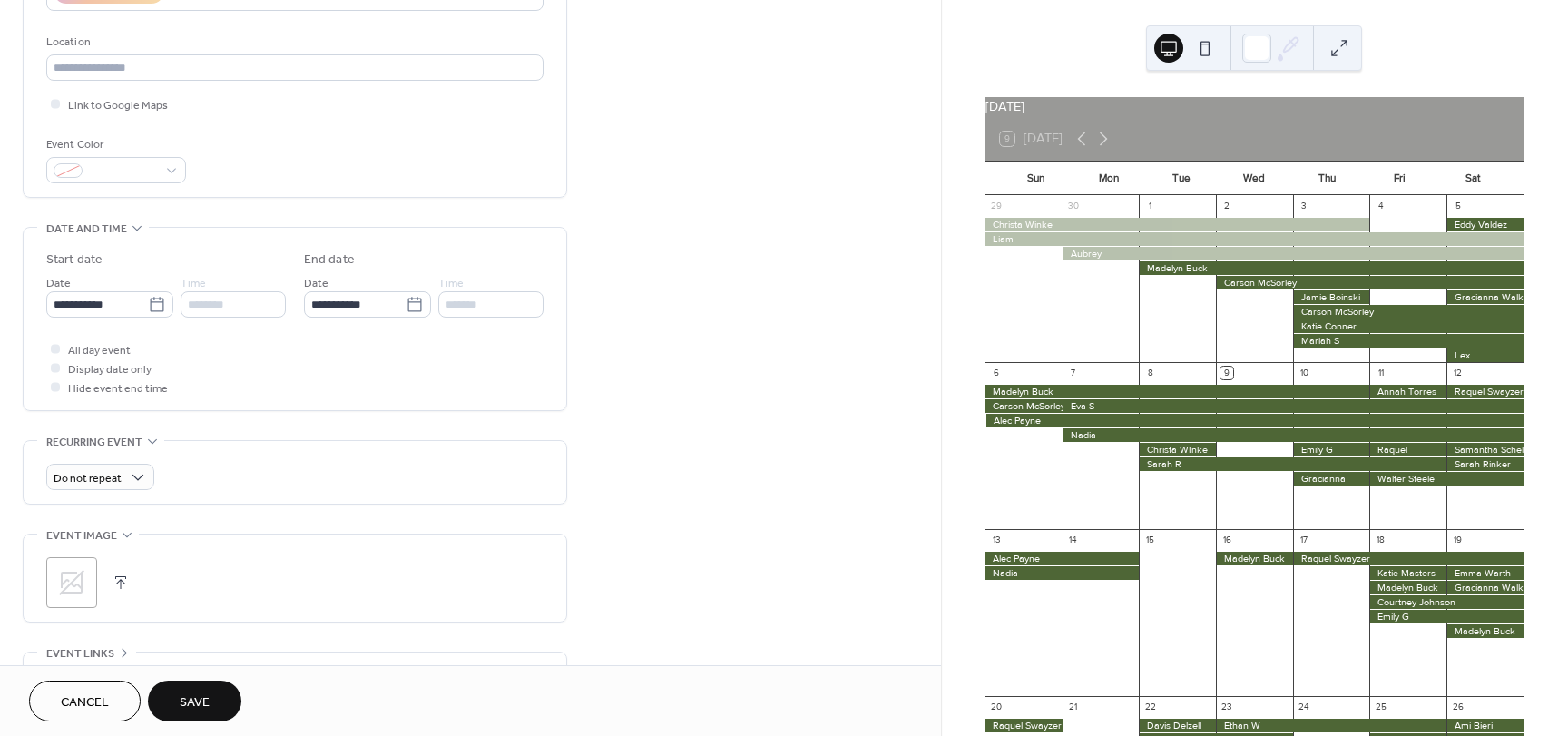 click on "Save" at bounding box center [194, 701] 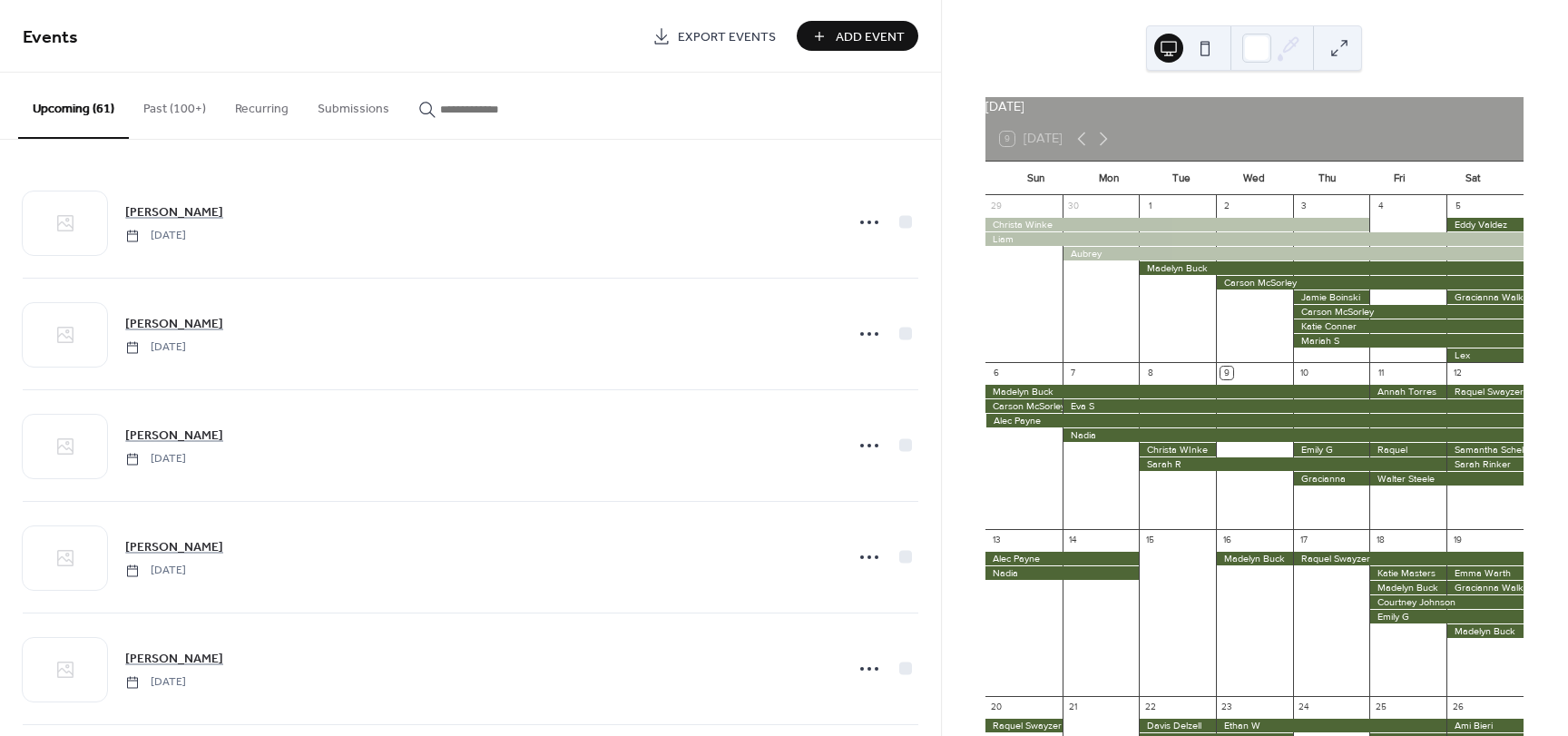 click on "Add Event" at bounding box center (870, 37) 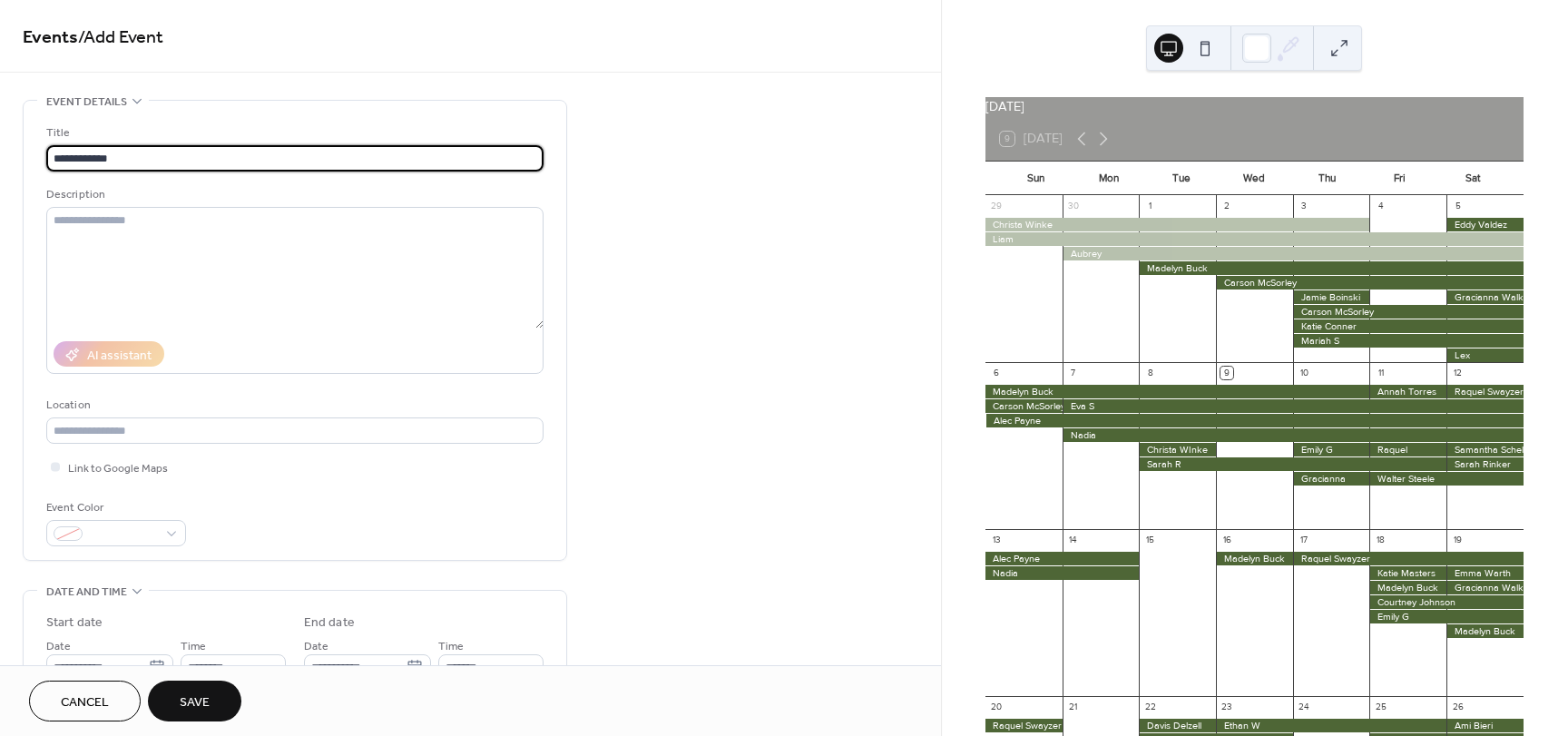 type on "**********" 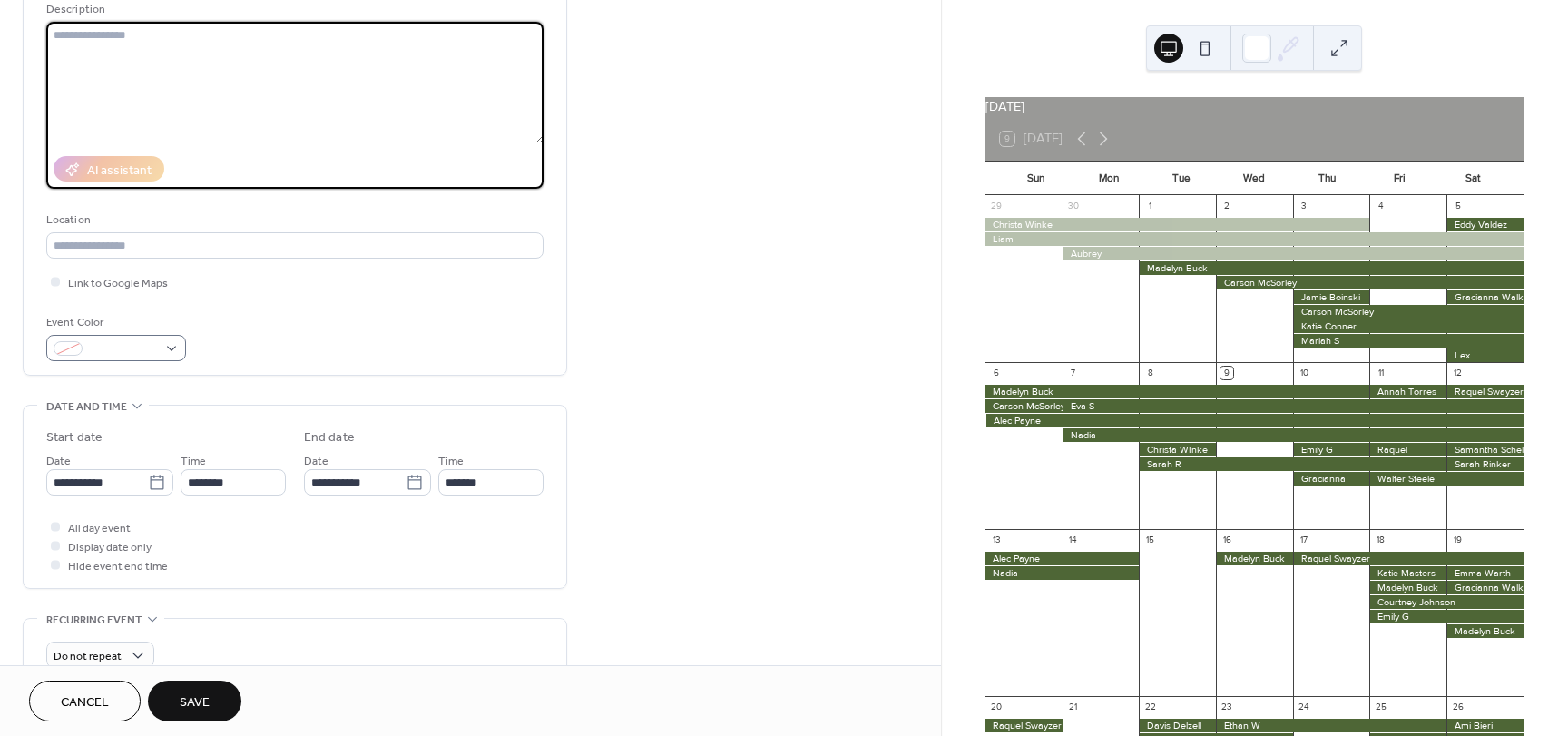scroll, scrollTop: 363, scrollLeft: 0, axis: vertical 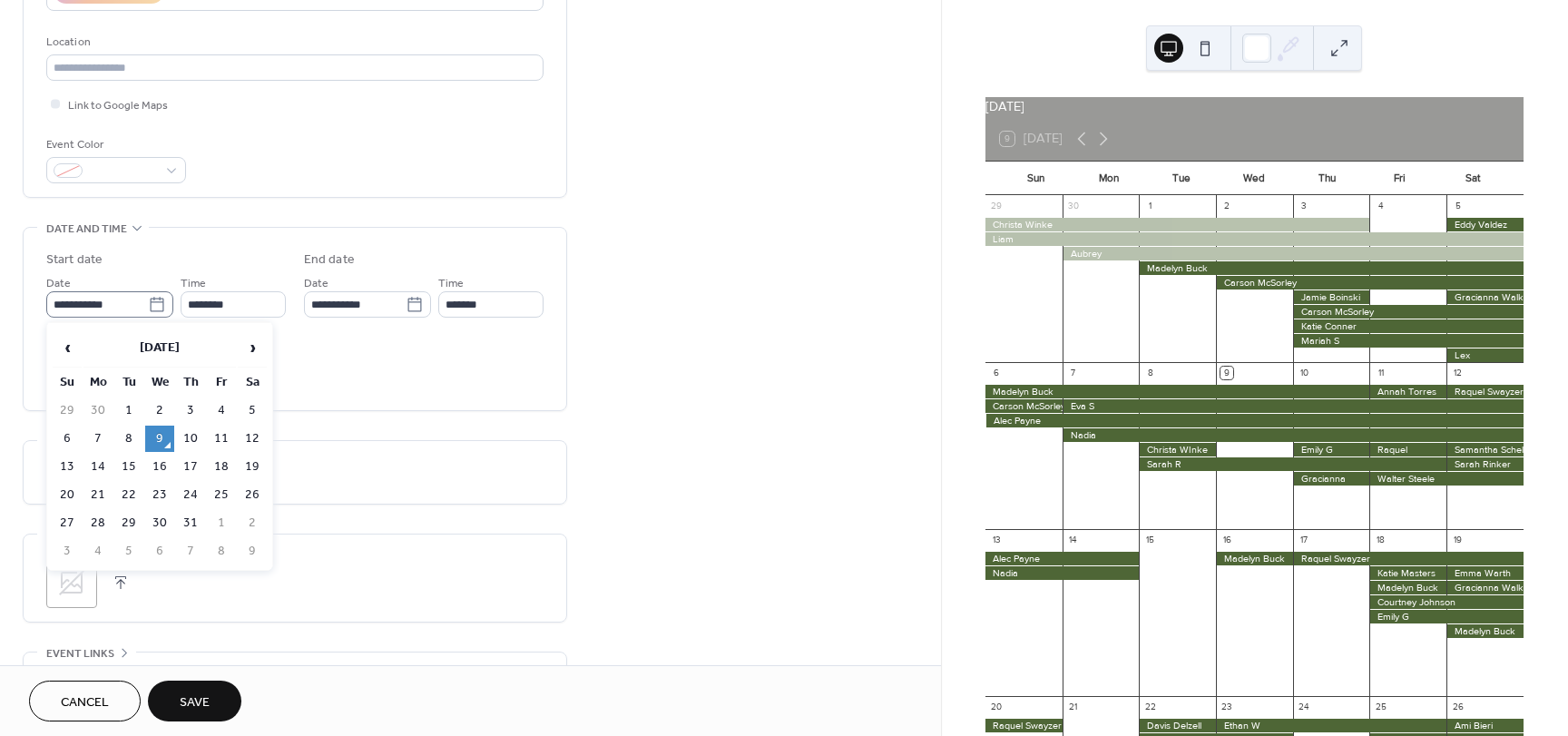 click 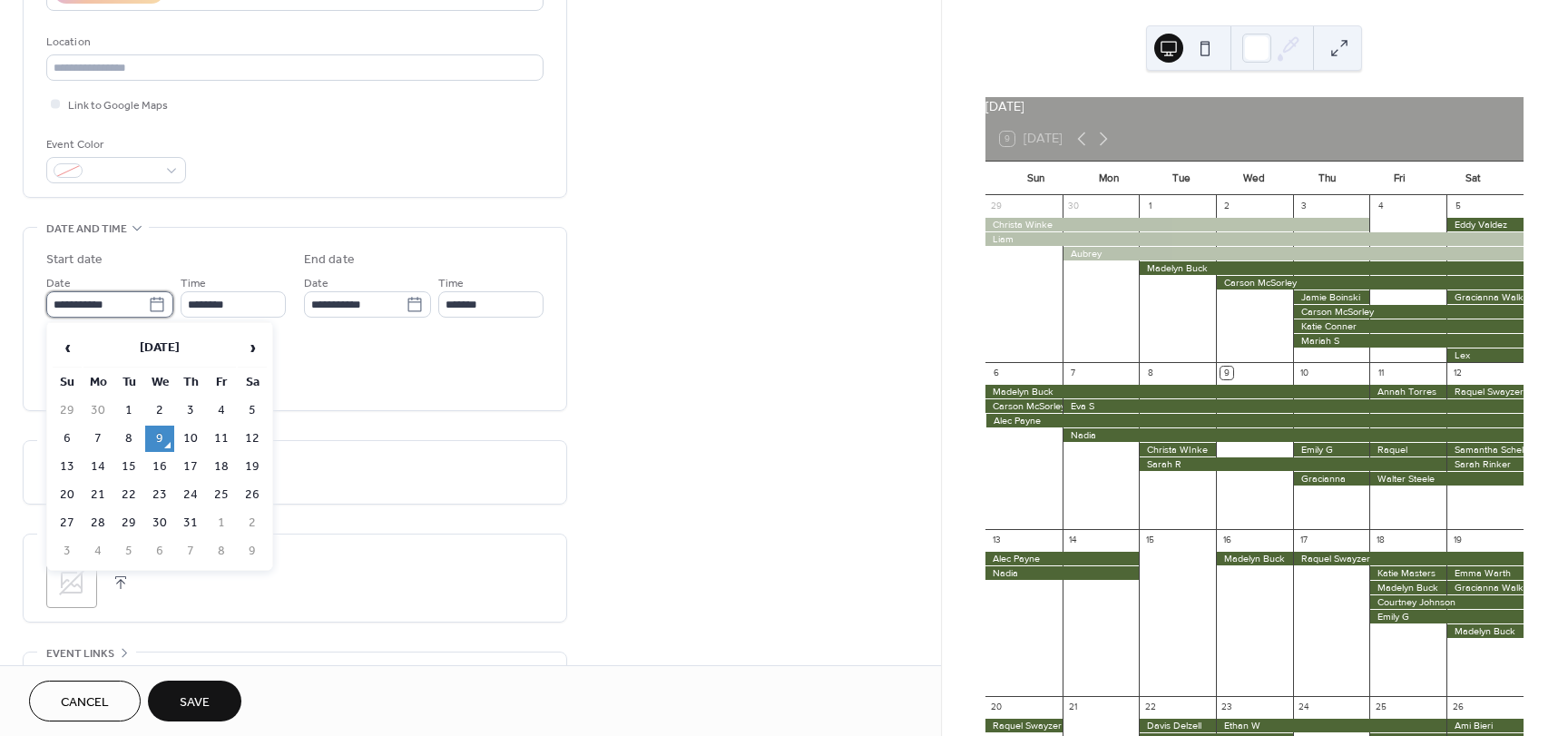 click on "**********" at bounding box center (97, 304) 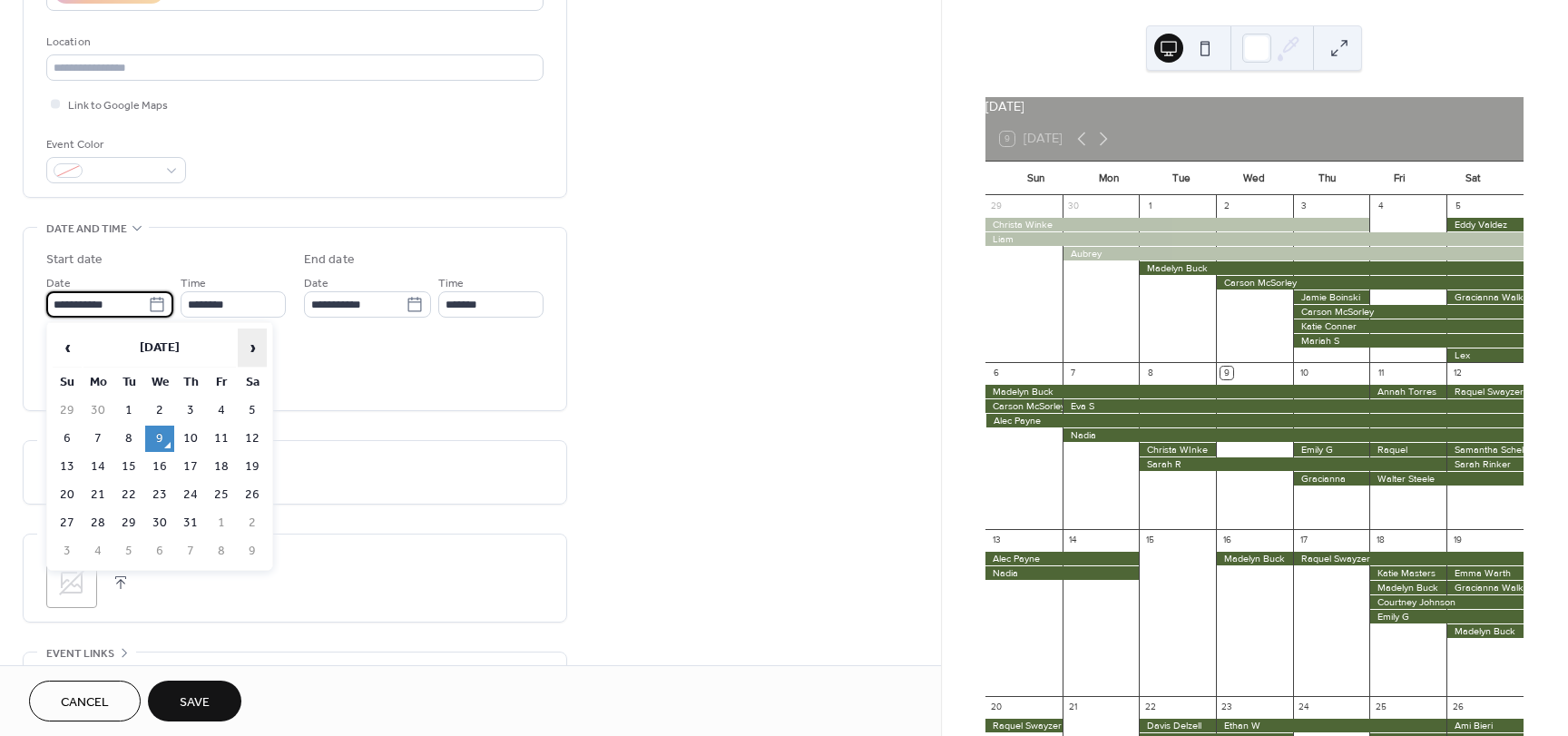 click on "›" at bounding box center [252, 348] 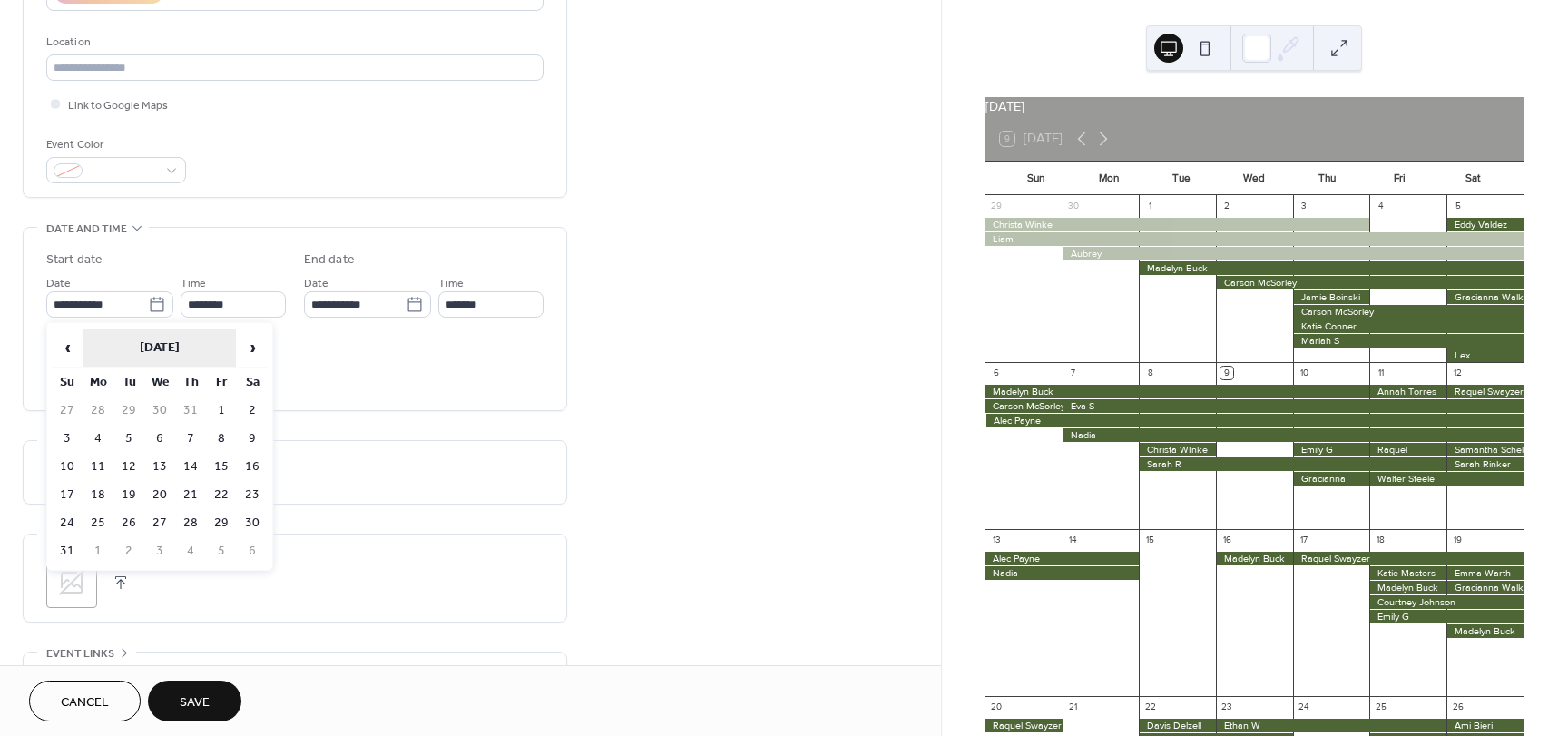click on "[DATE]" at bounding box center [160, 348] 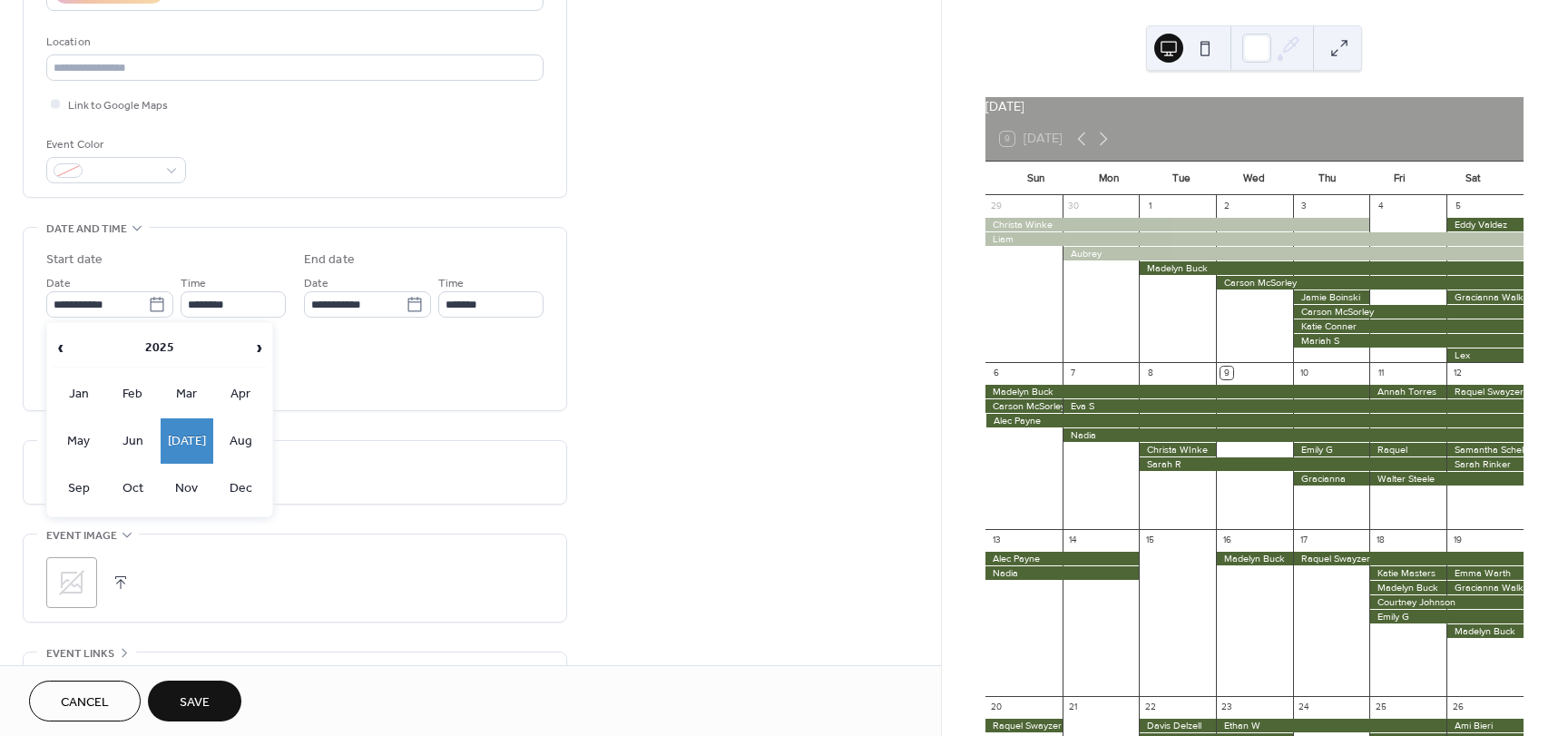 click on "[DATE]" at bounding box center (187, 441) 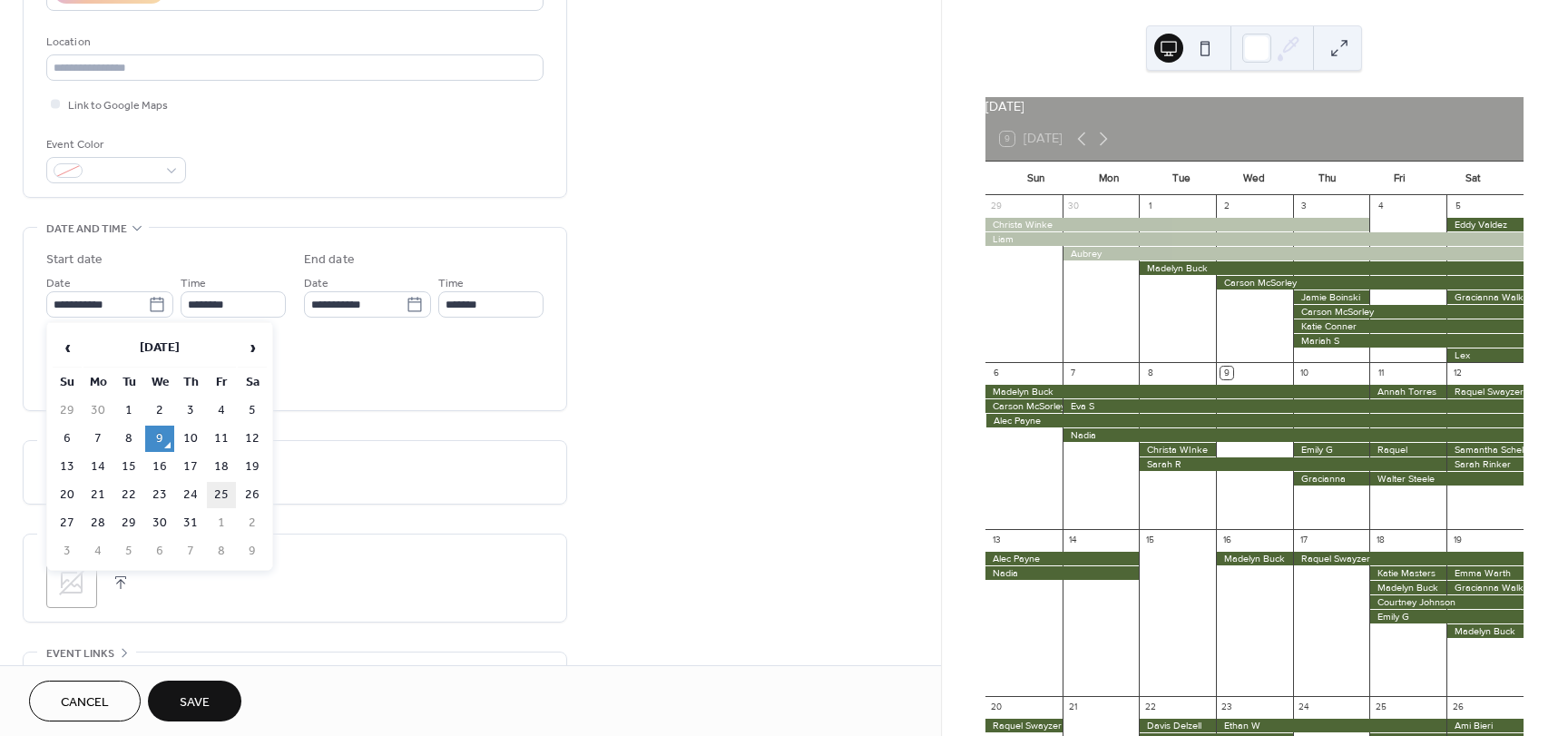 click on "25" at bounding box center (221, 495) 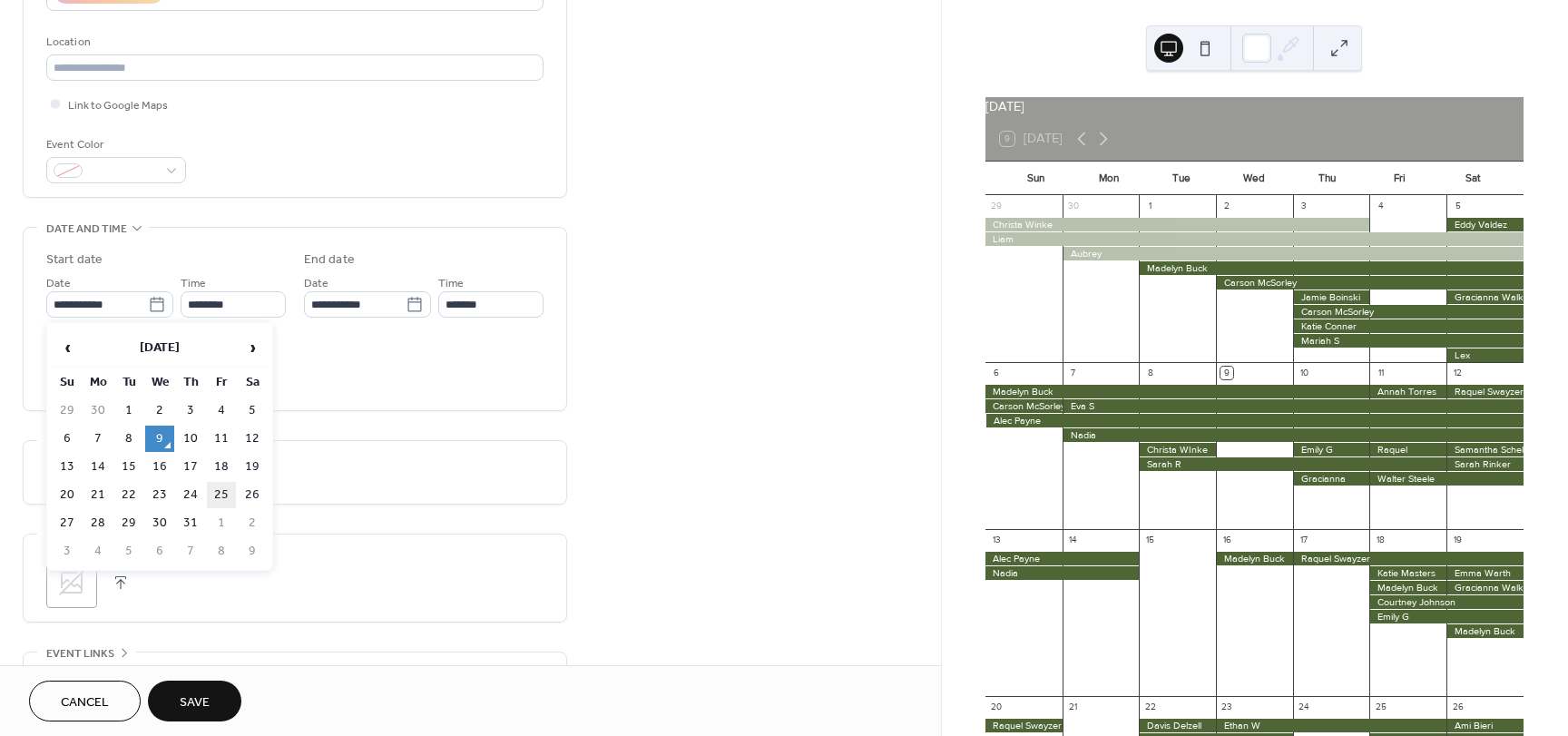 type on "**********" 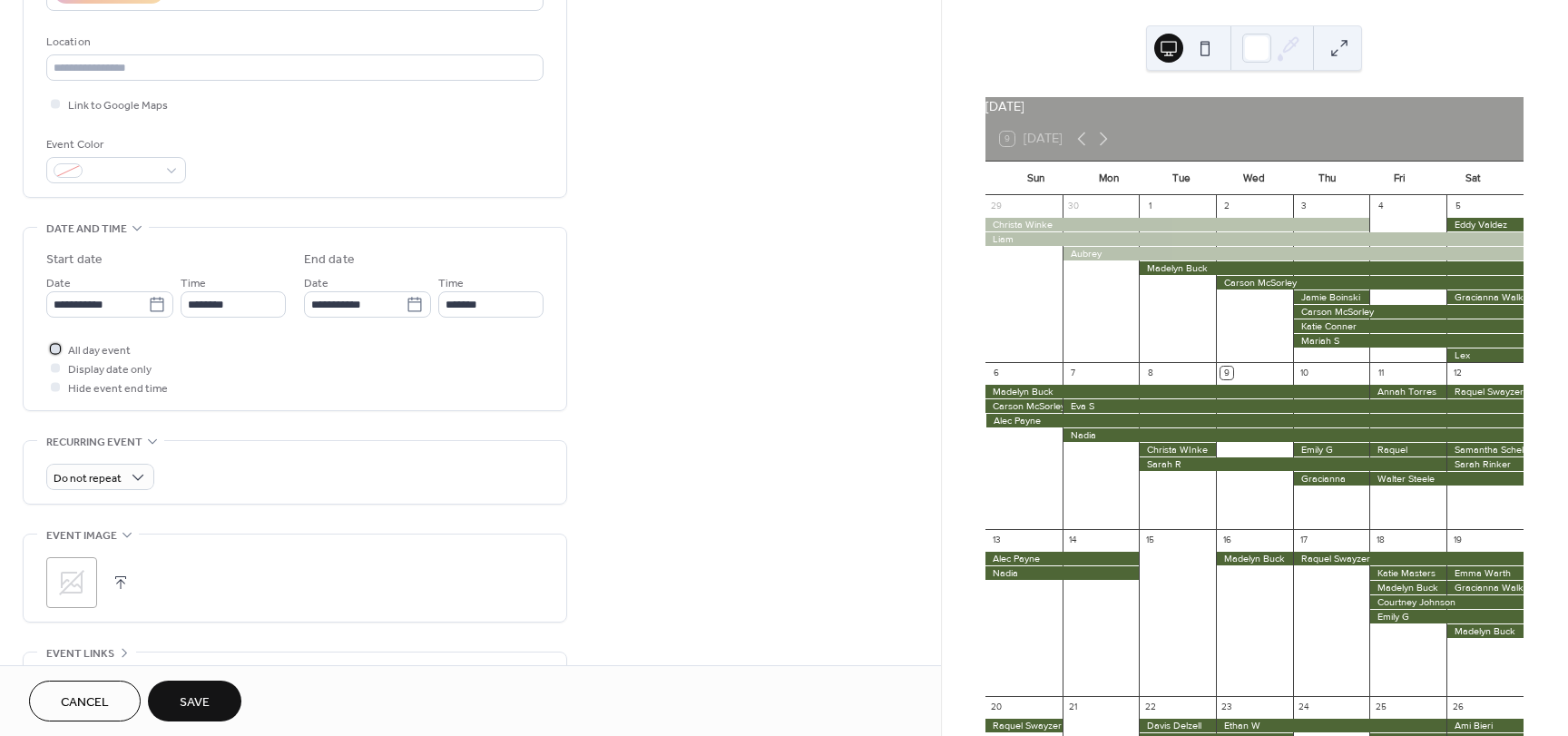 click on "All day event" at bounding box center (99, 350) 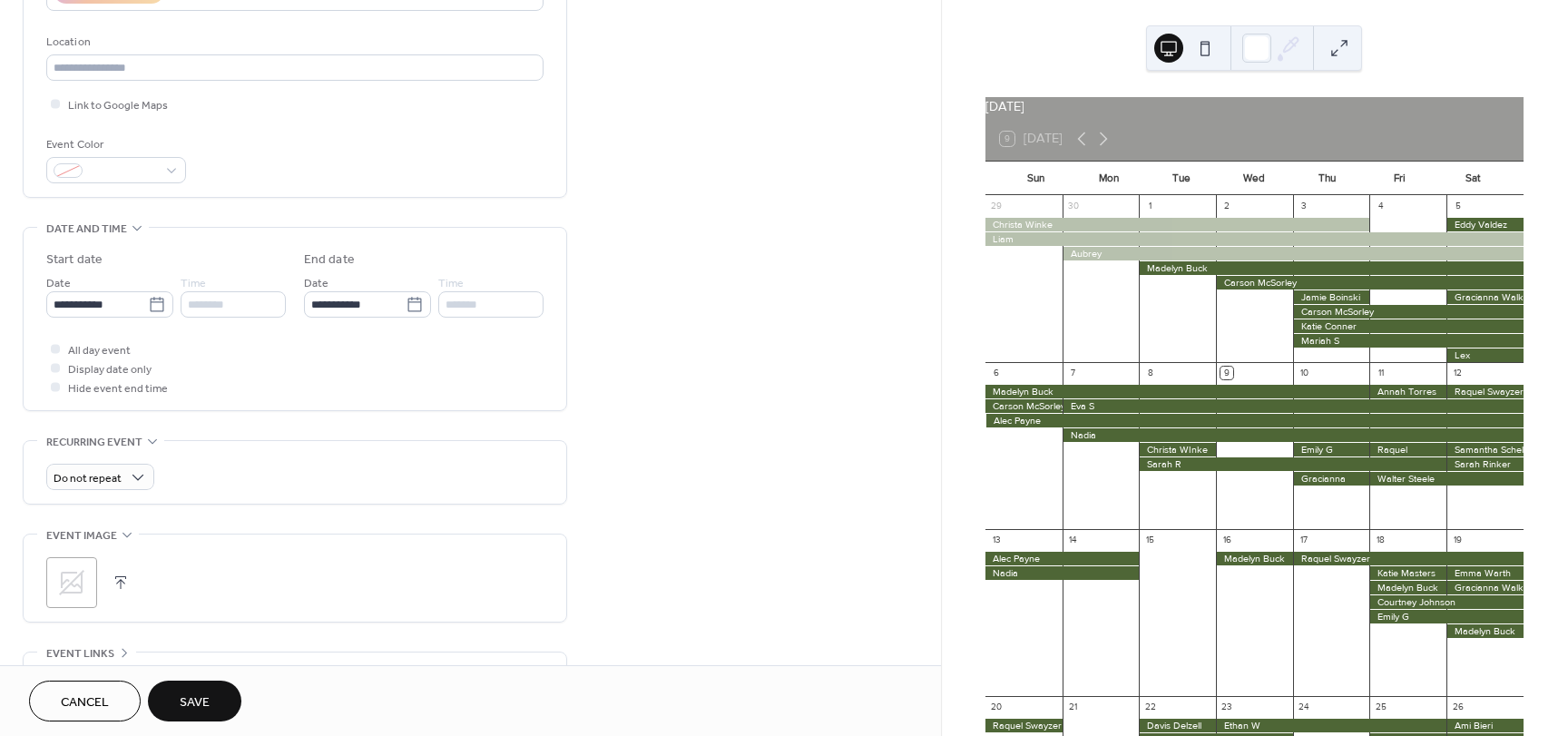 click on "Save" at bounding box center (194, 701) 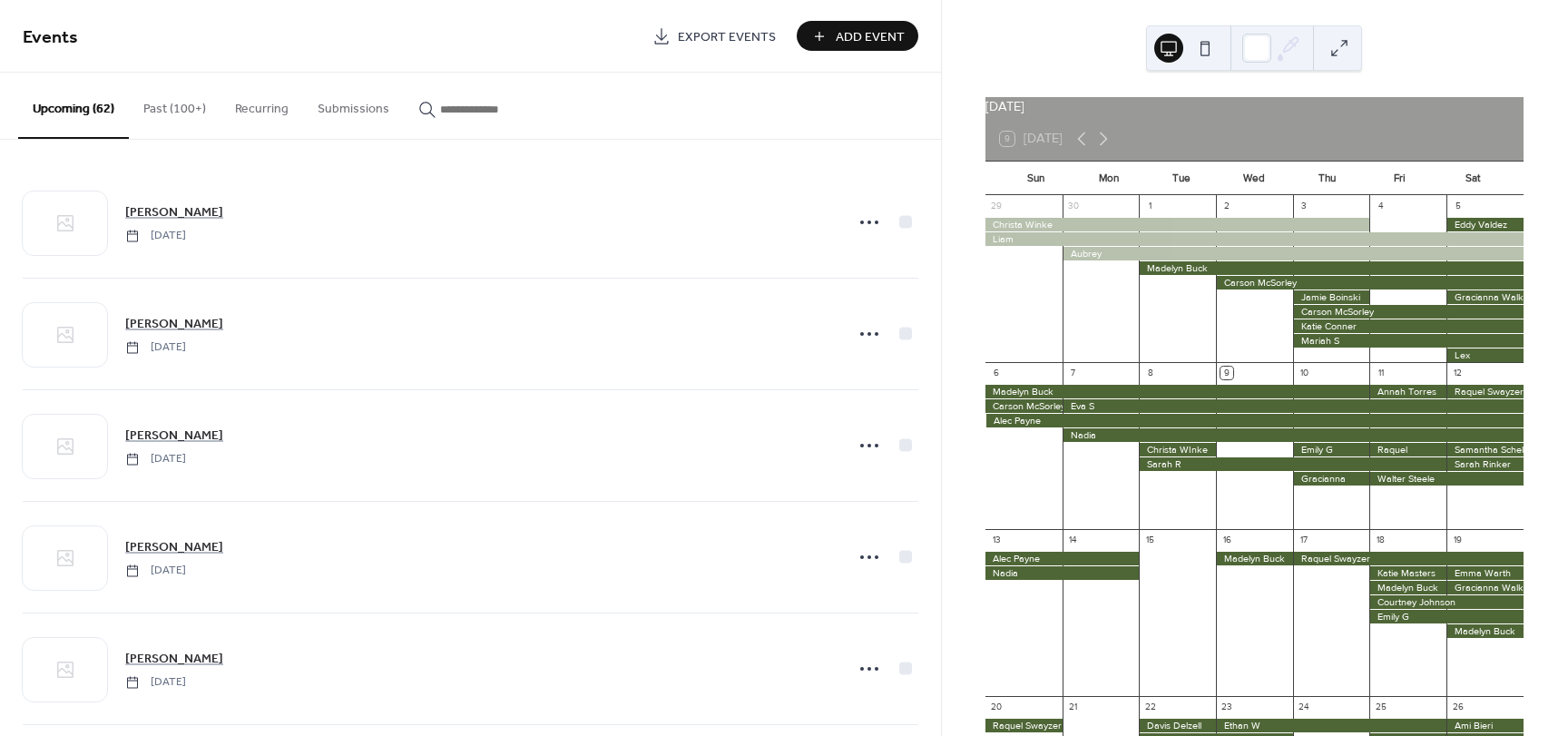 click on "Add Event" at bounding box center [870, 37] 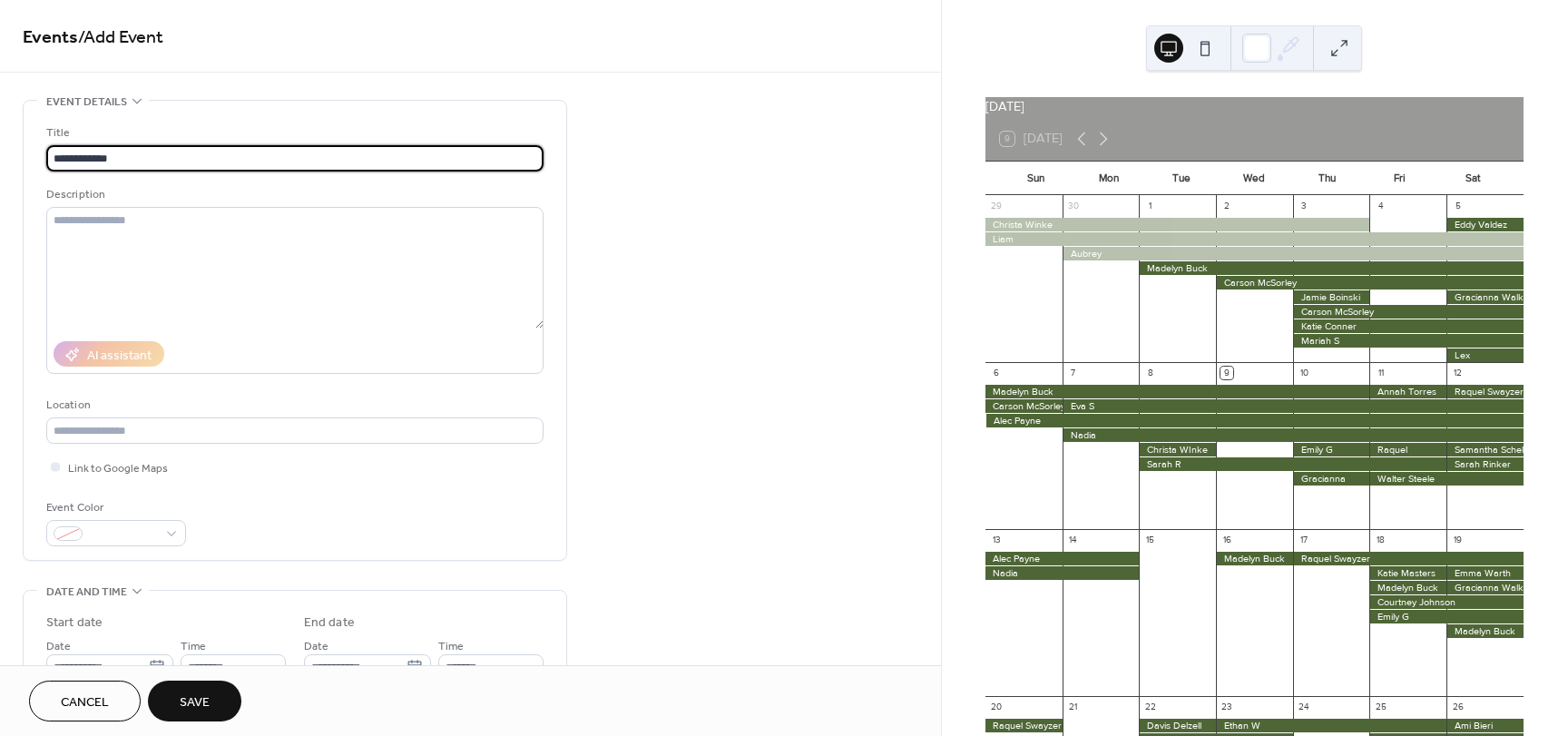 type on "**********" 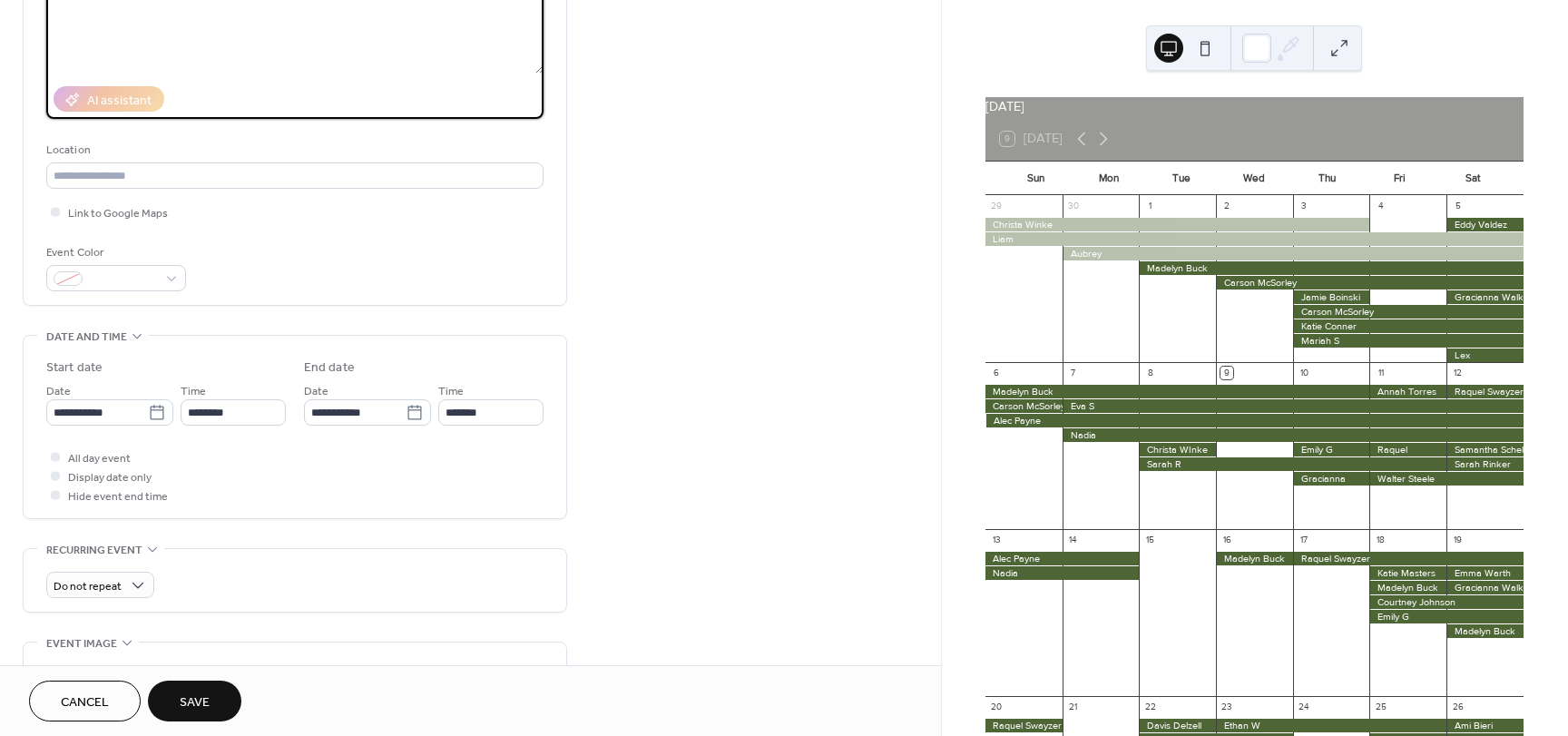 scroll, scrollTop: 272, scrollLeft: 0, axis: vertical 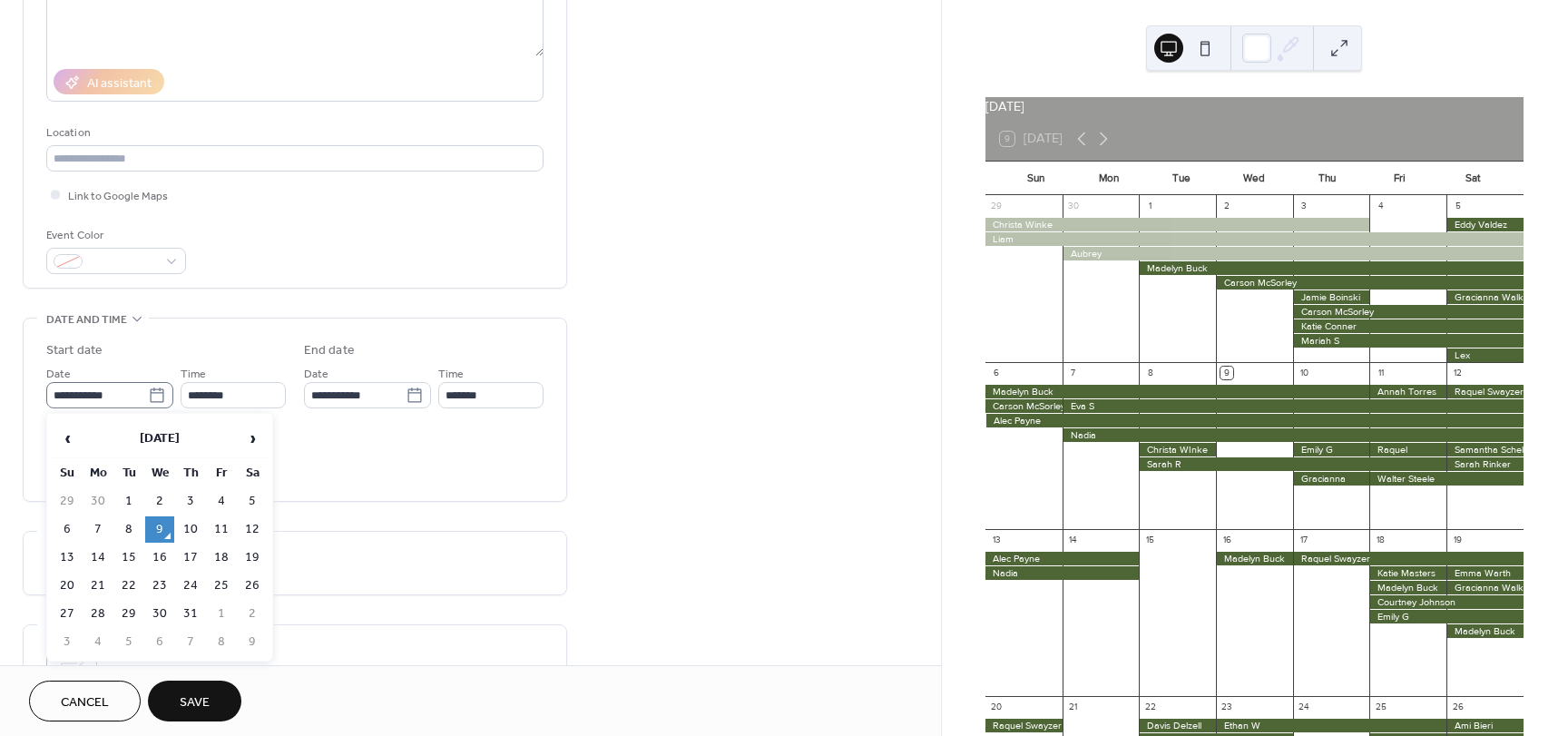 click 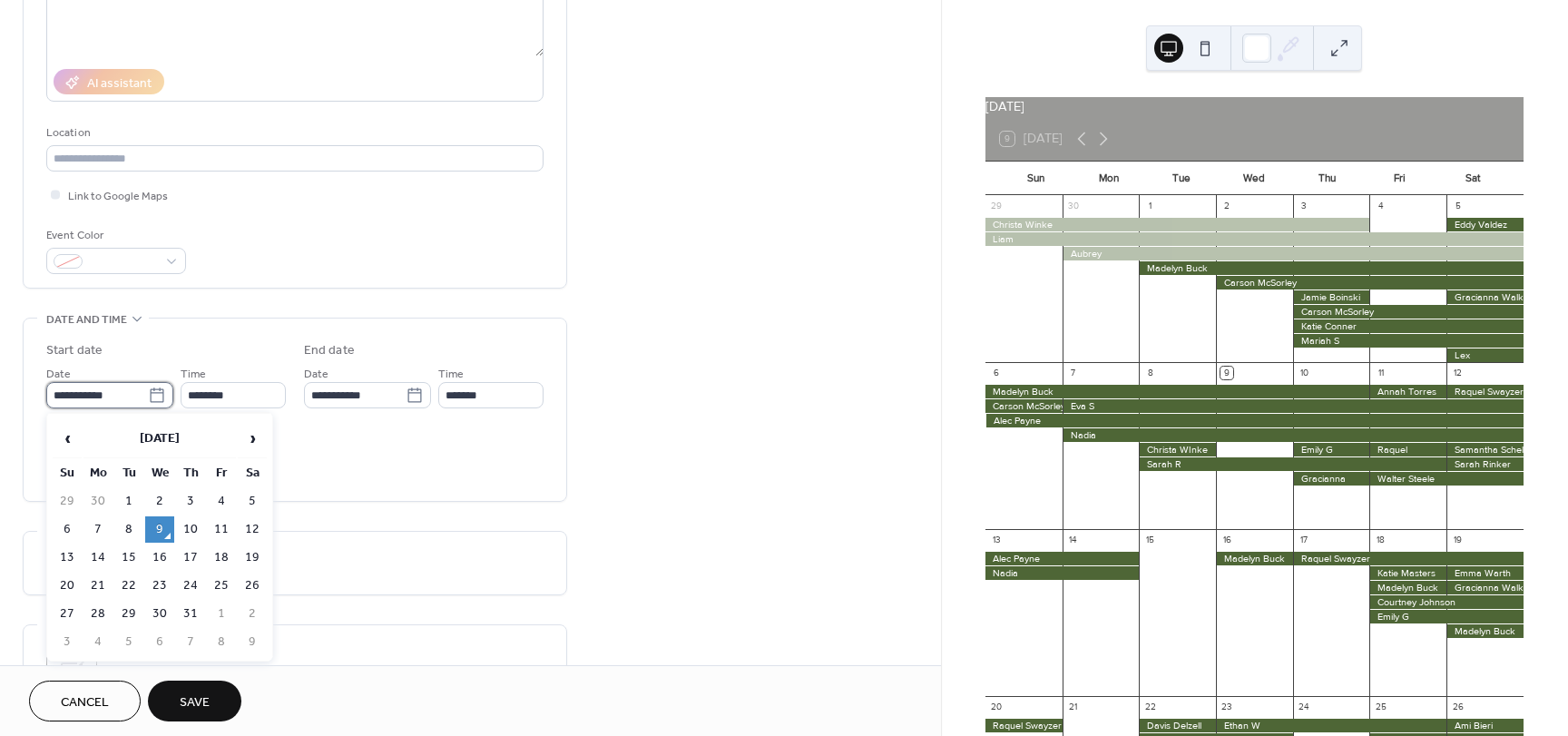 click on "**********" at bounding box center [97, 395] 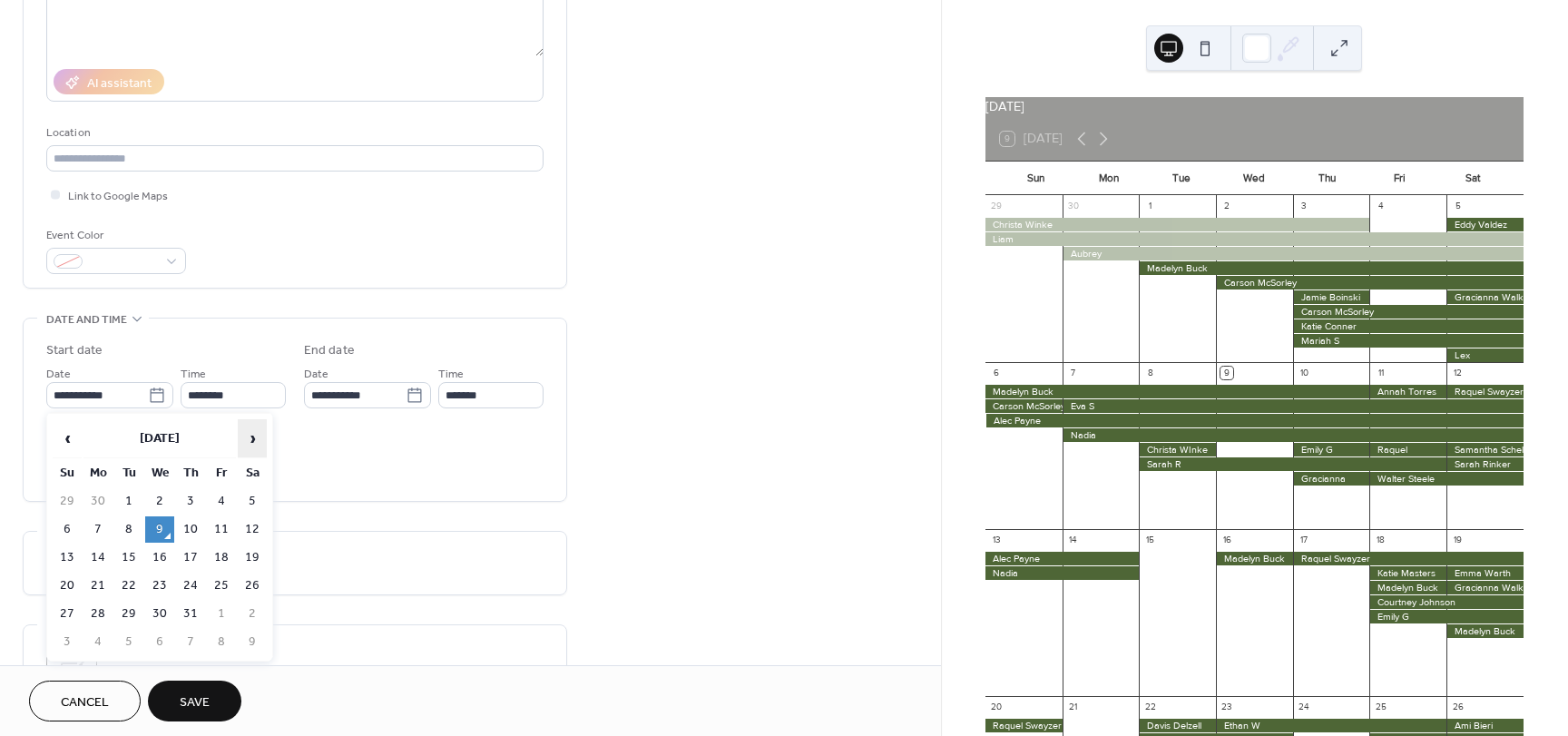 click on "›" at bounding box center (252, 438) 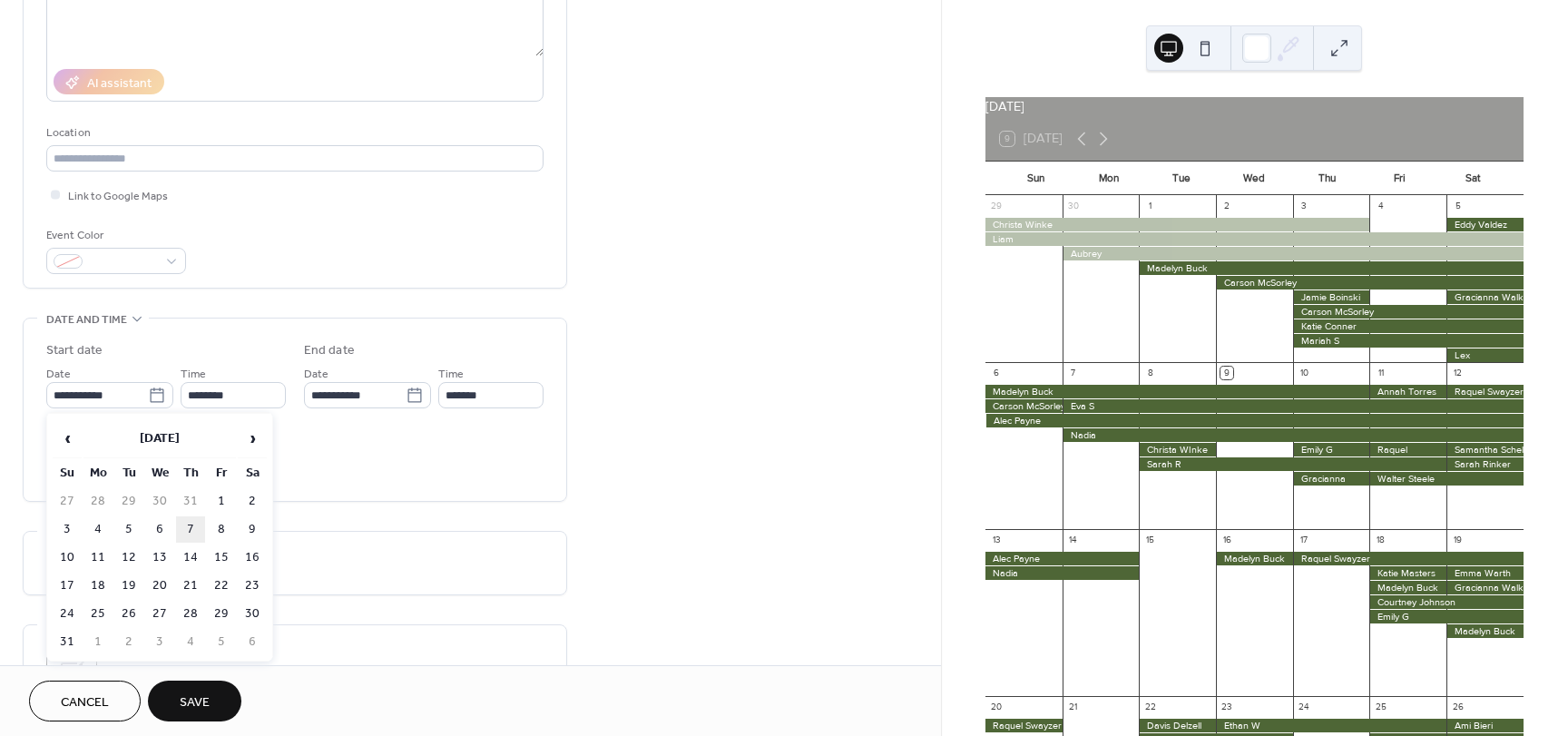 click on "7" at bounding box center [191, 529] 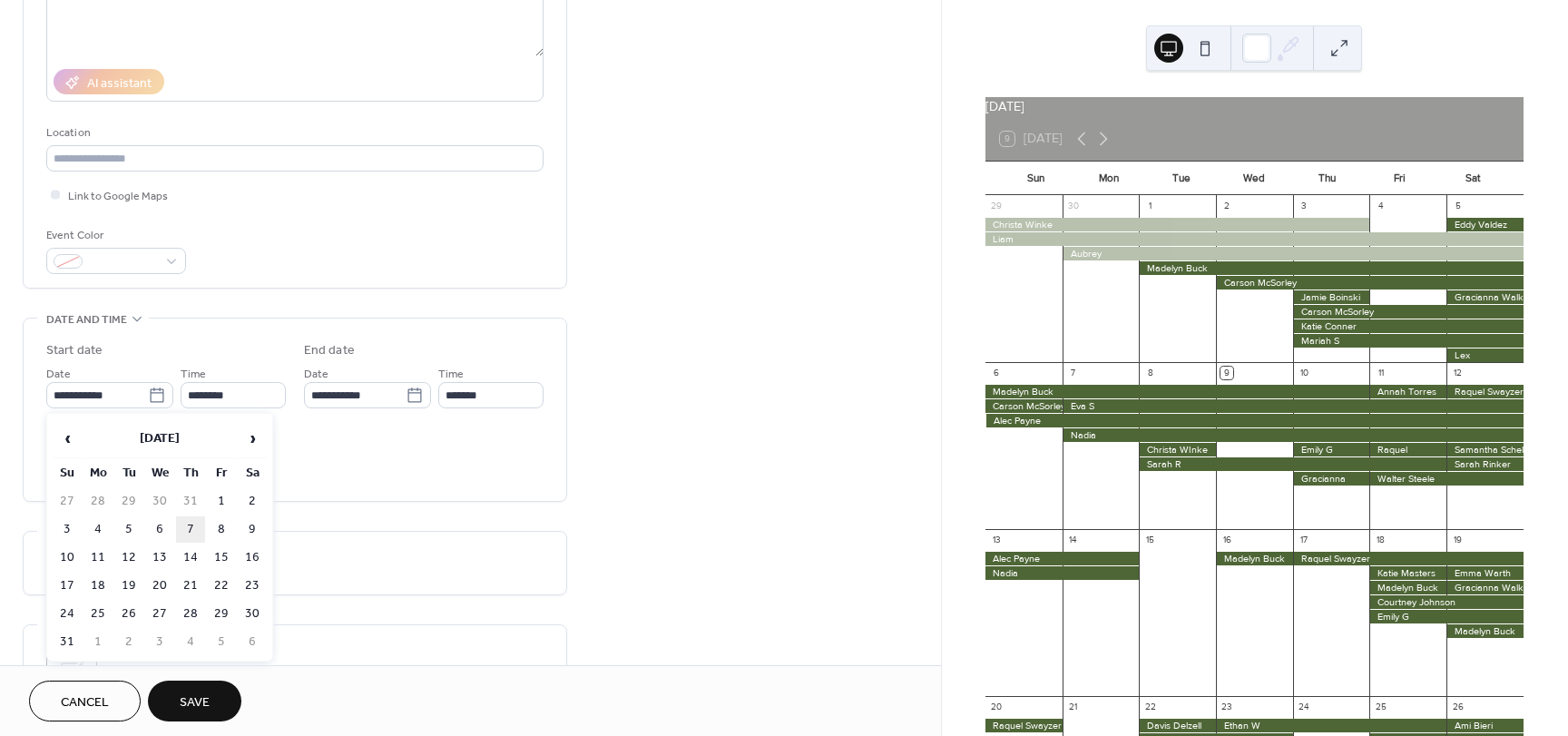 type on "**********" 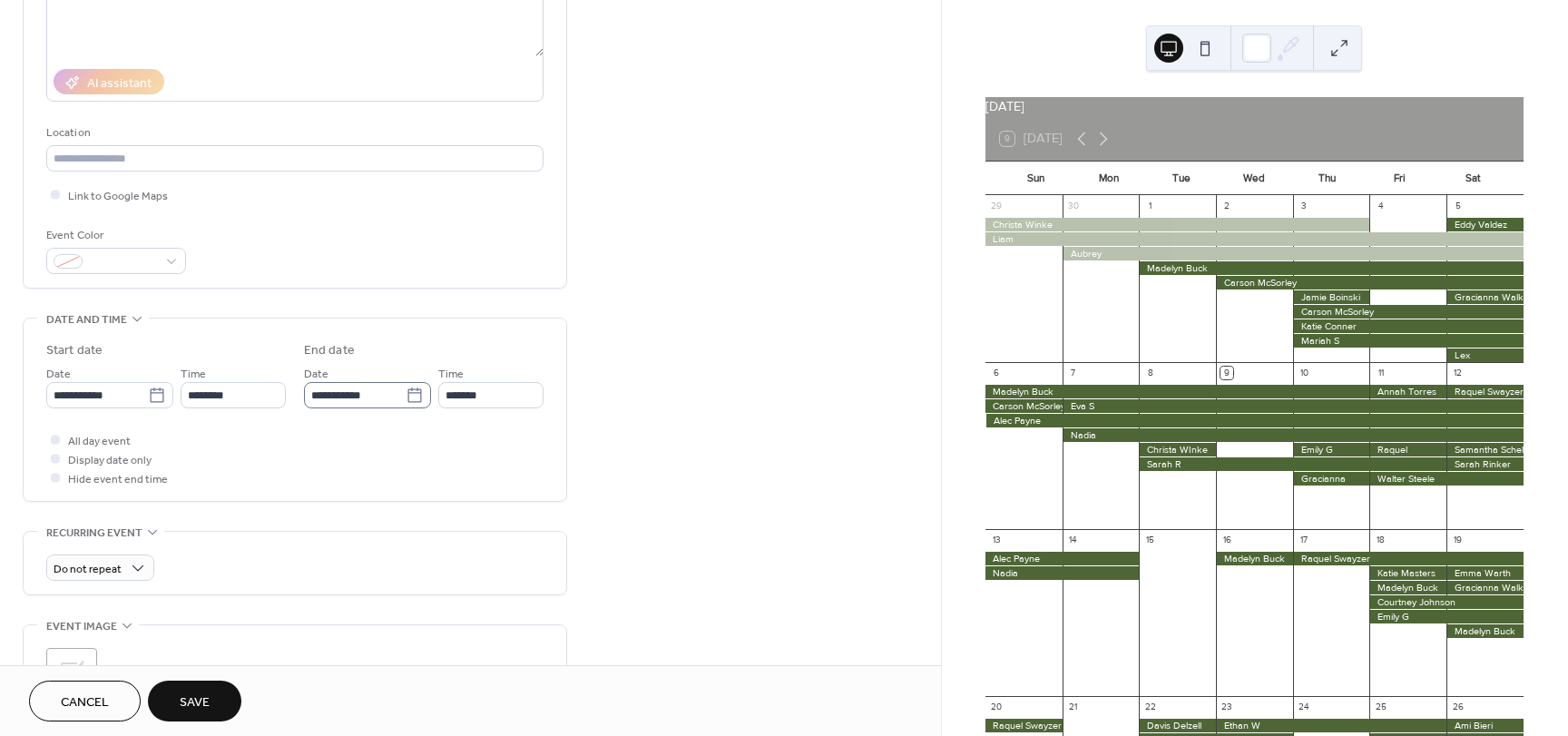 click 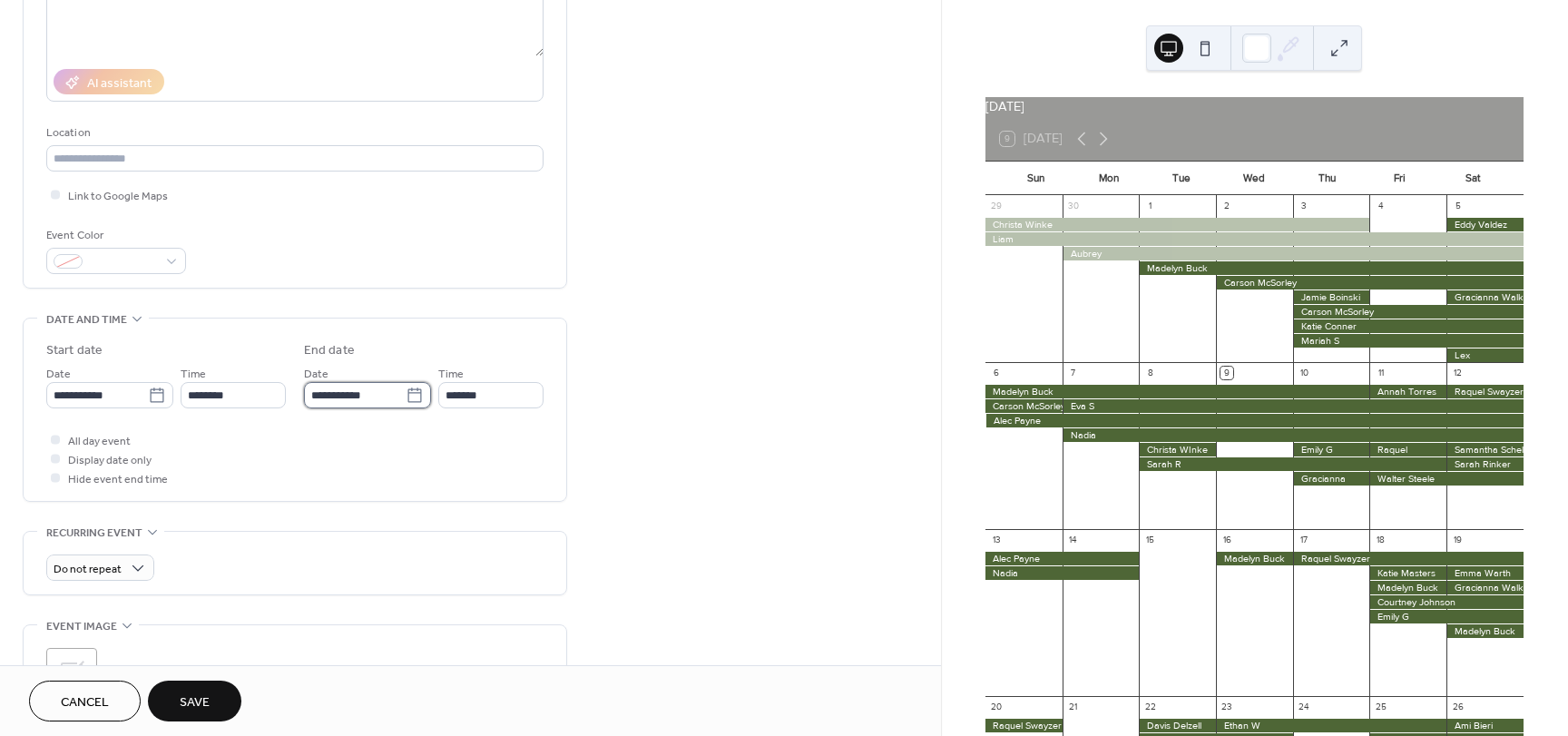 click on "**********" at bounding box center [355, 395] 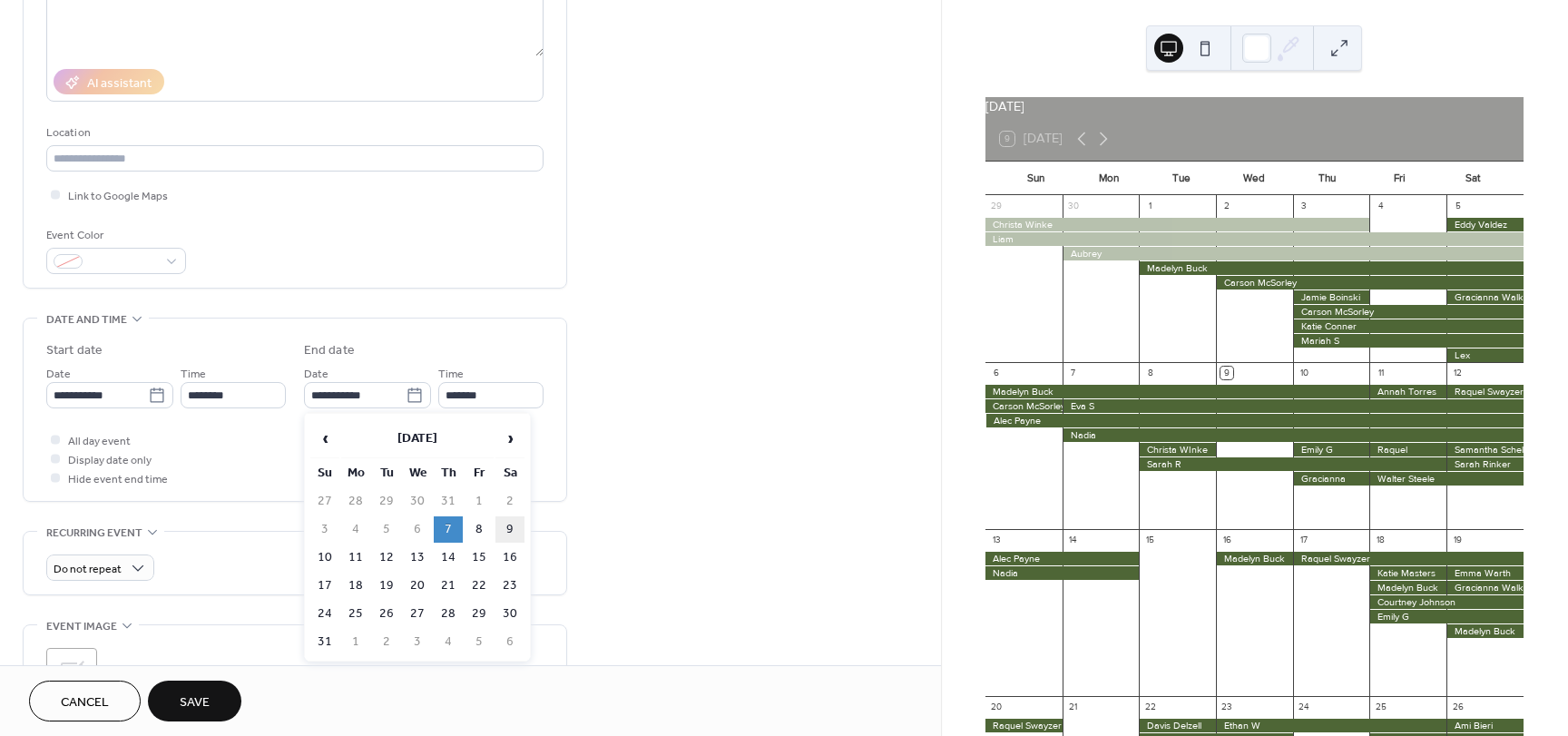 click on "9" at bounding box center [510, 529] 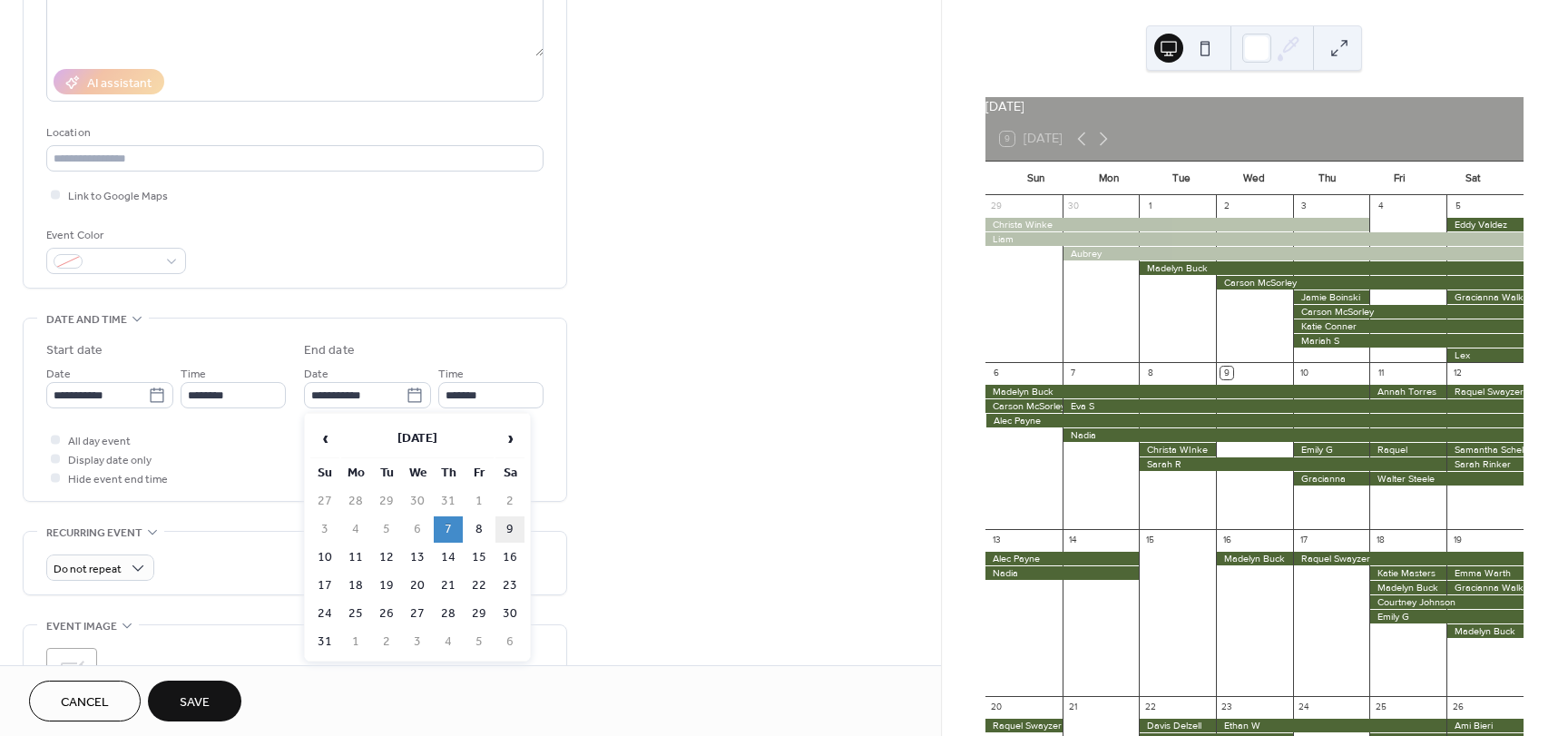 type on "**********" 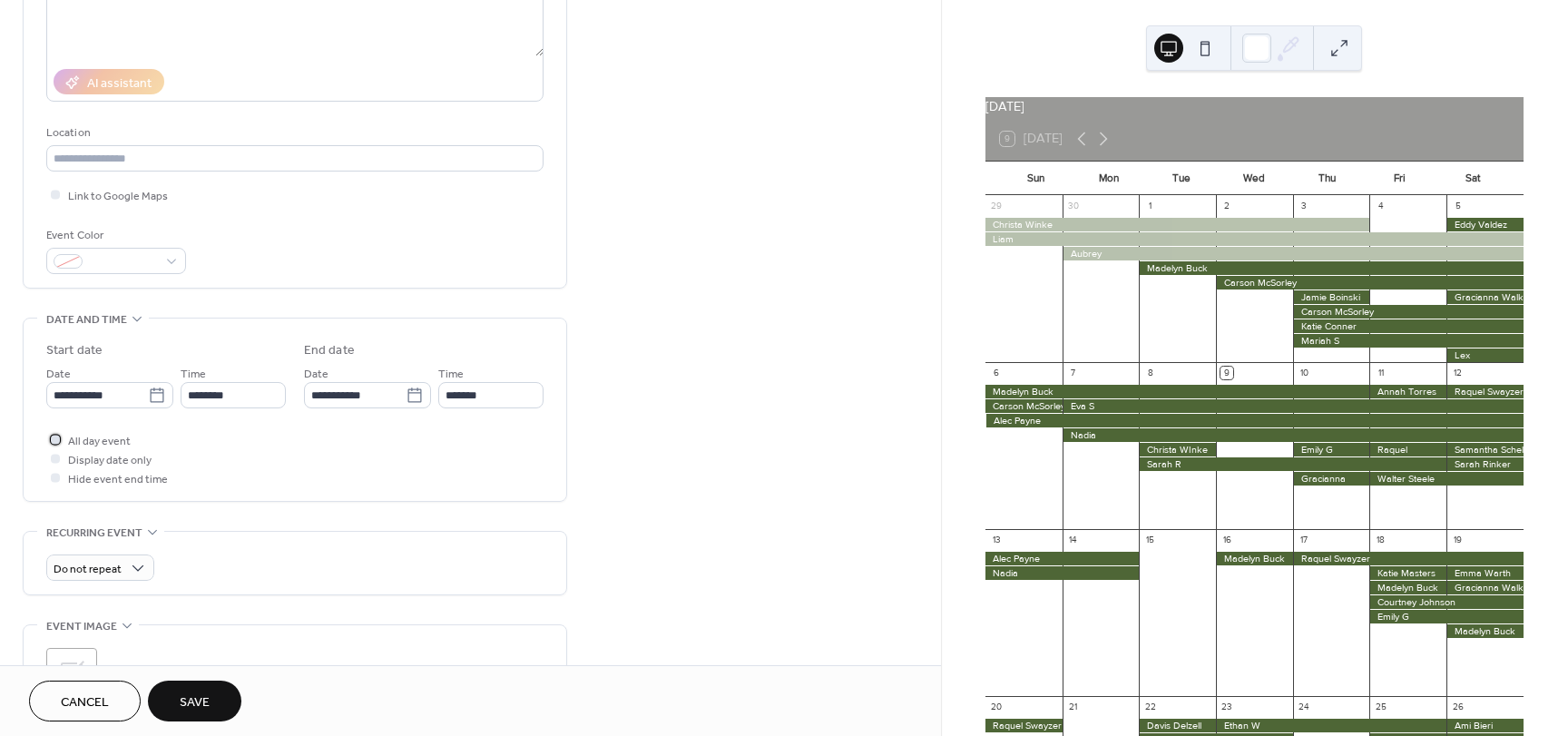 click on "All day event" at bounding box center (99, 441) 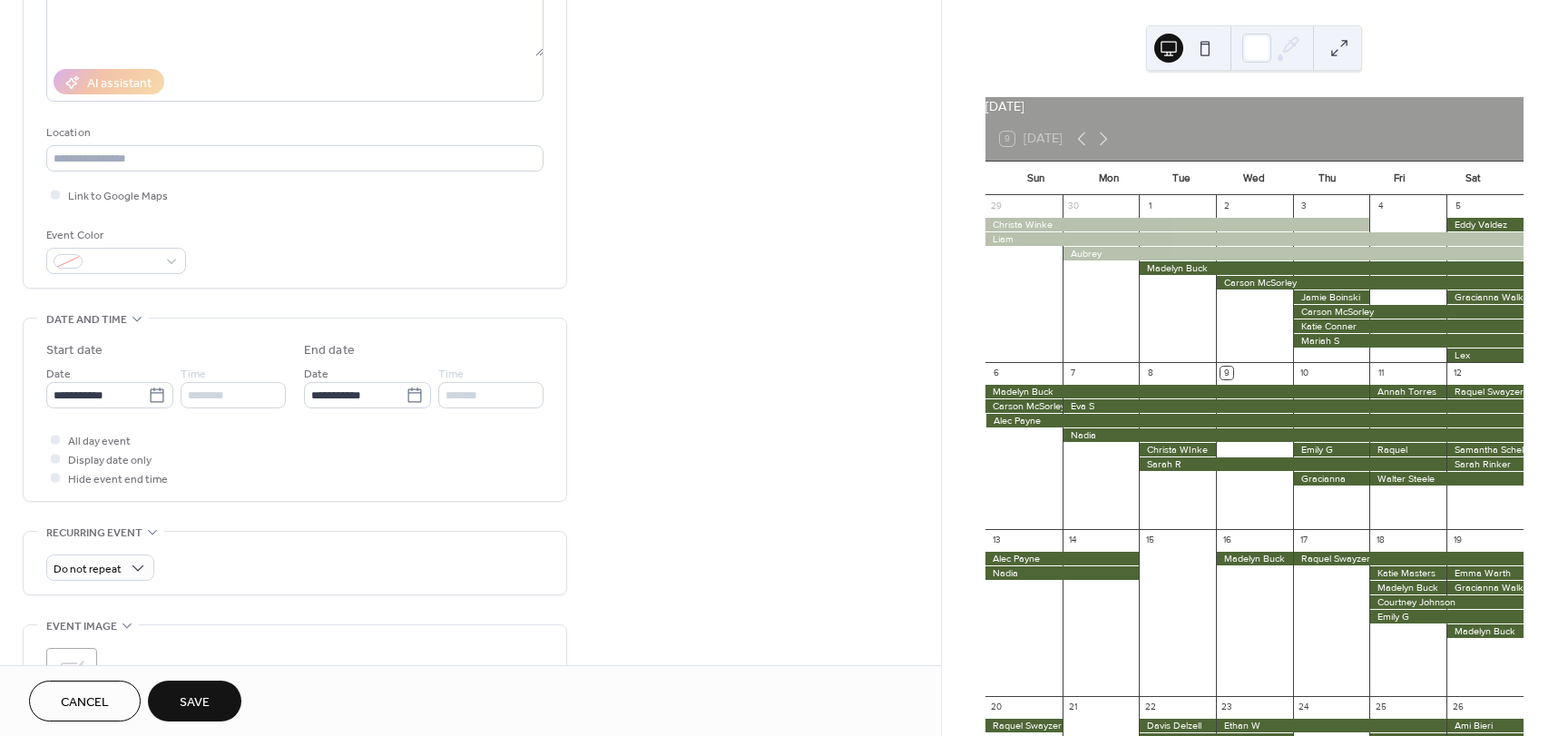 click on "Save" at bounding box center (194, 701) 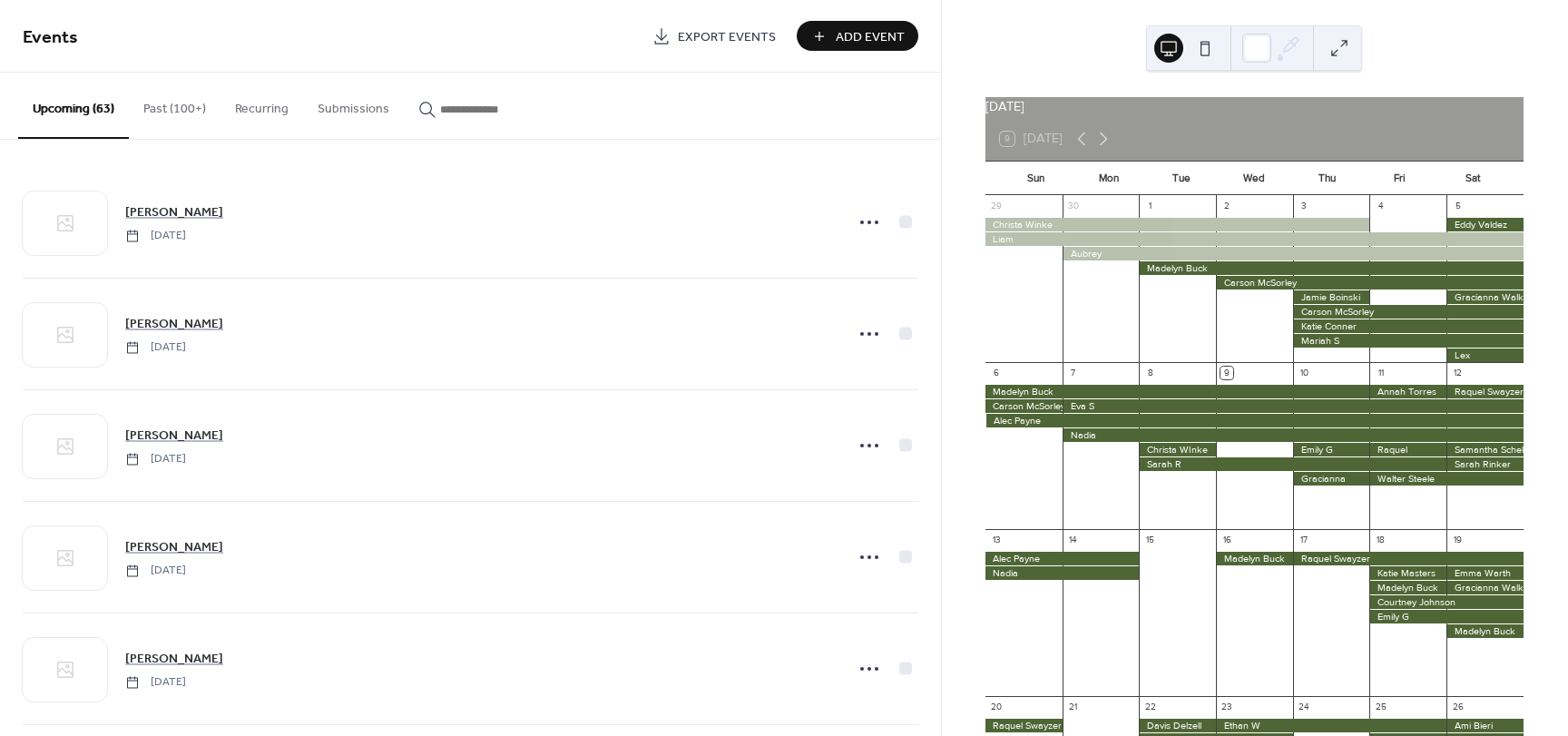 click on "Add Event" at bounding box center [870, 37] 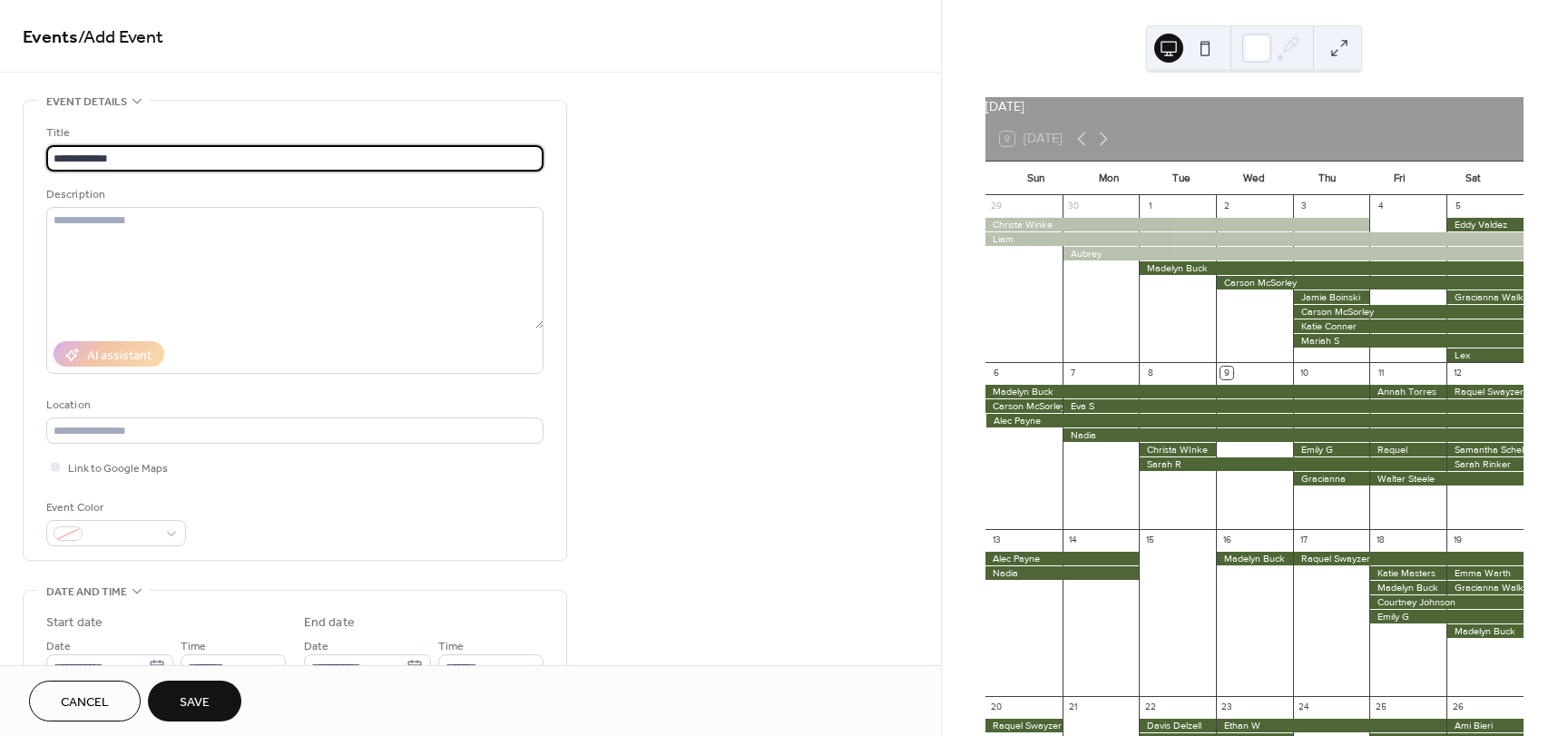 type on "**********" 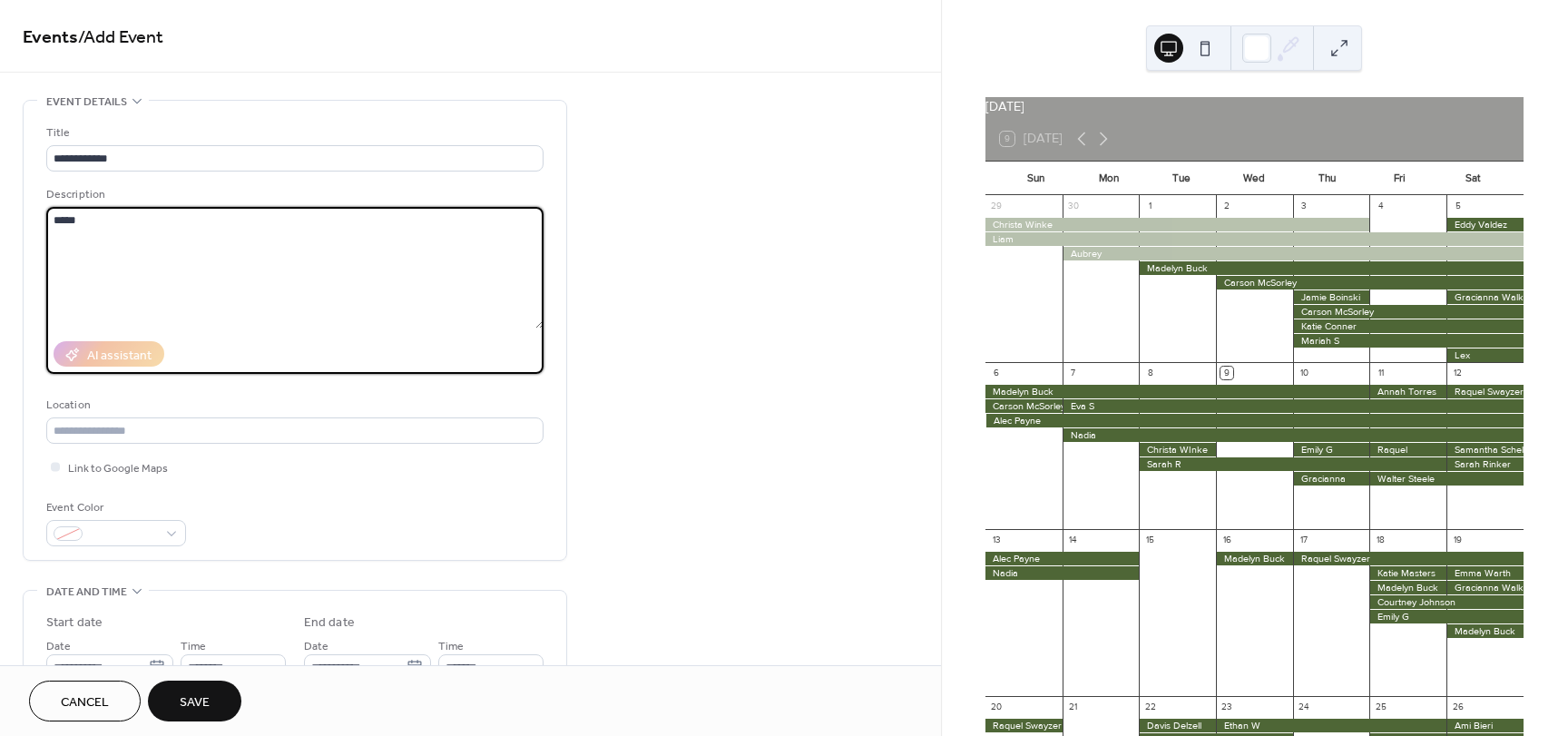 type on "*****" 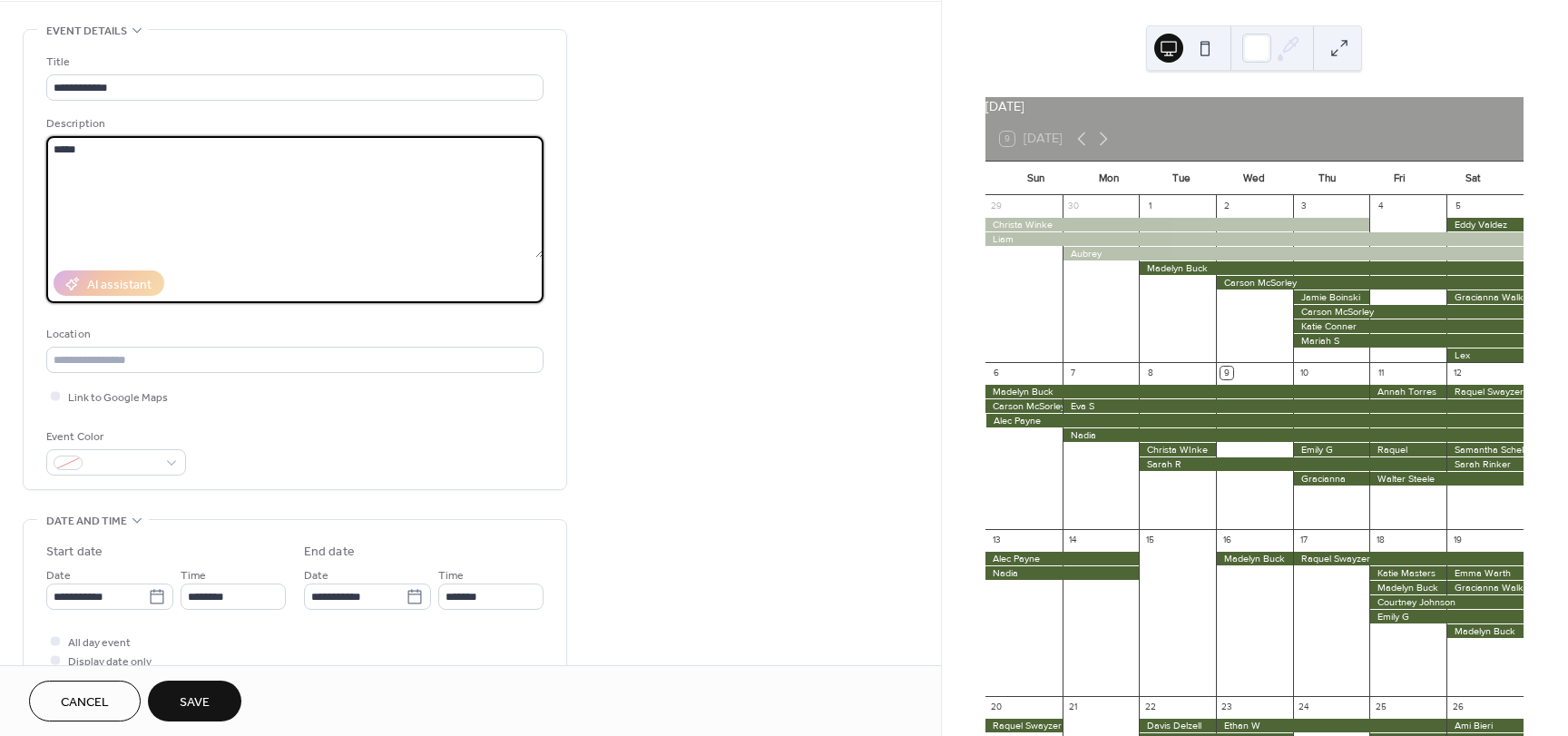 scroll, scrollTop: 363, scrollLeft: 0, axis: vertical 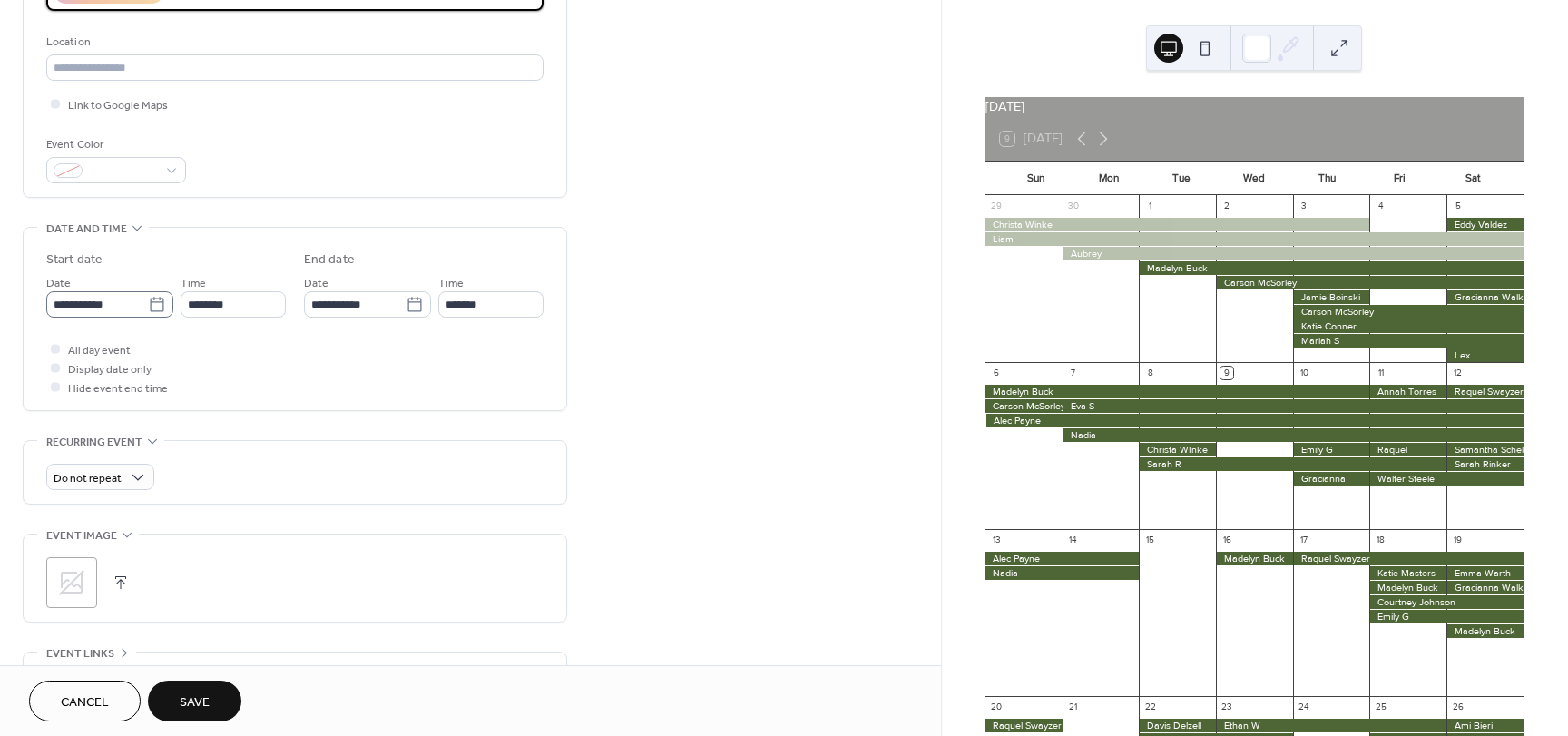 click 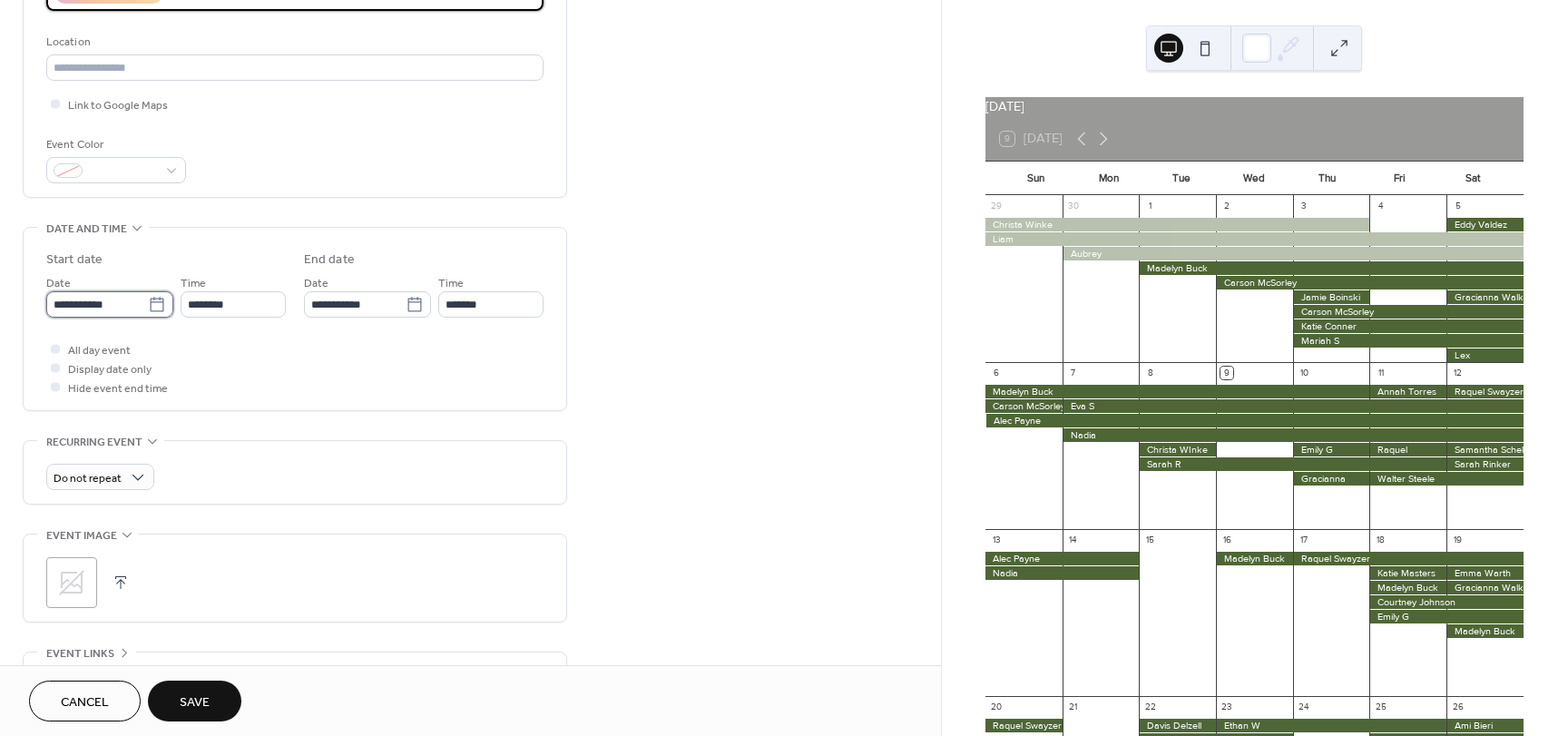 click on "**********" at bounding box center [97, 304] 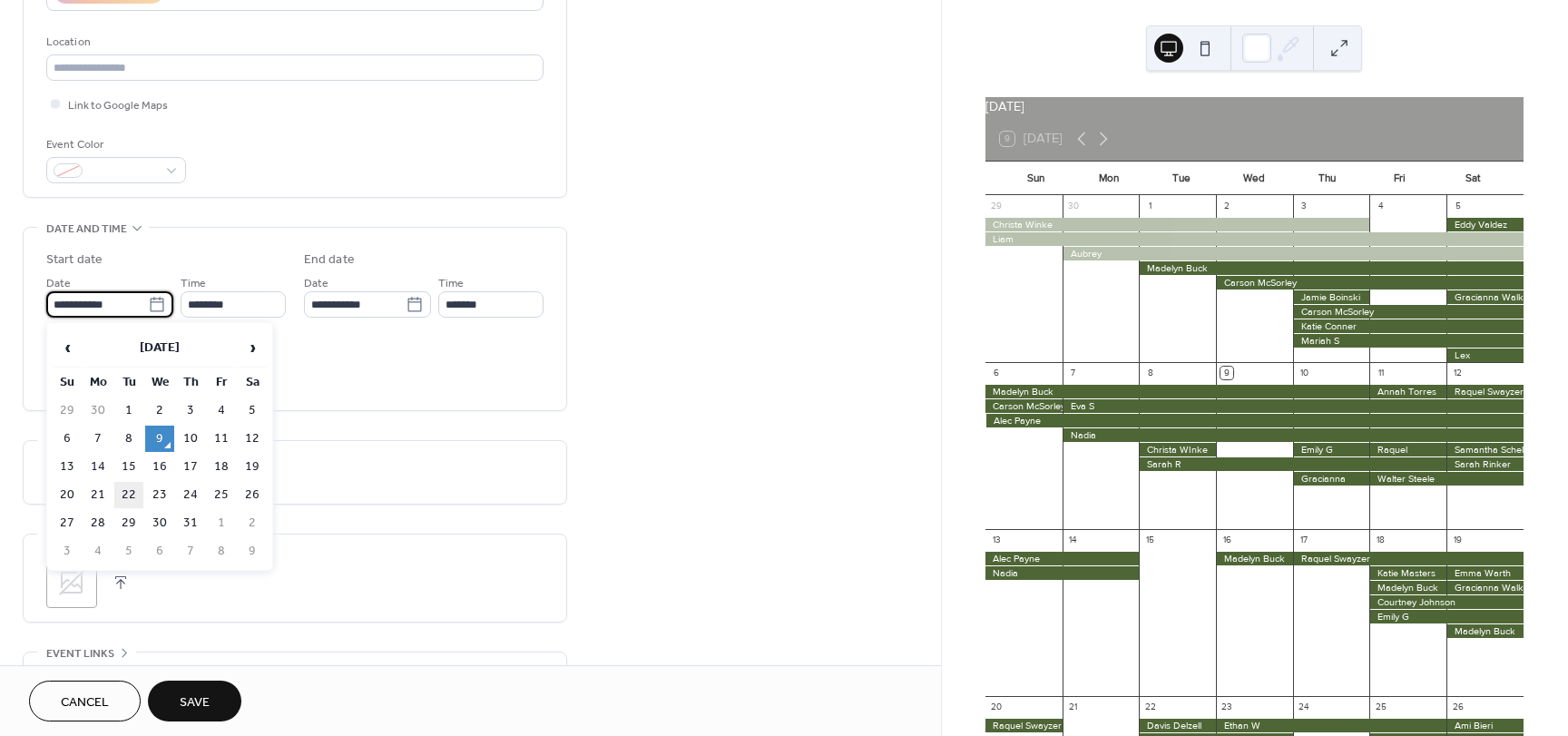 click on "22" at bounding box center [129, 495] 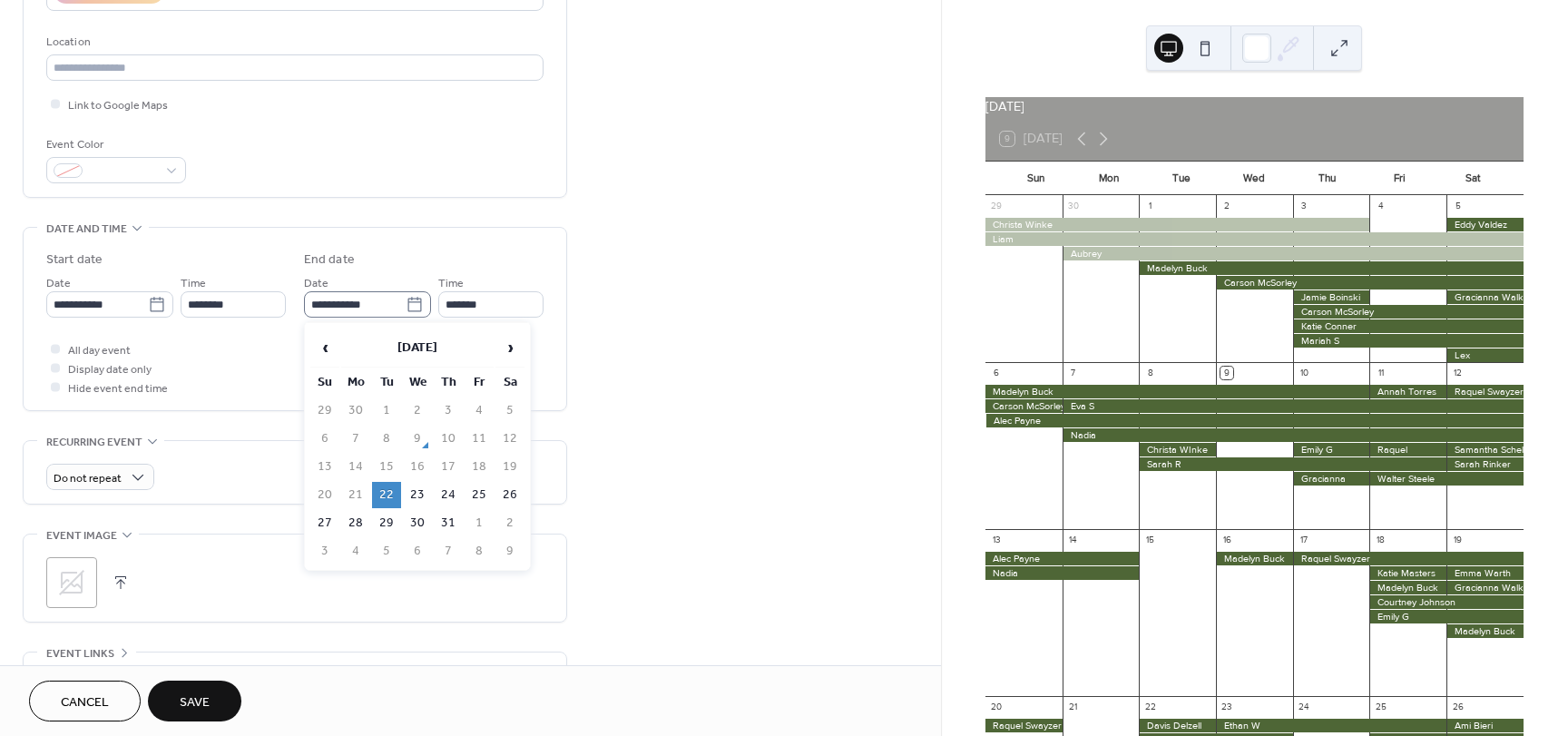 click 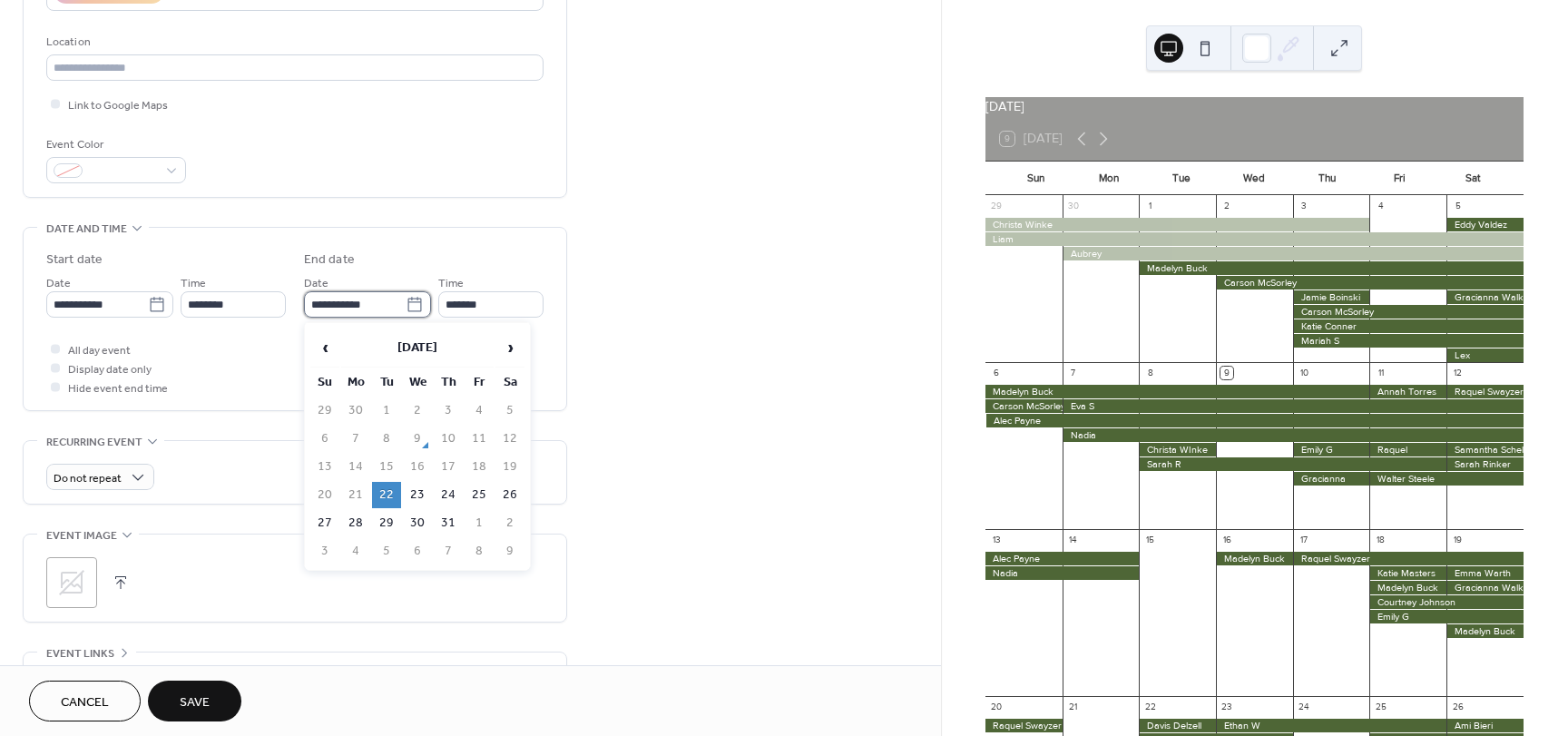 click on "**********" at bounding box center (355, 304) 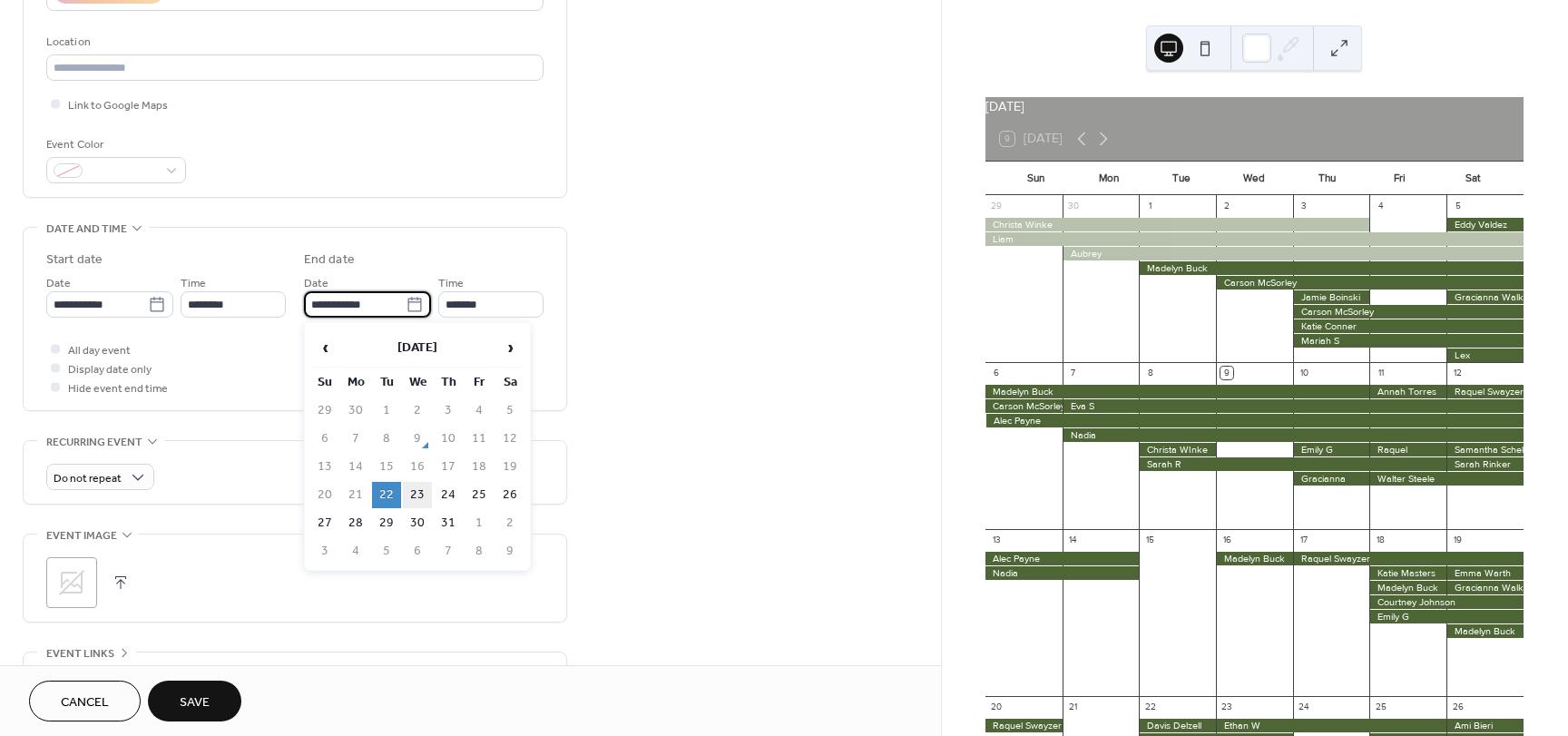 click on "23" at bounding box center (417, 495) 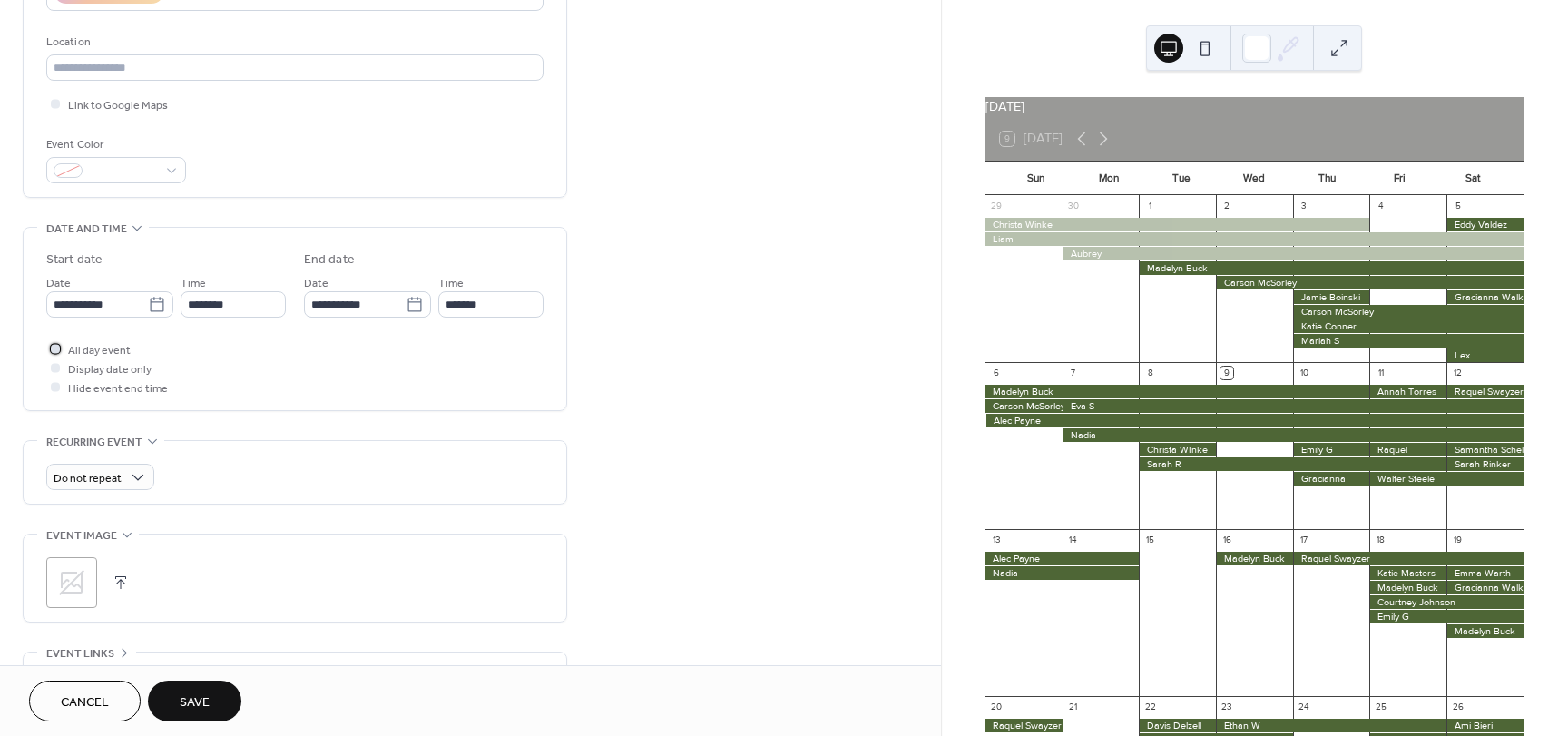 click on "All day event" at bounding box center [99, 350] 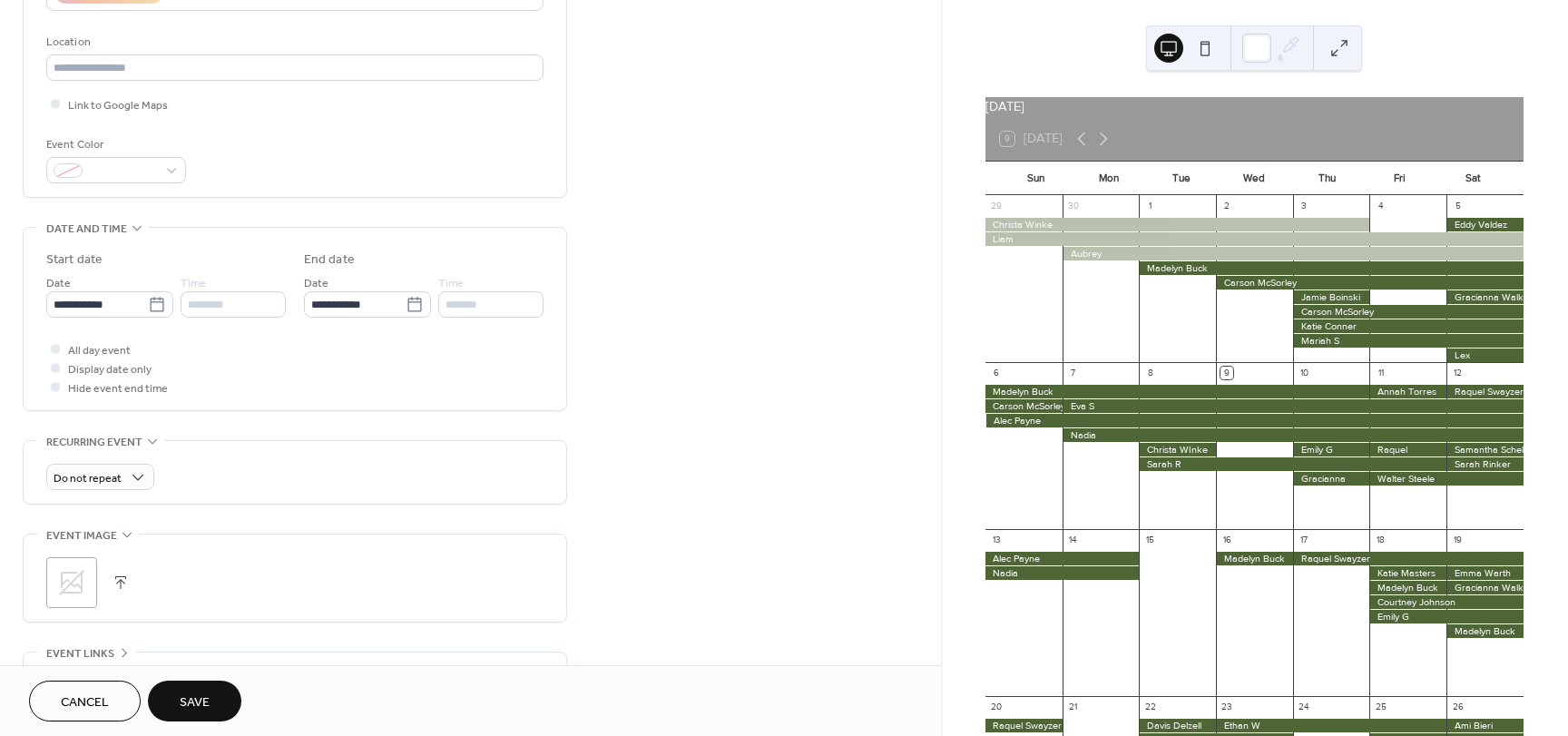 click on "Save" at bounding box center (194, 702) 